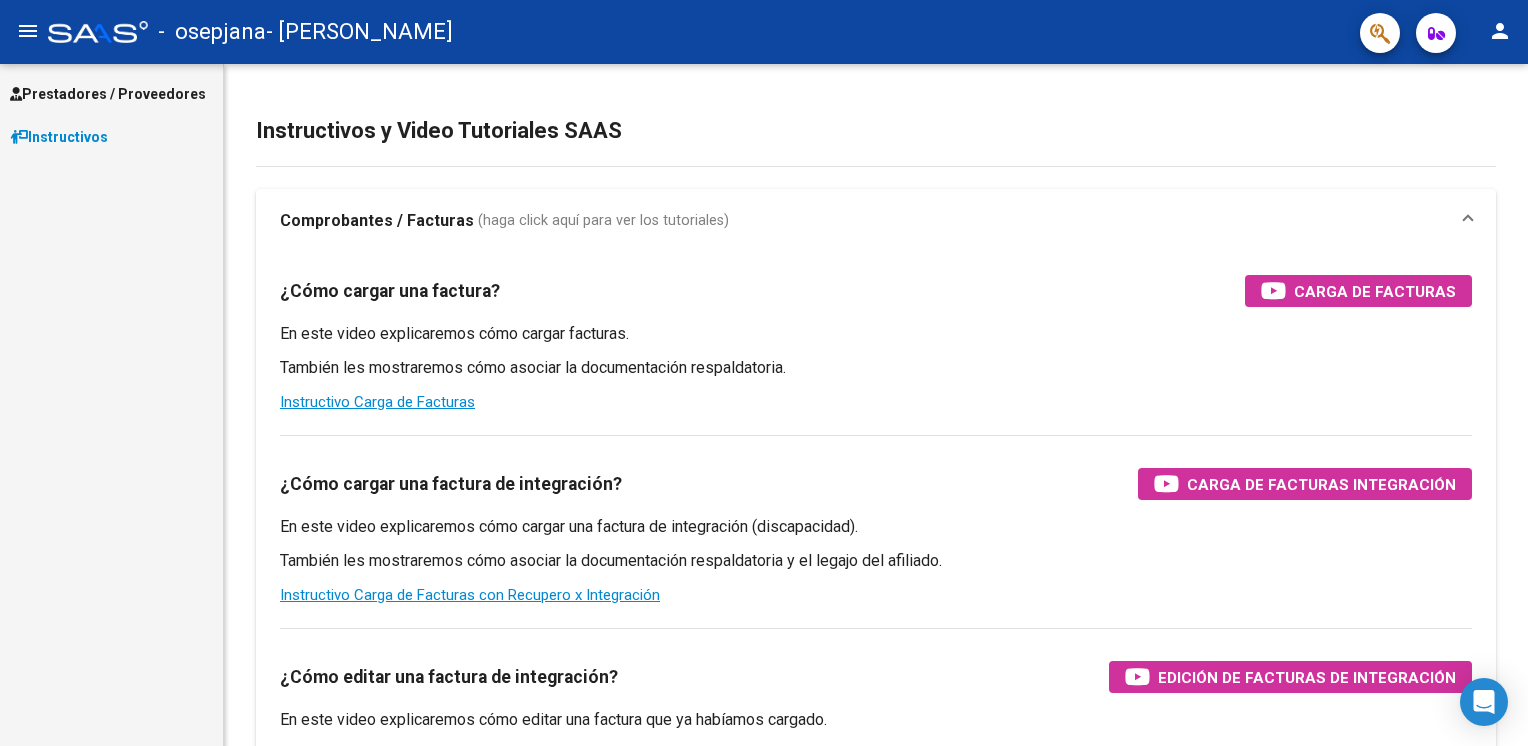 scroll, scrollTop: 0, scrollLeft: 0, axis: both 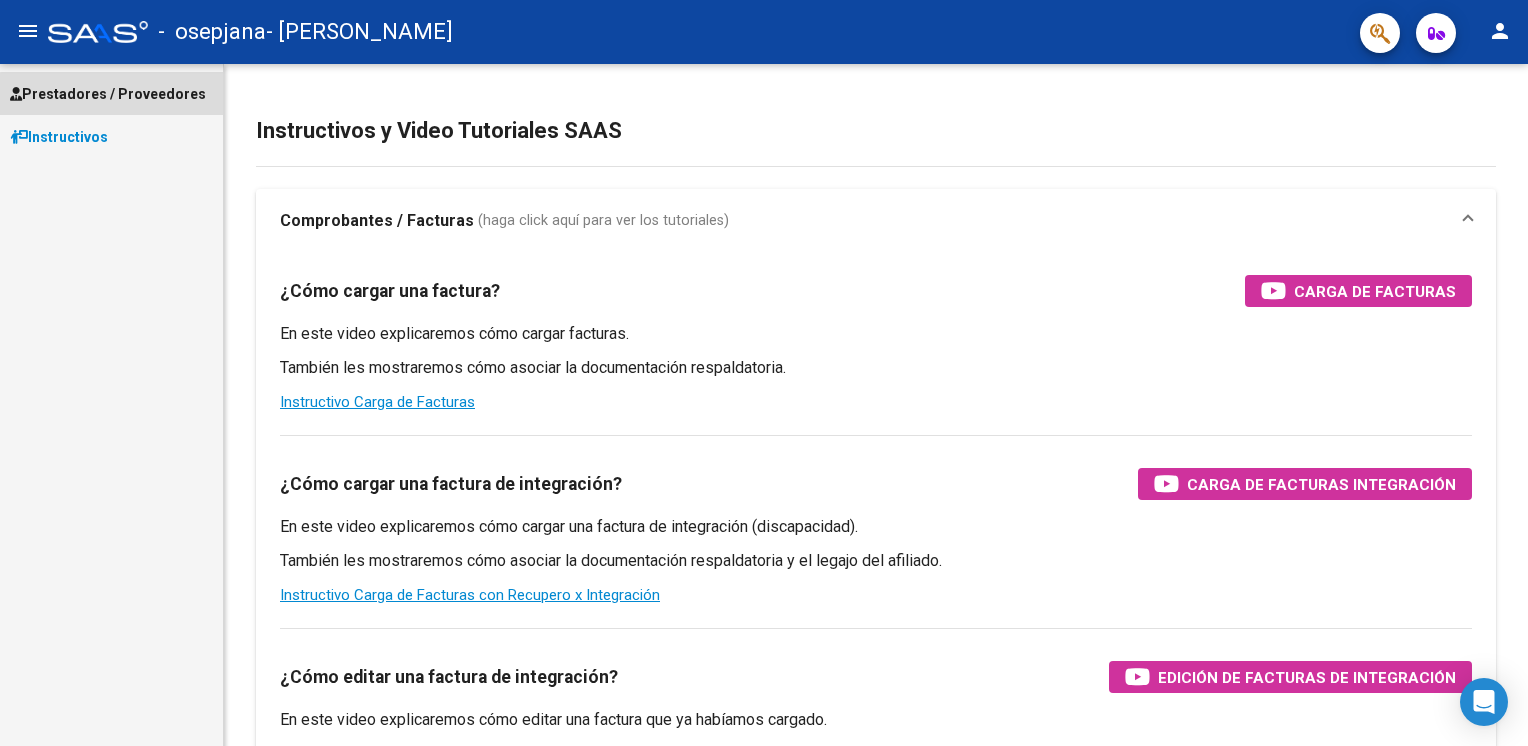 click on "Prestadores / Proveedores" at bounding box center (108, 94) 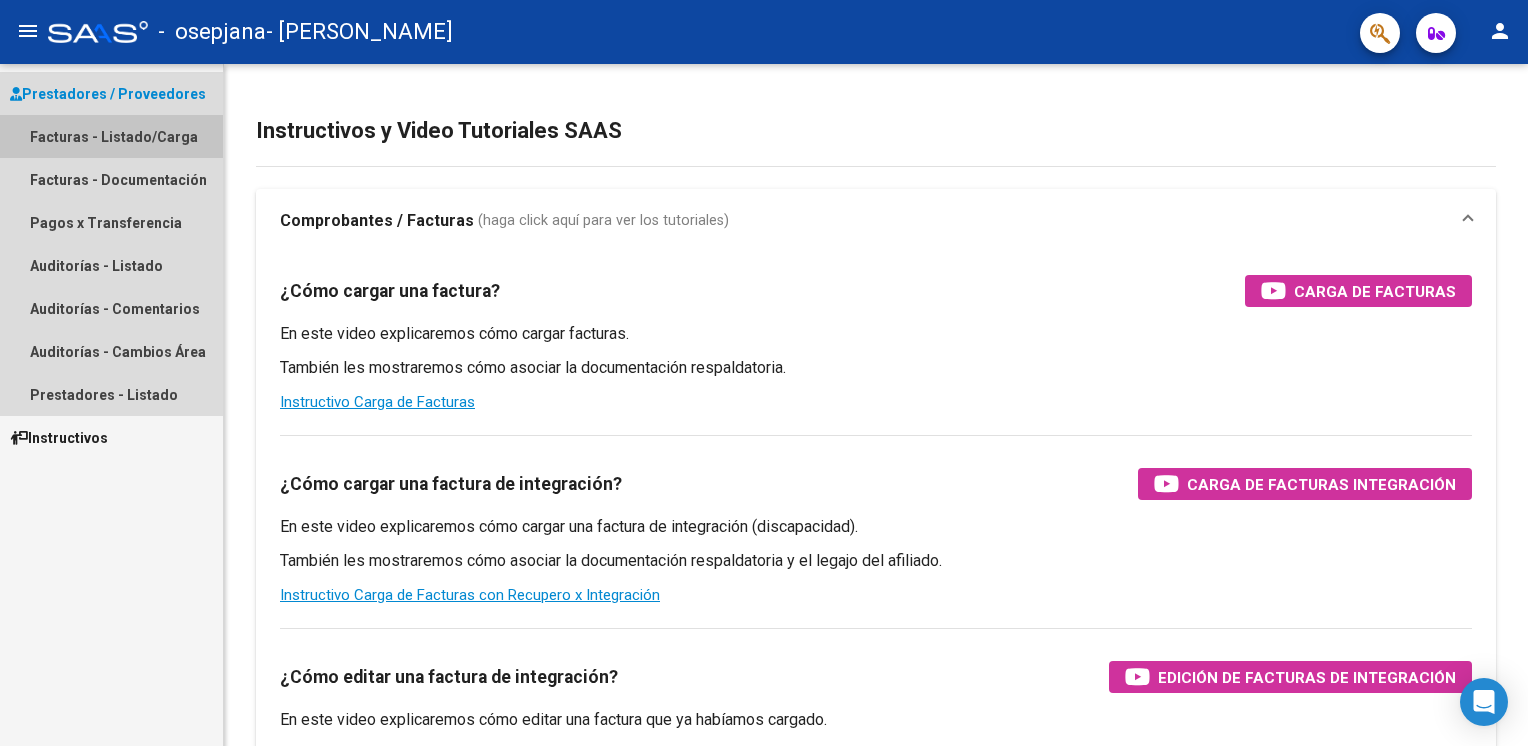 click on "Facturas - Listado/Carga" at bounding box center (111, 136) 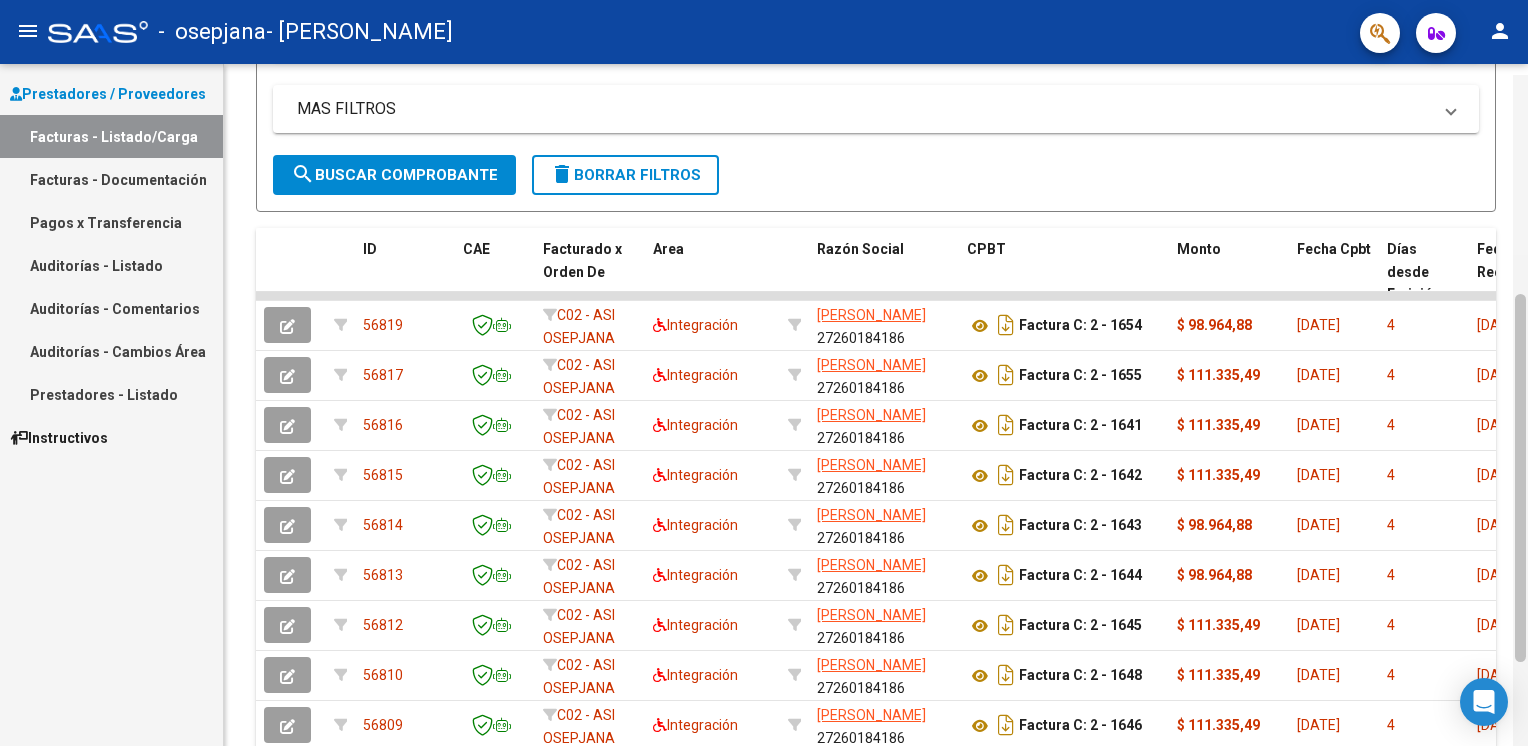 scroll, scrollTop: 446, scrollLeft: 0, axis: vertical 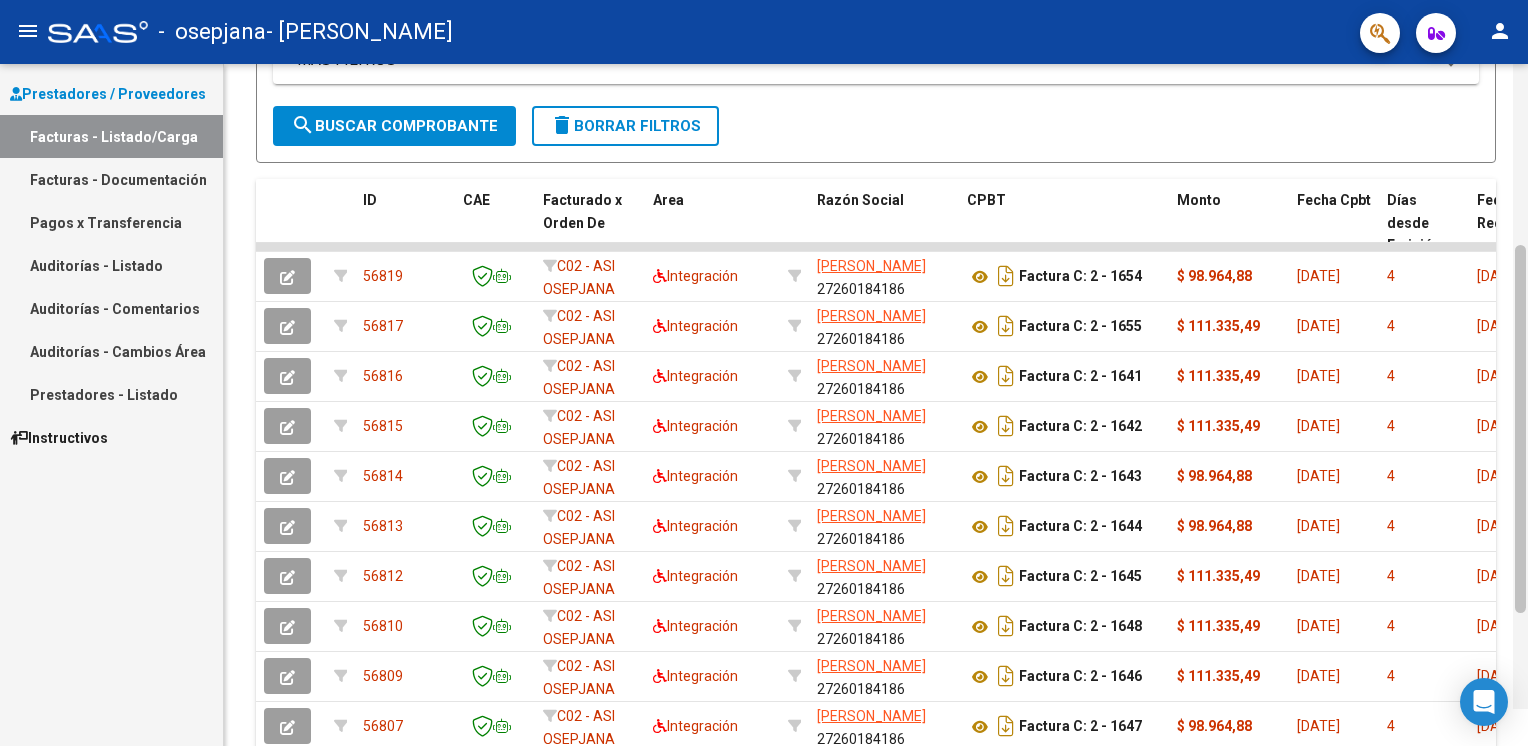 drag, startPoint x: 1520, startPoint y: 278, endPoint x: 1523, endPoint y: 638, distance: 360.0125 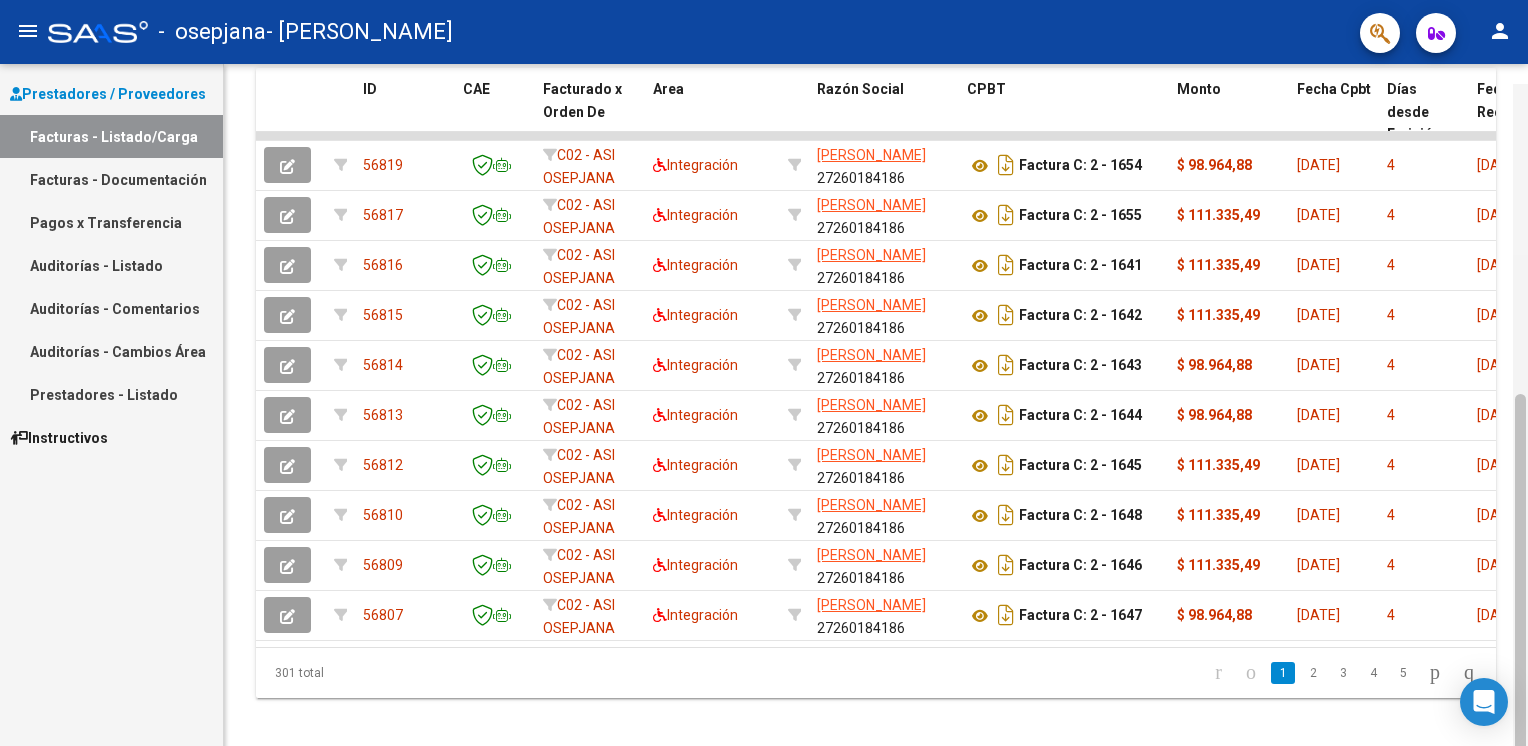 scroll, scrollTop: 546, scrollLeft: 0, axis: vertical 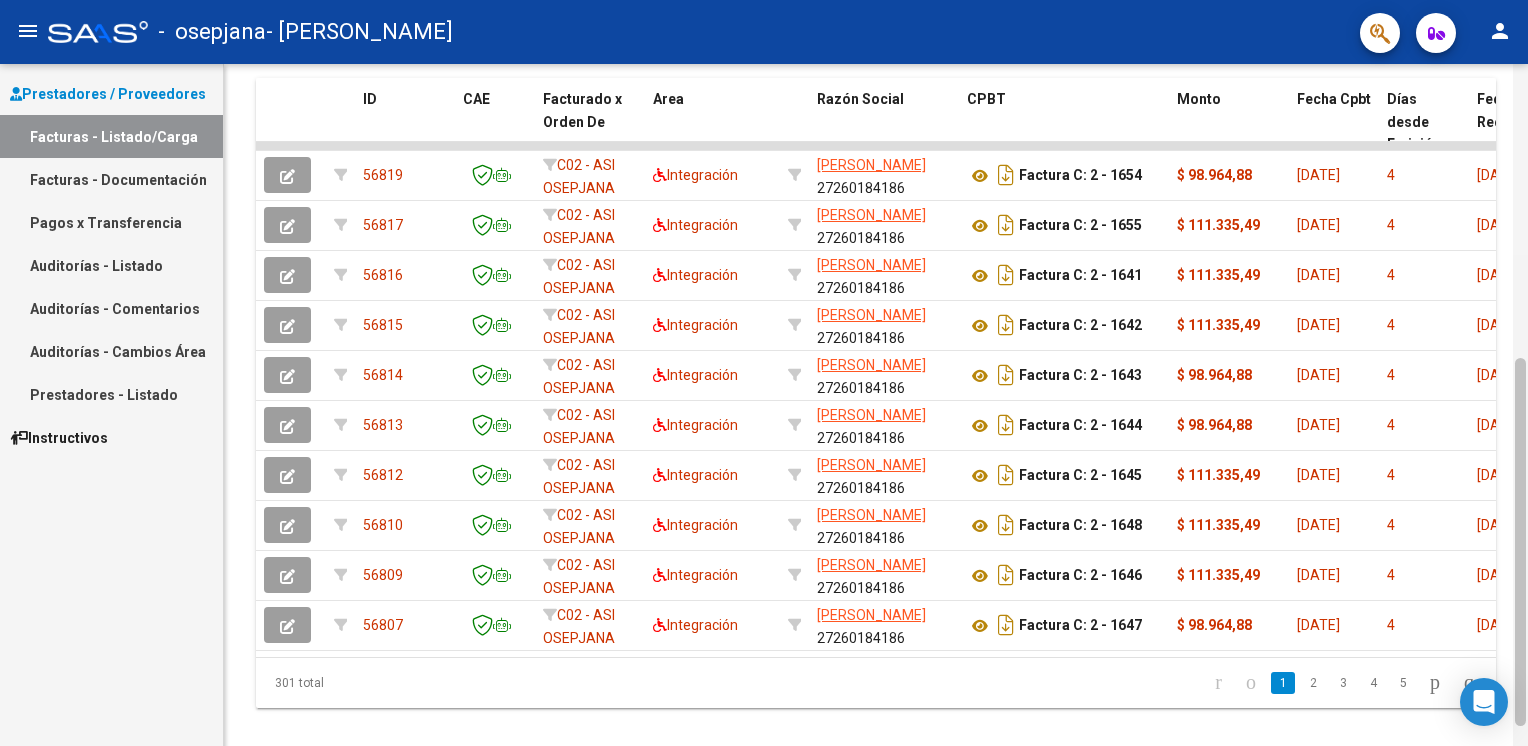 drag, startPoint x: 1523, startPoint y: 636, endPoint x: 1517, endPoint y: 690, distance: 54.33231 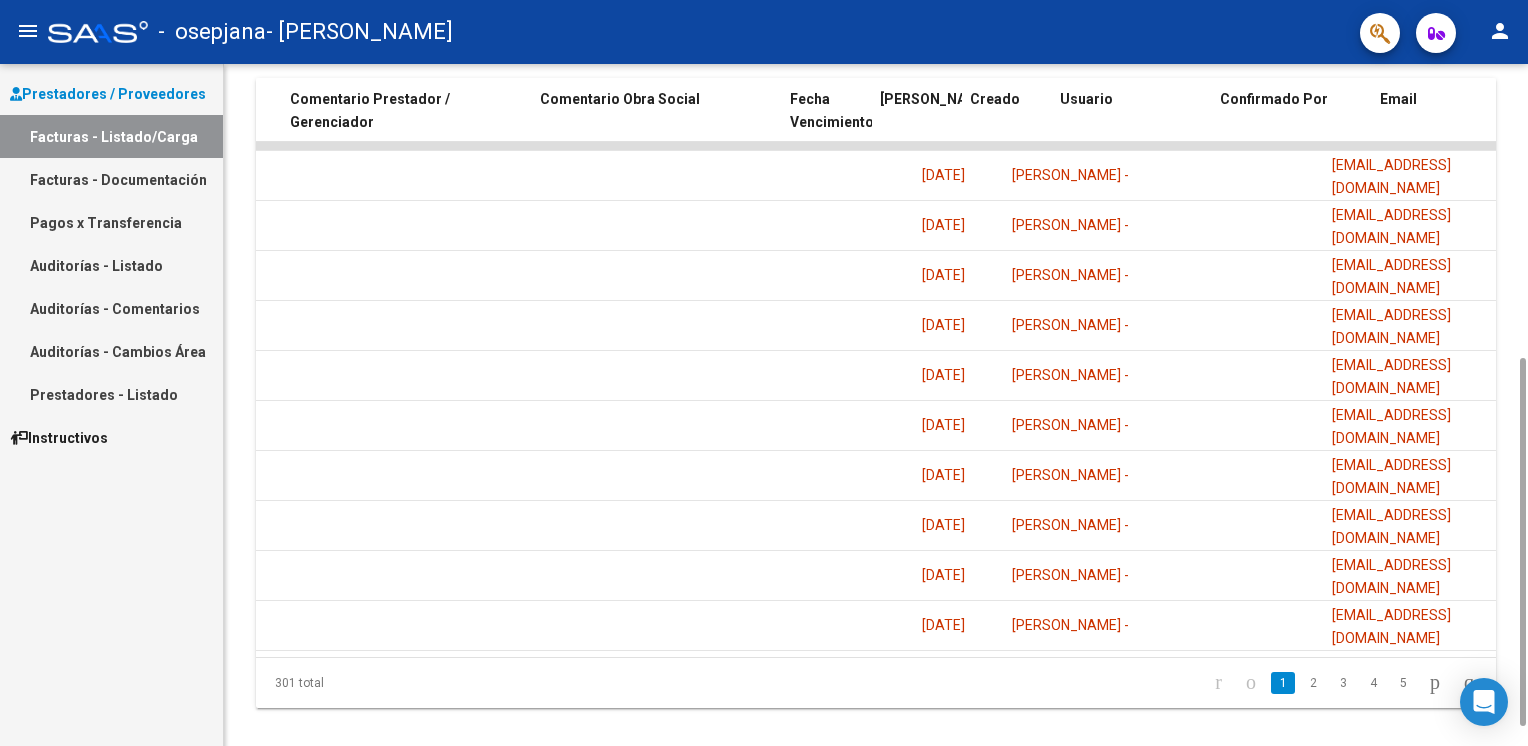 scroll, scrollTop: 0, scrollLeft: 2976, axis: horizontal 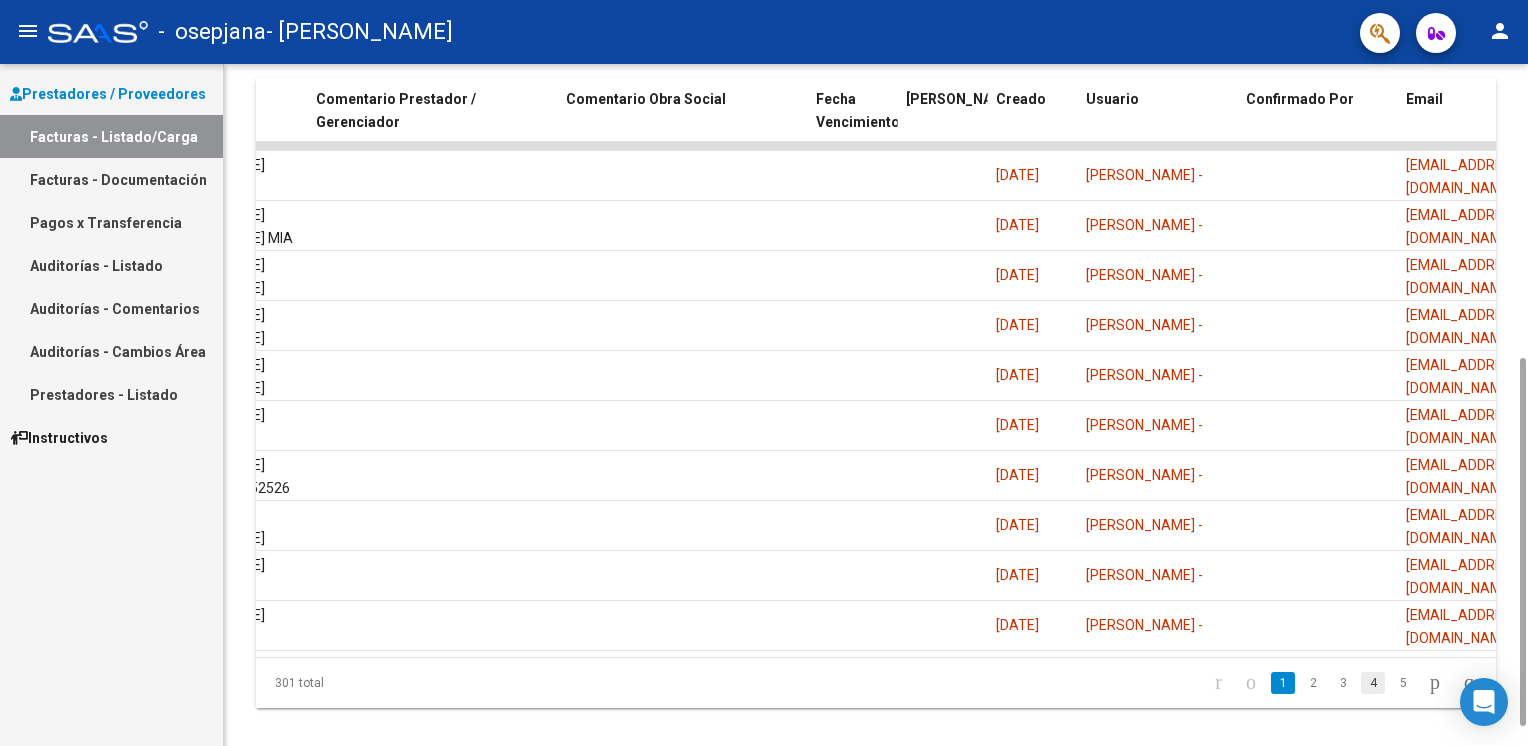 click on "4" 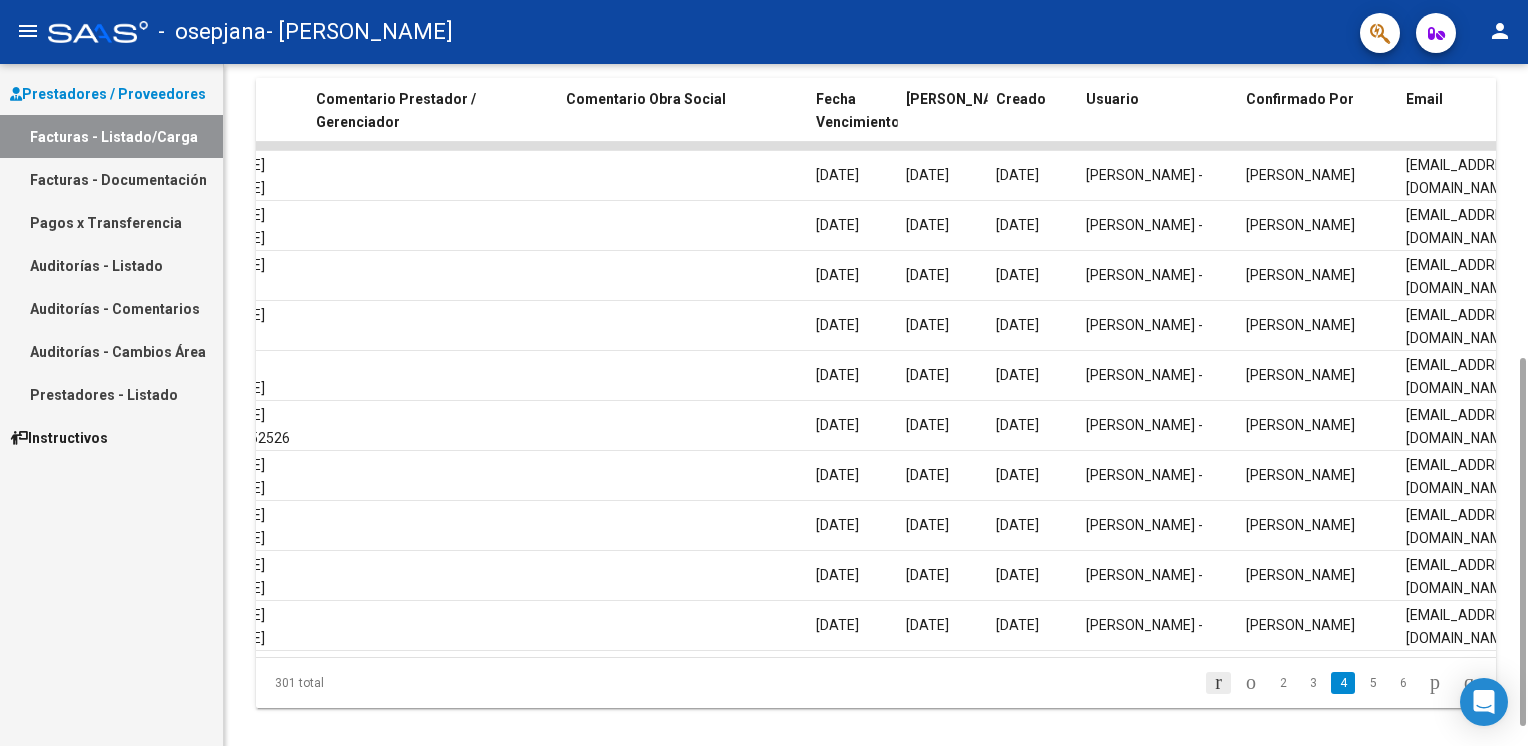 click 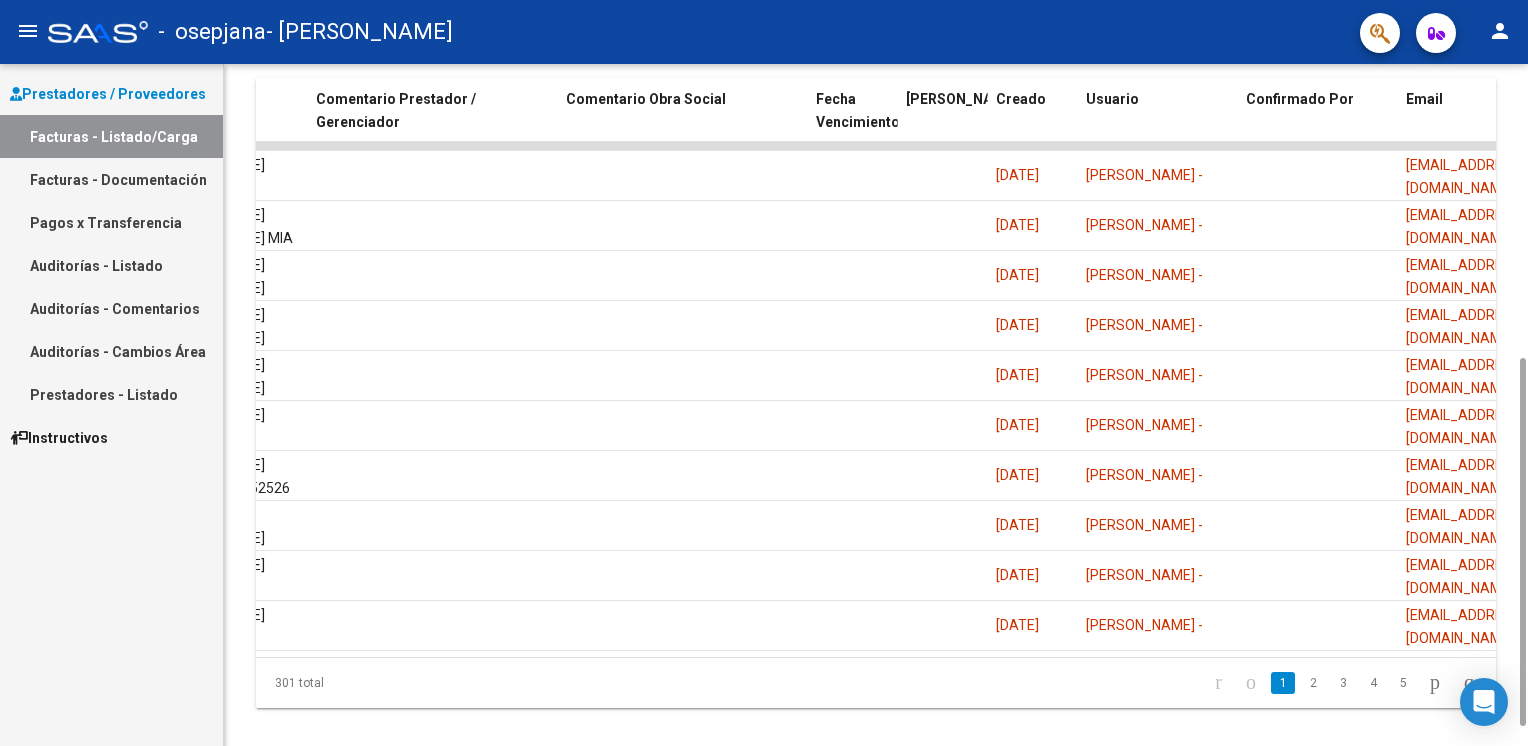 scroll, scrollTop: 0, scrollLeft: 1789, axis: horizontal 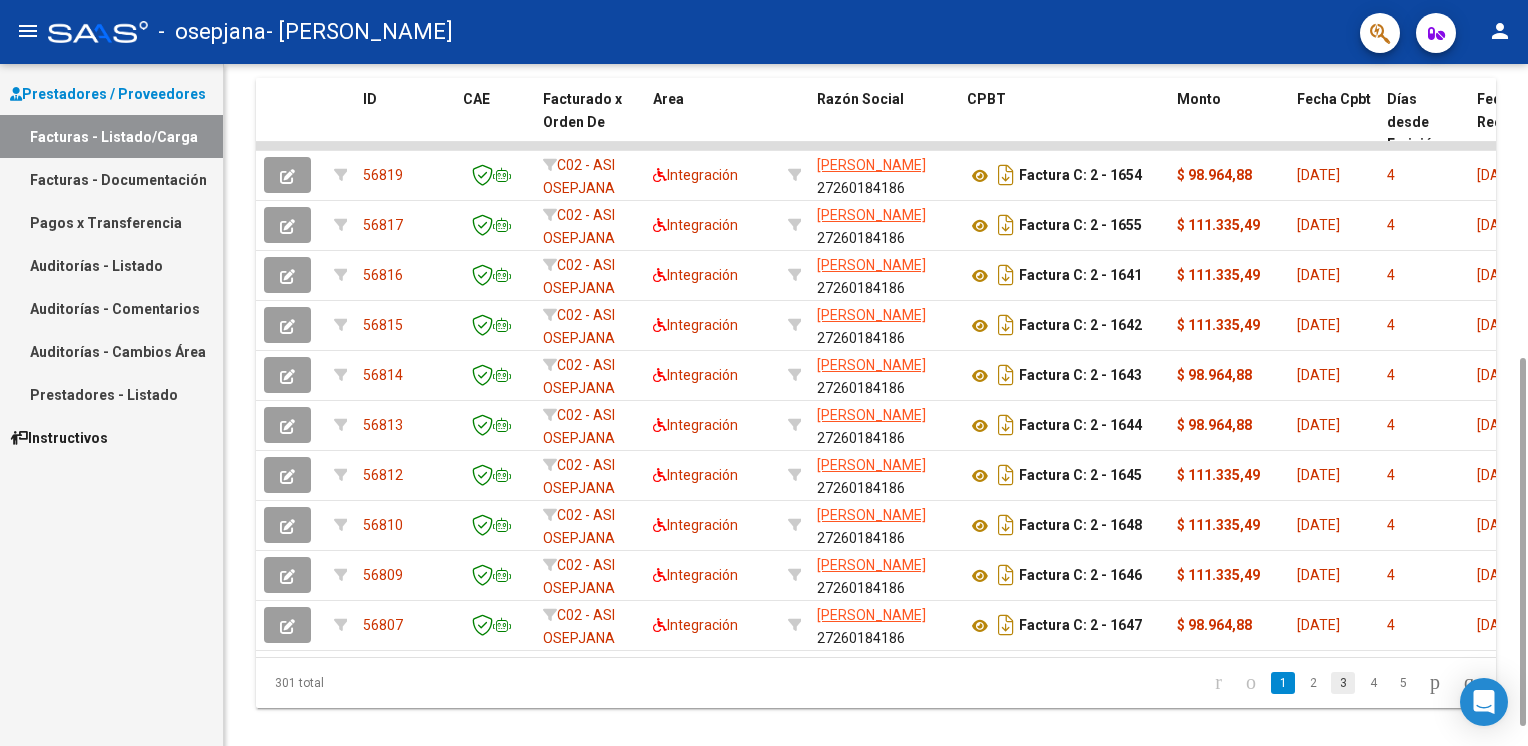 click on "3" 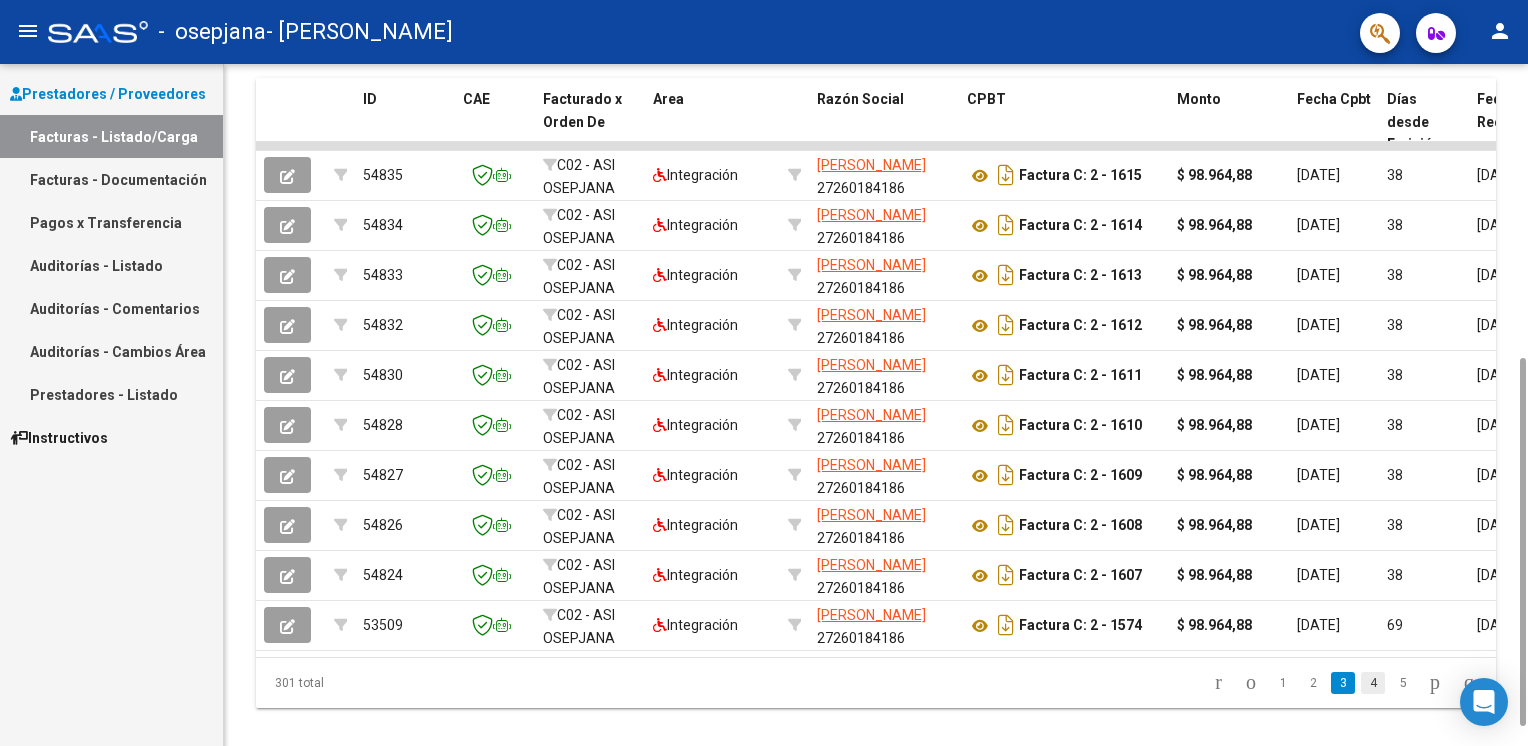click on "4" 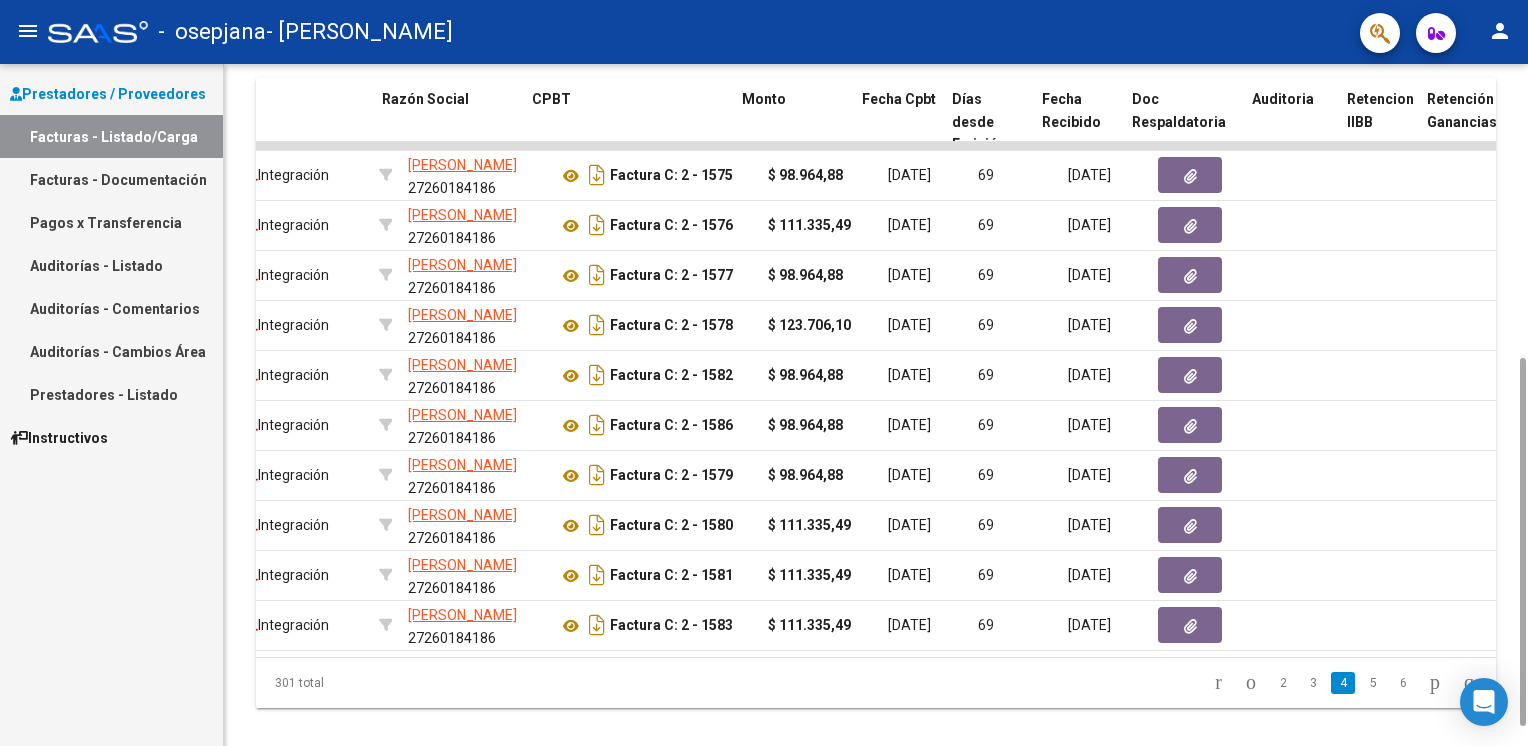 scroll, scrollTop: 0, scrollLeft: 455, axis: horizontal 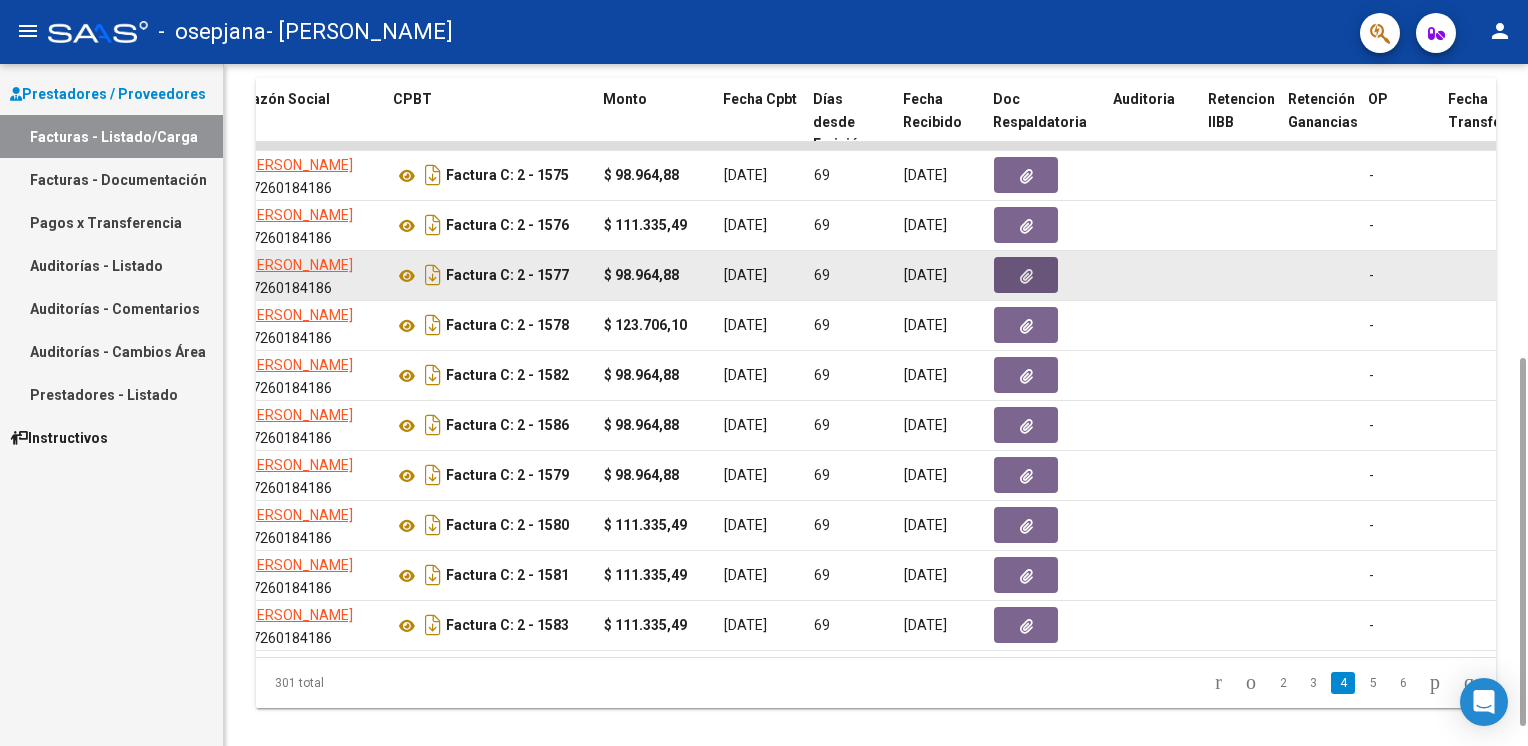 click 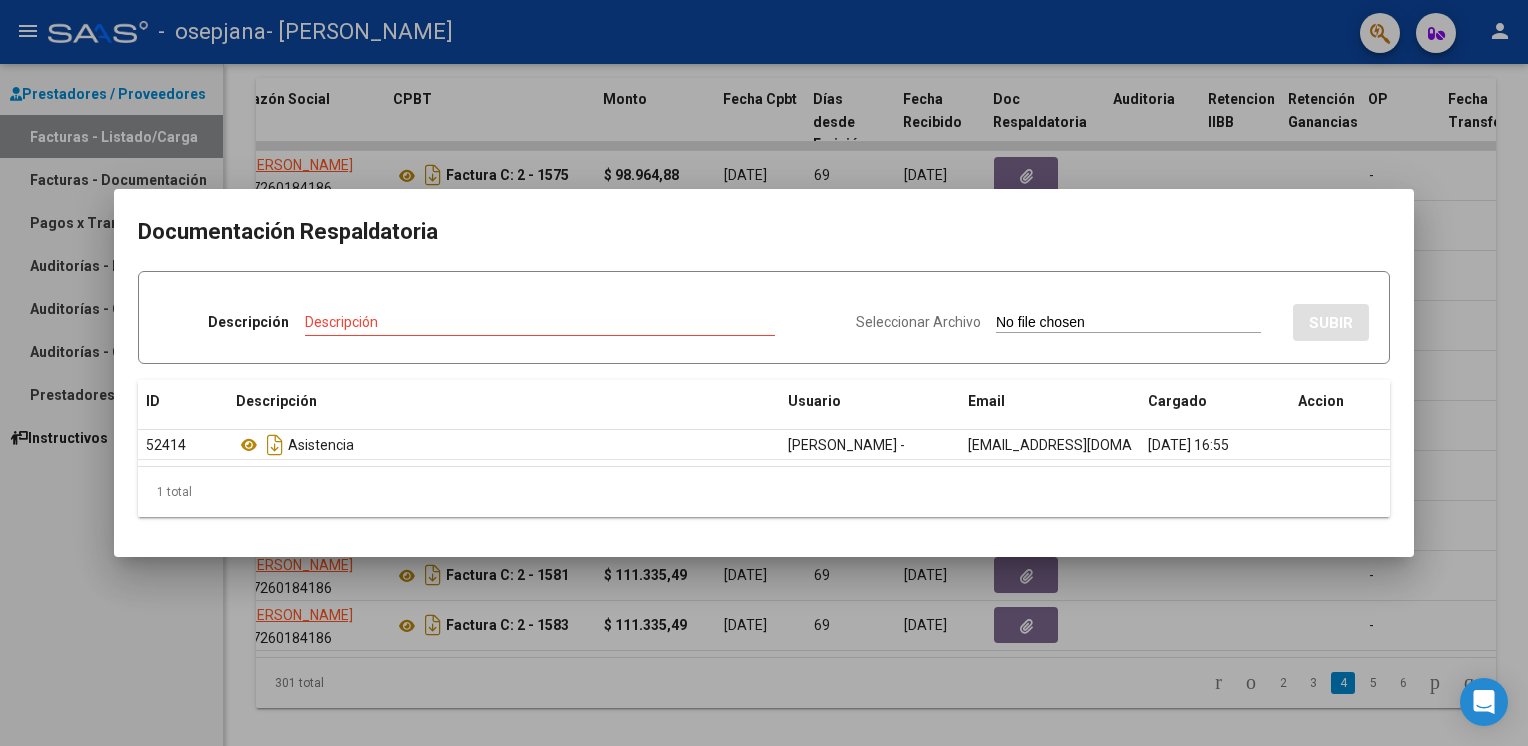 click on "Seleccionar Archivo" at bounding box center (918, 322) 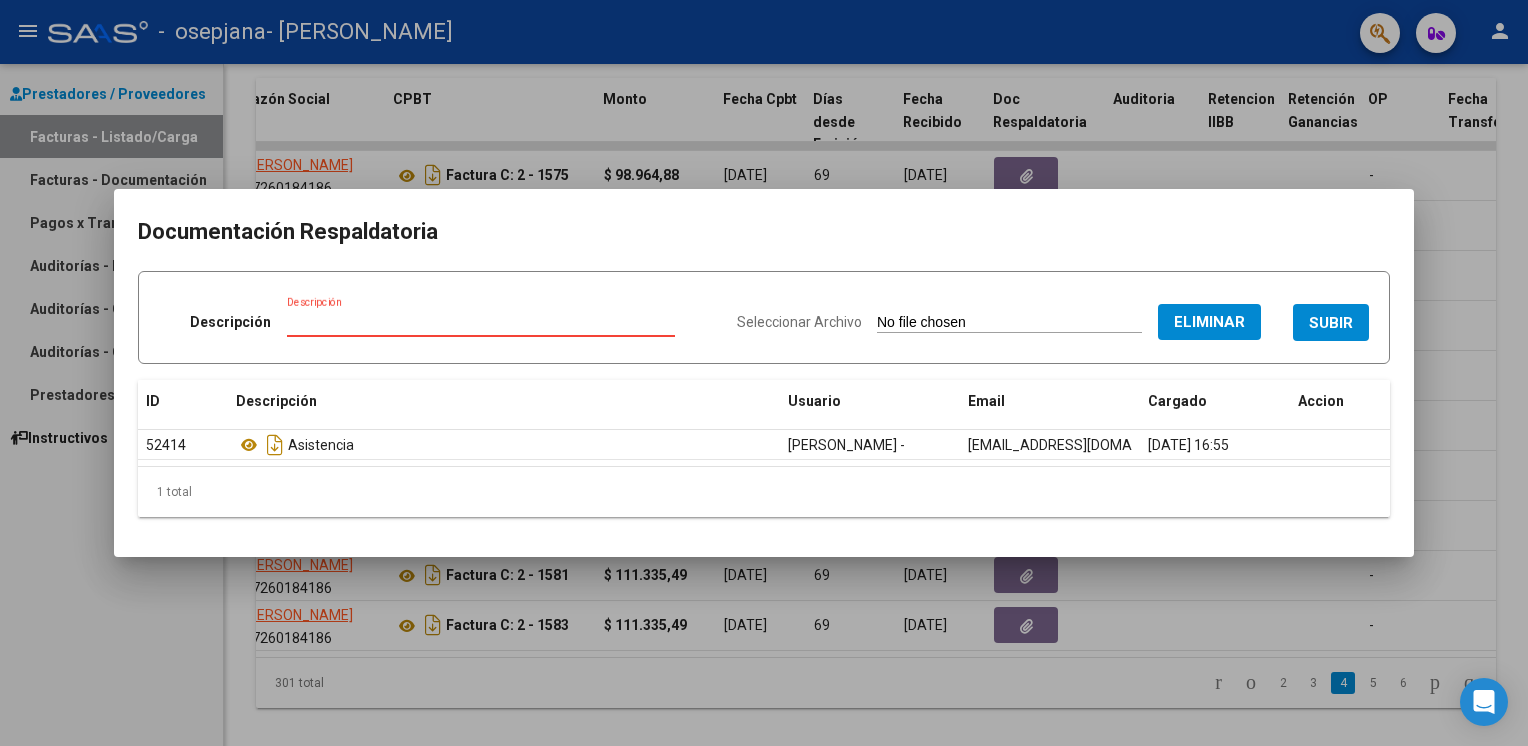 click on "Descripción" at bounding box center (481, 322) 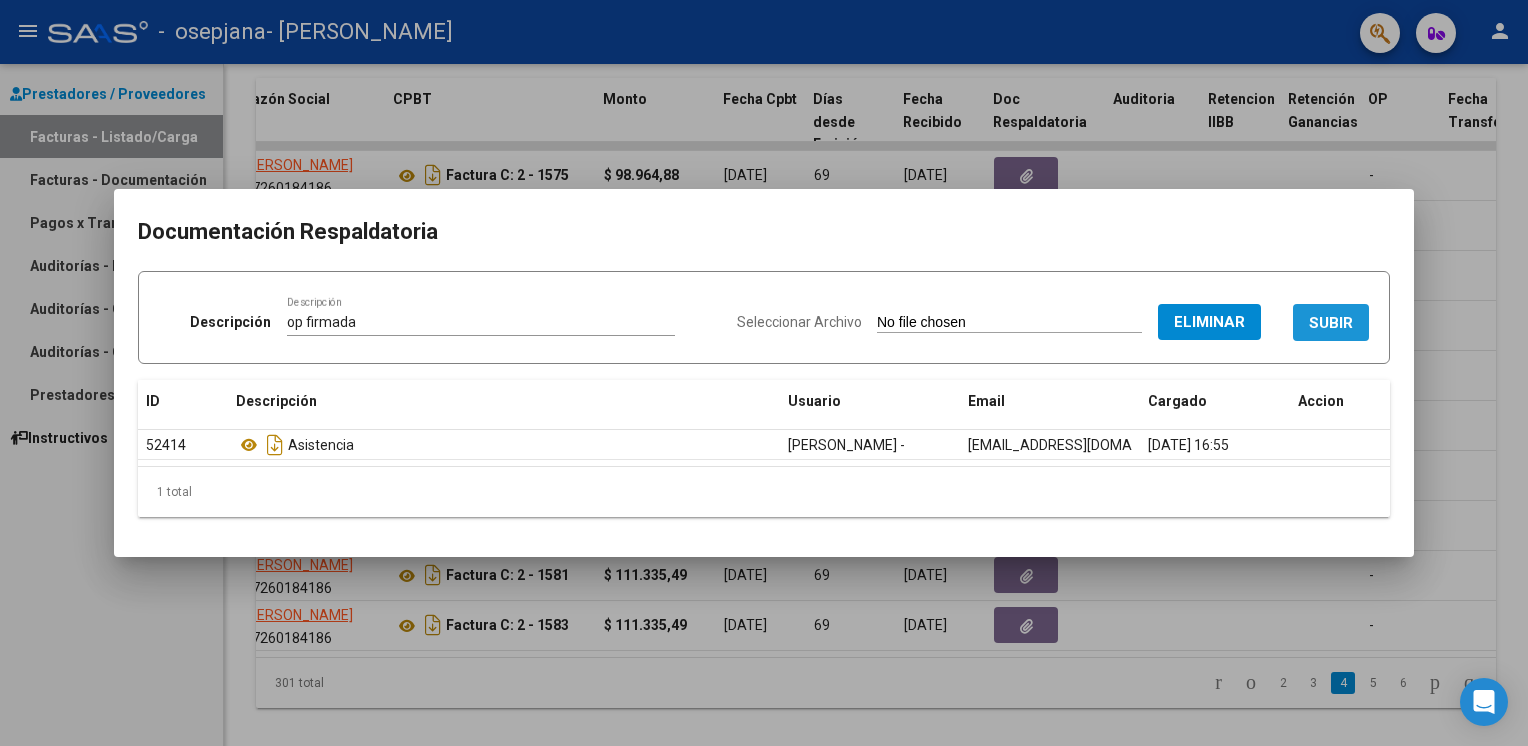 click on "SUBIR" at bounding box center (1331, 322) 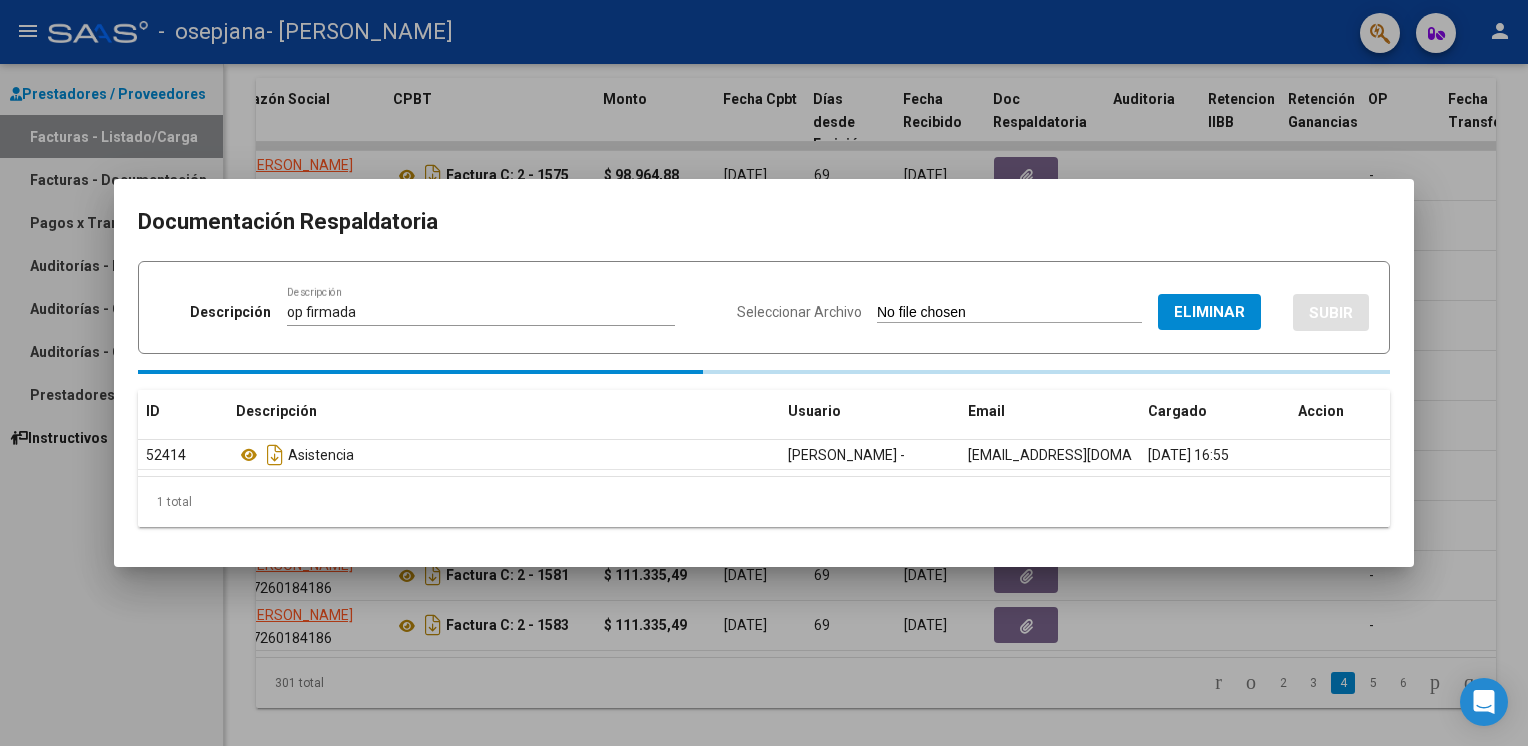 type 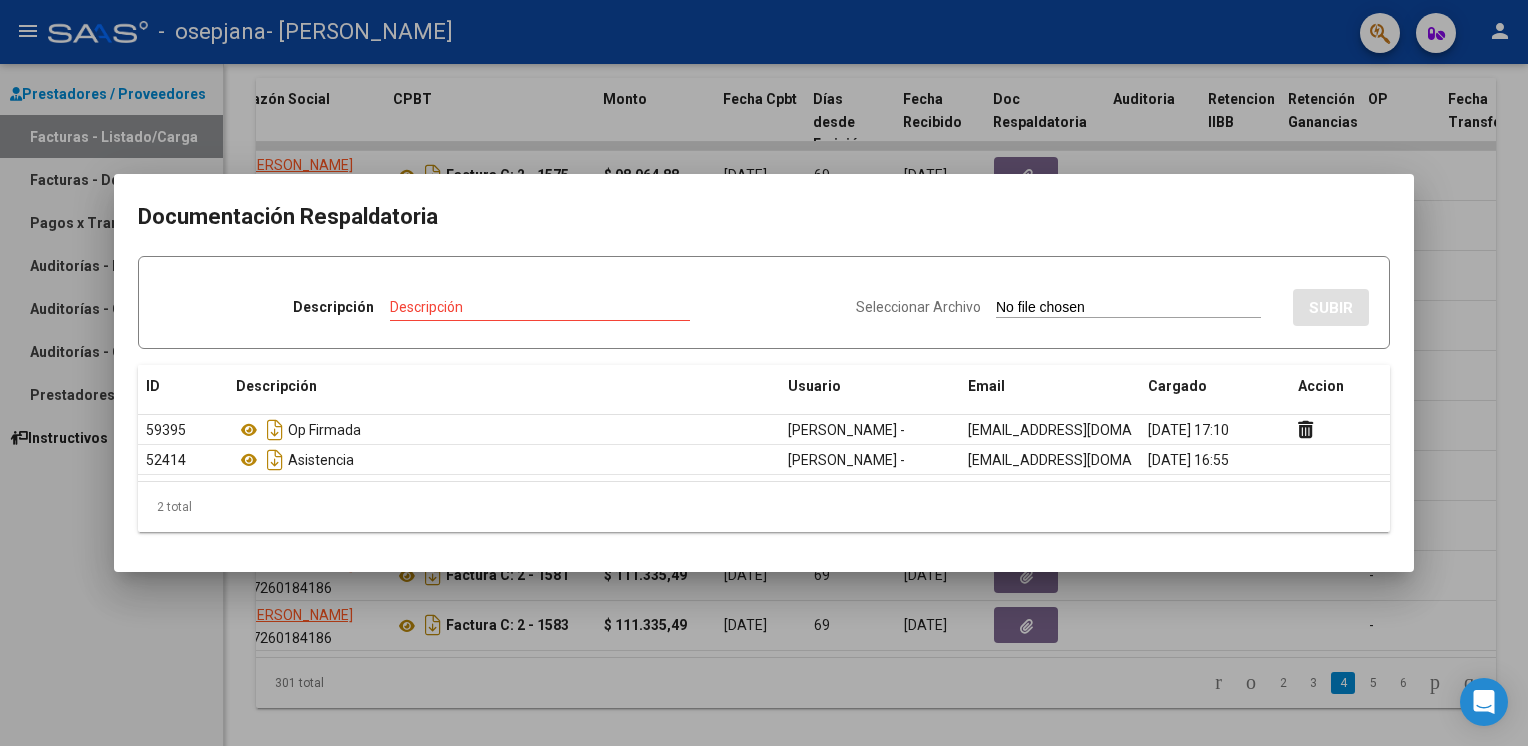 click at bounding box center [764, 373] 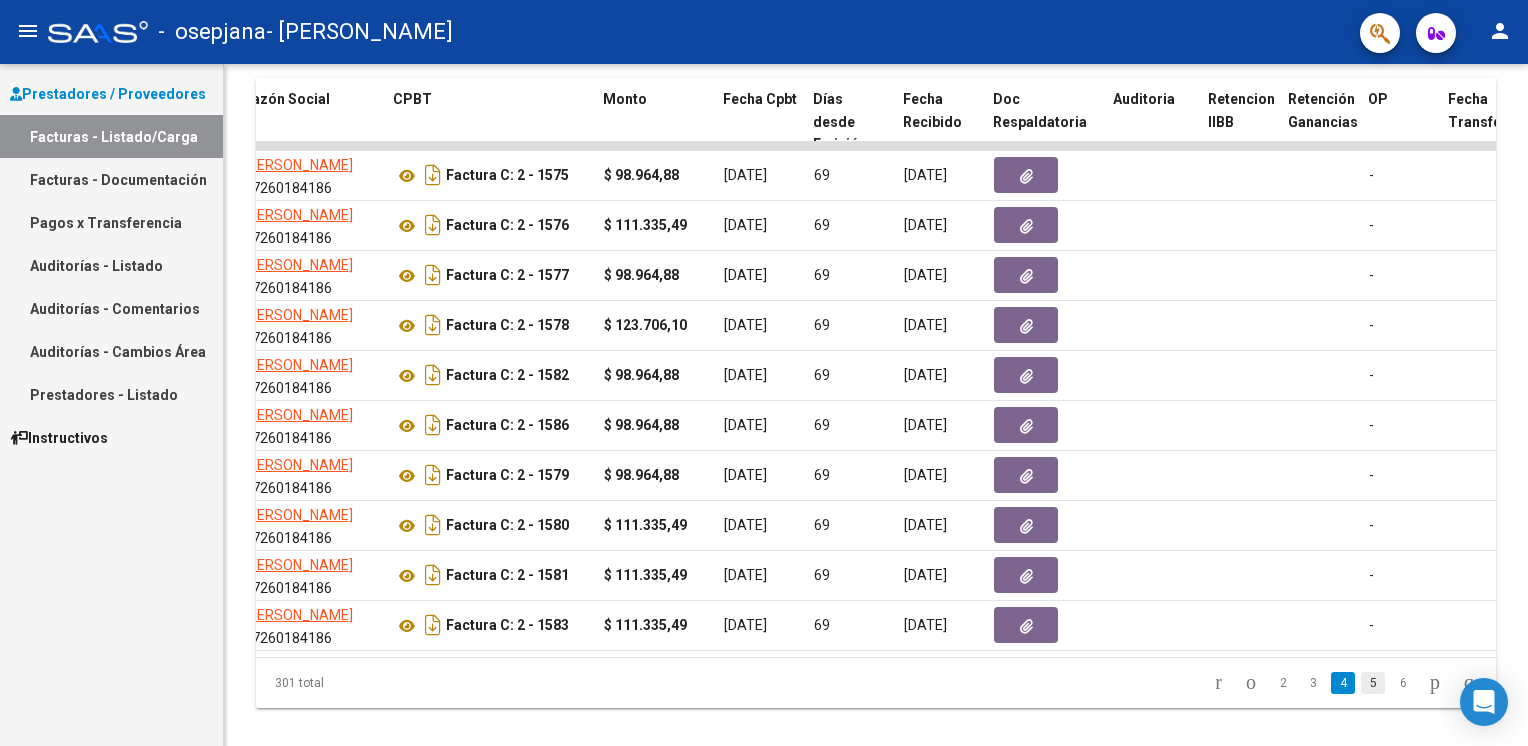click on "5" 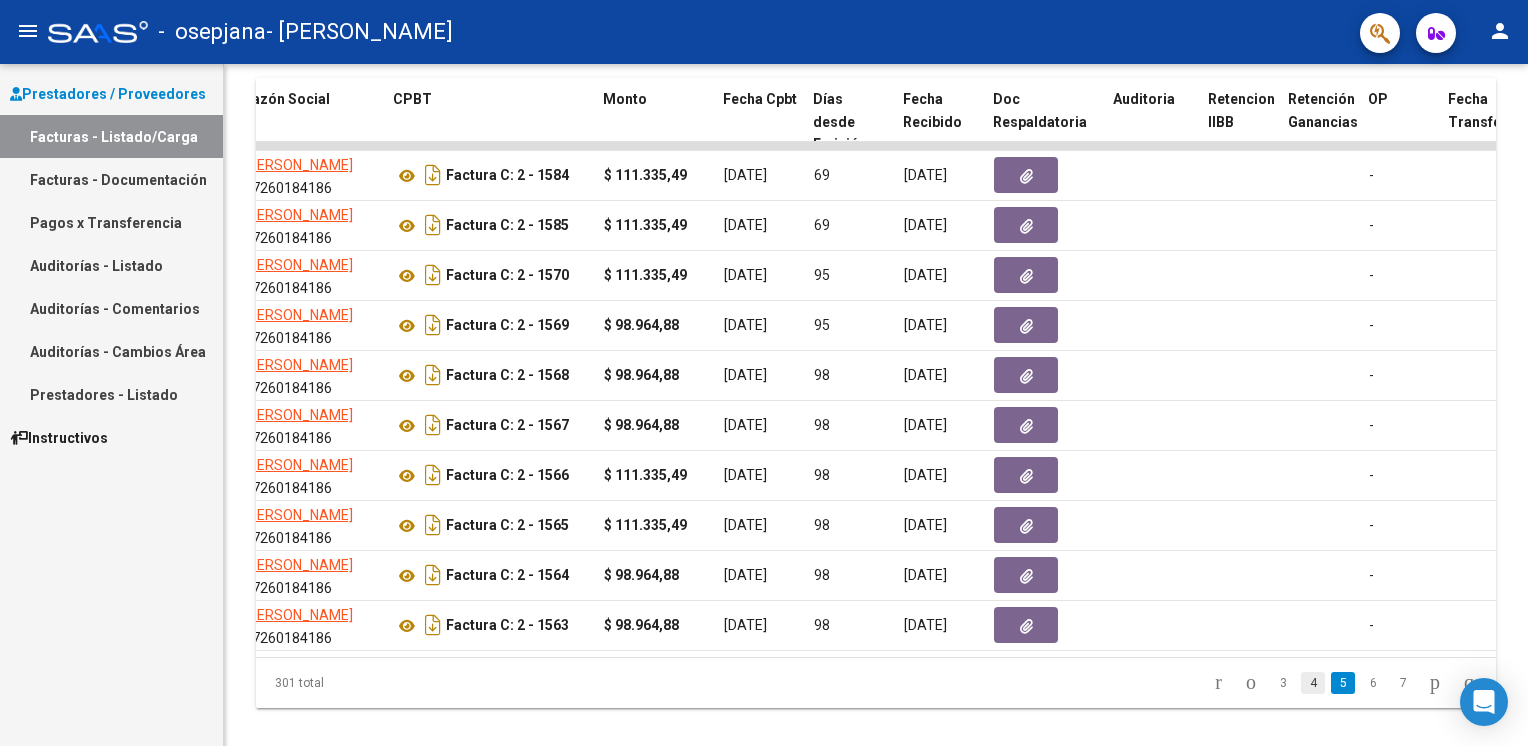 click on "4" 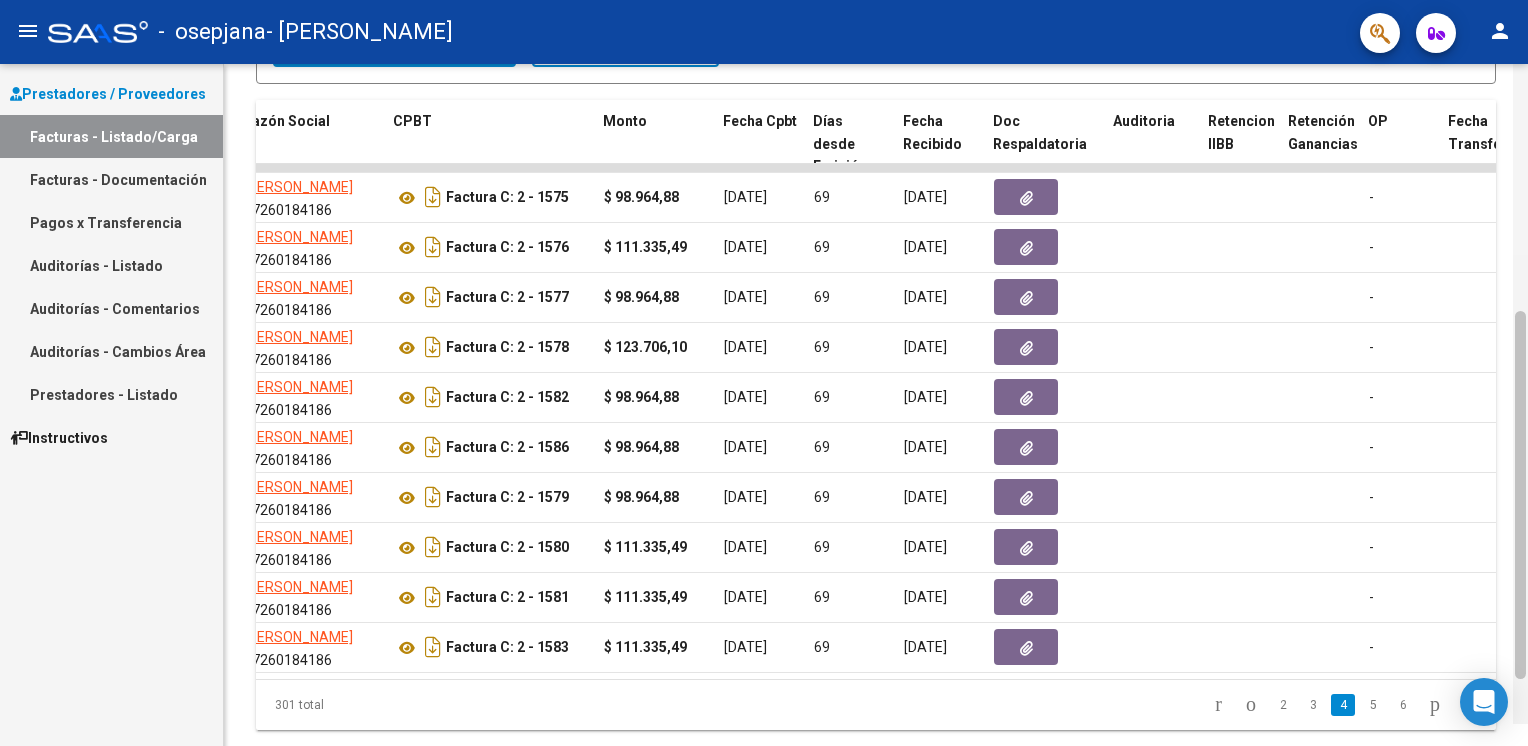 scroll, scrollTop: 533, scrollLeft: 0, axis: vertical 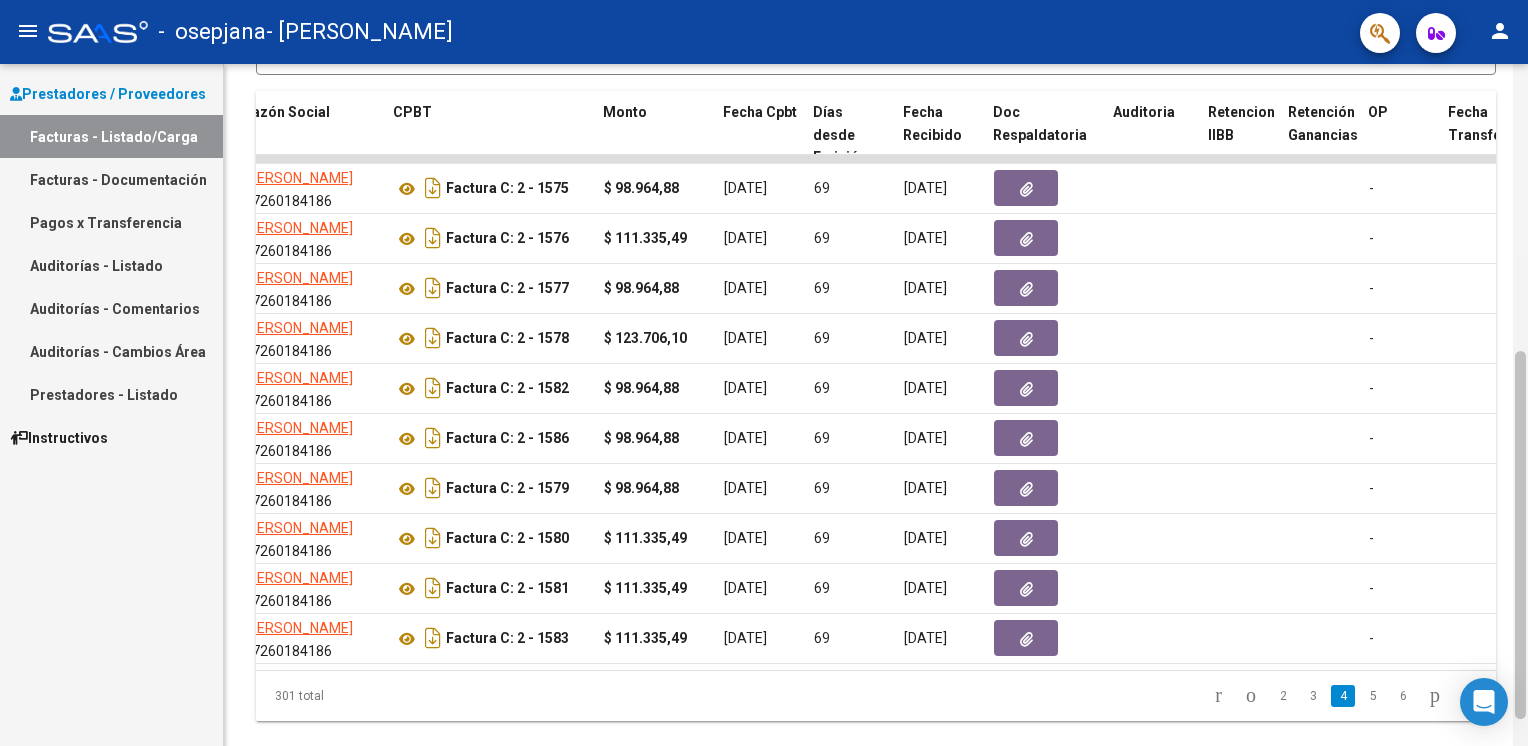 click 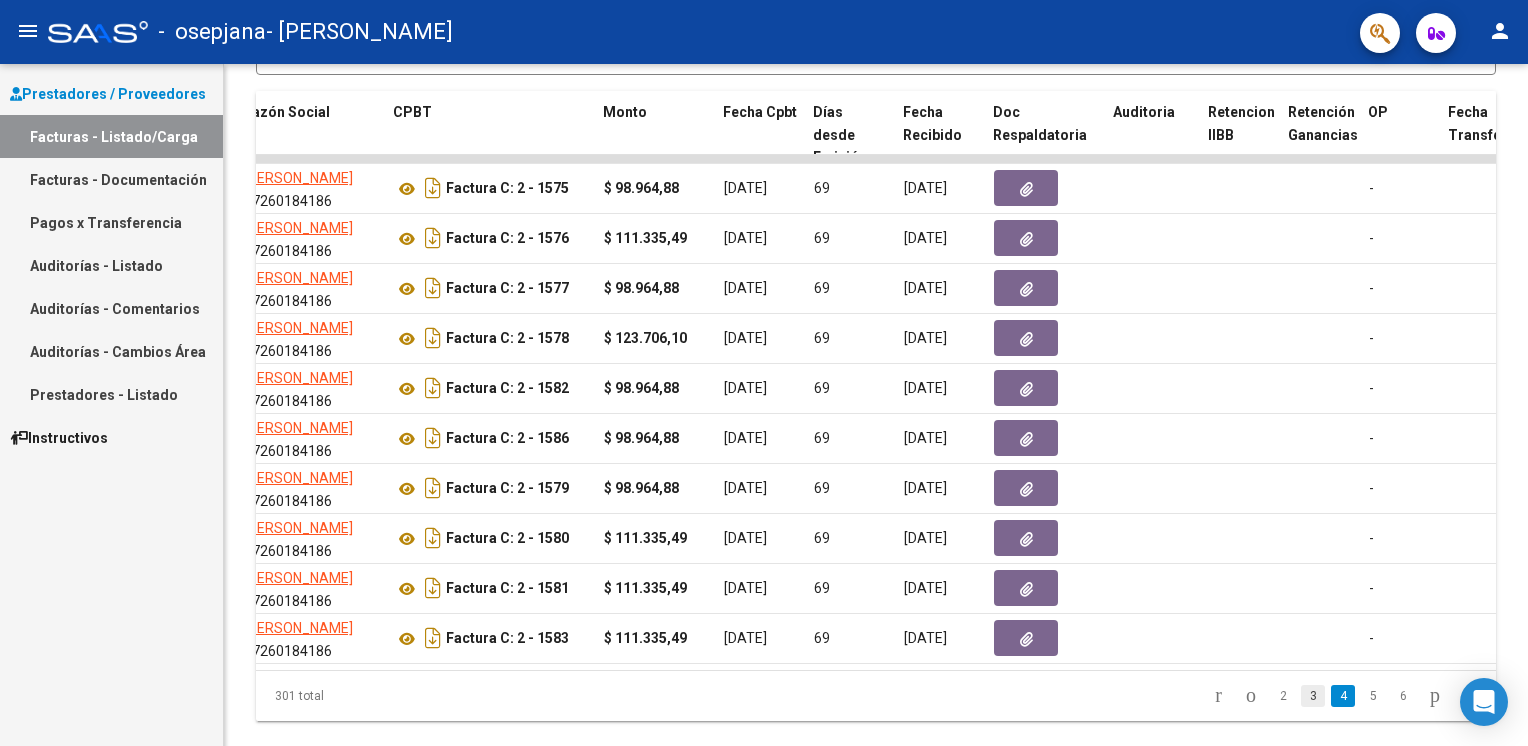 click on "3" 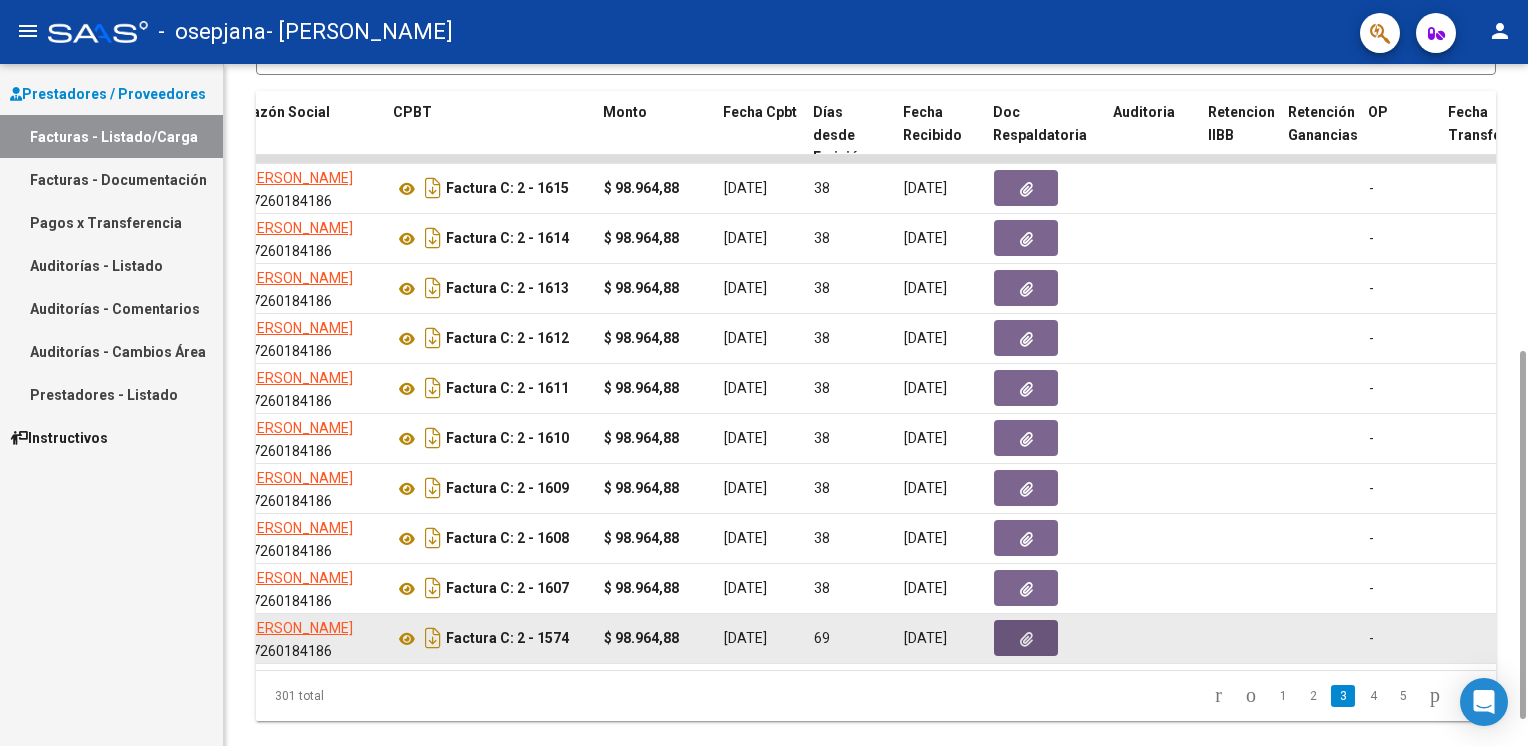 click 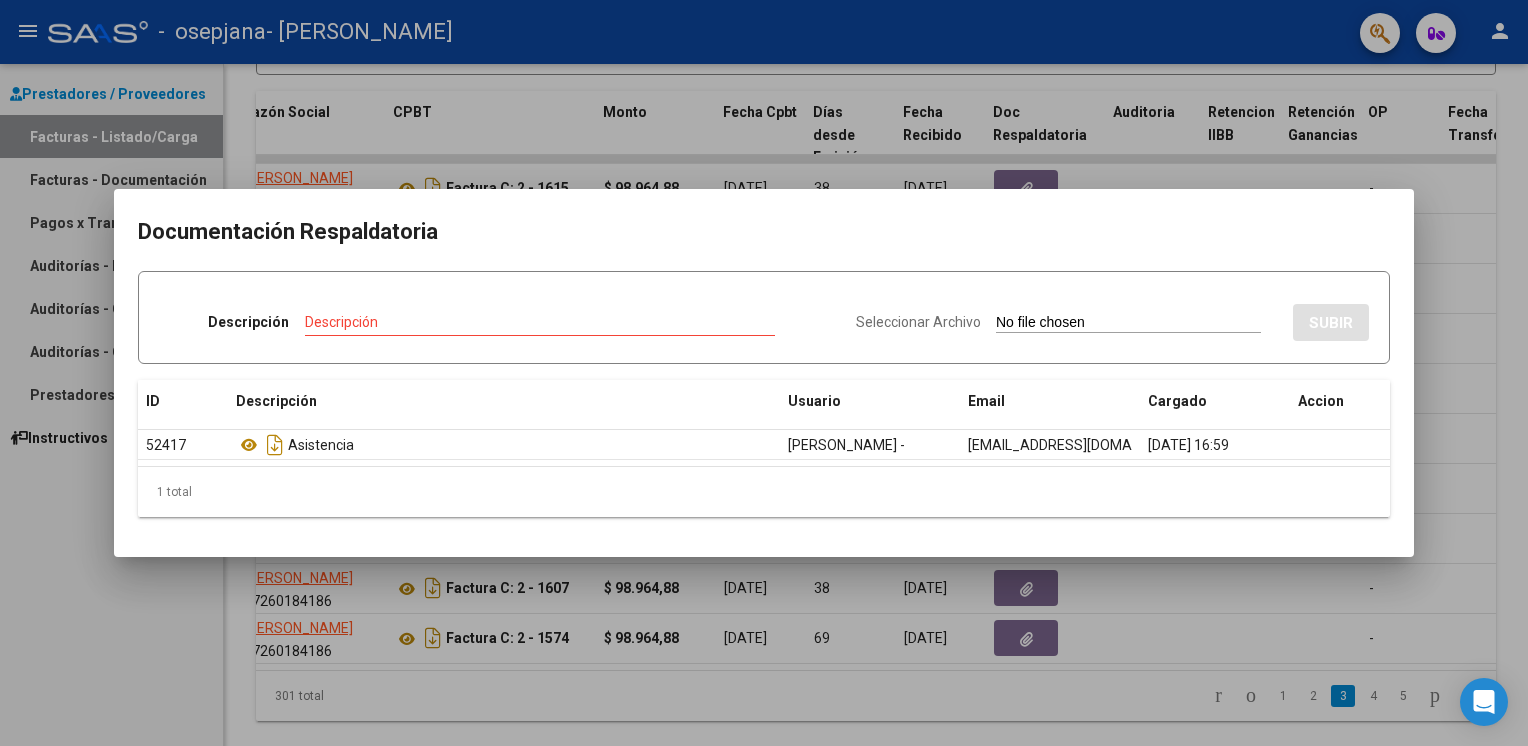 click on "Seleccionar Archivo" at bounding box center (918, 322) 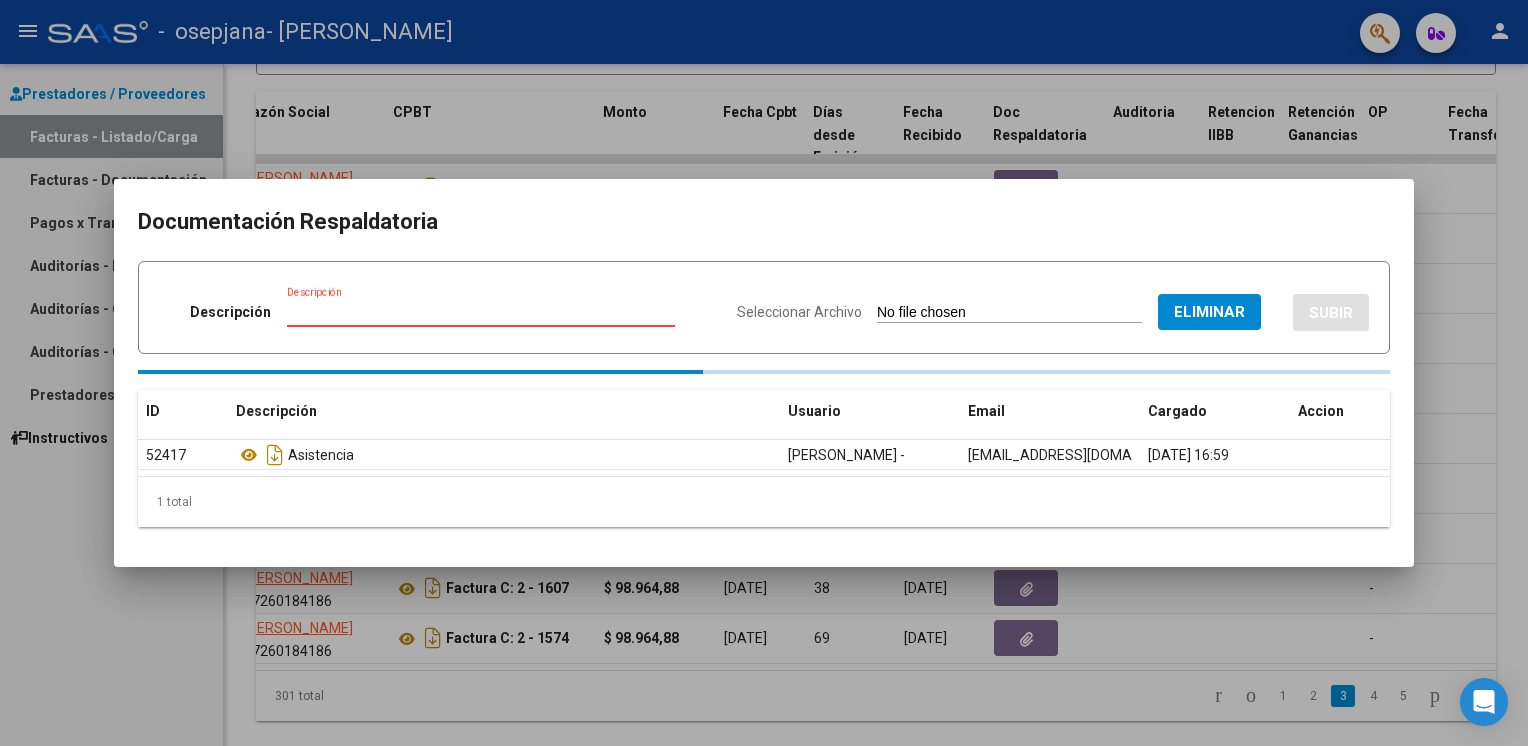 click on "Descripción" at bounding box center [481, 312] 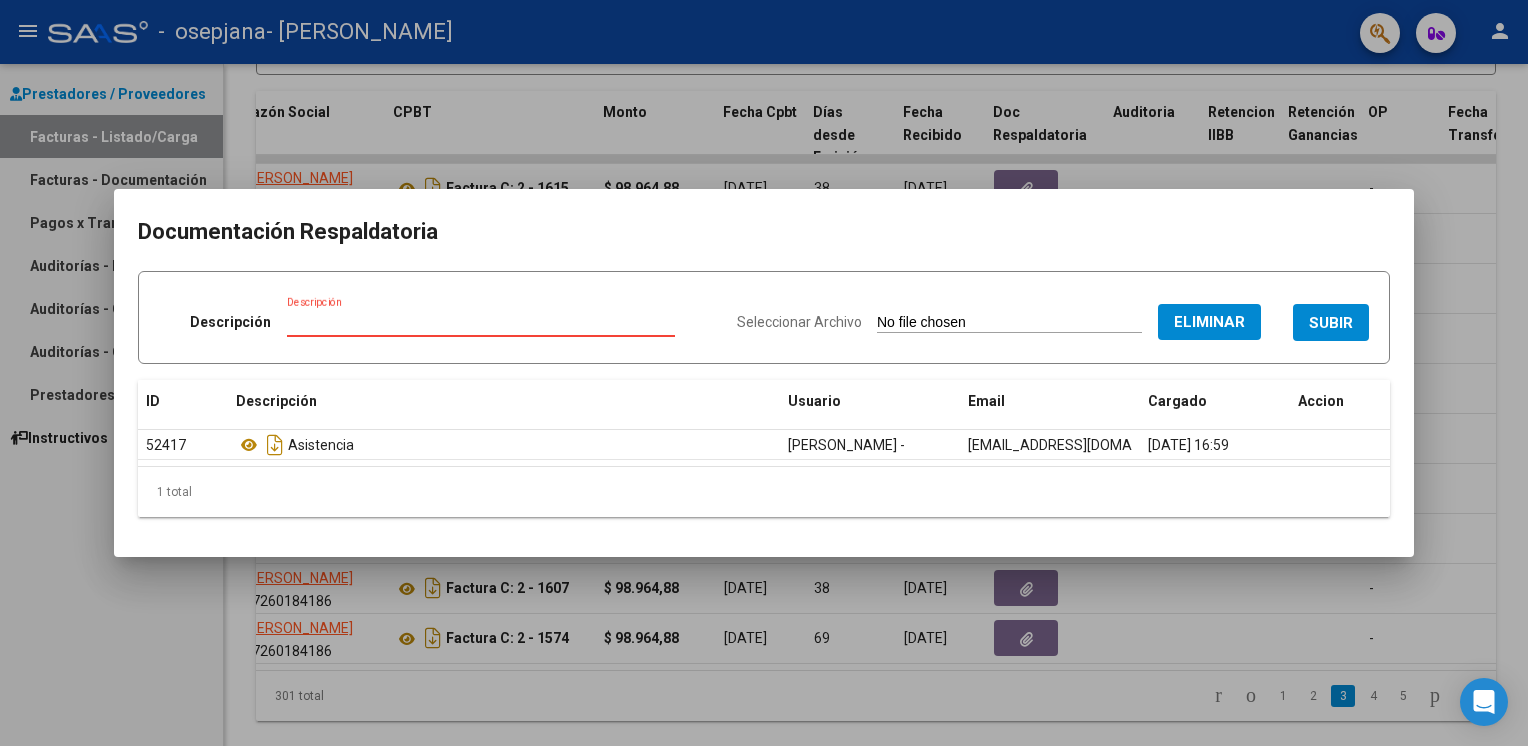 type on "op firmada" 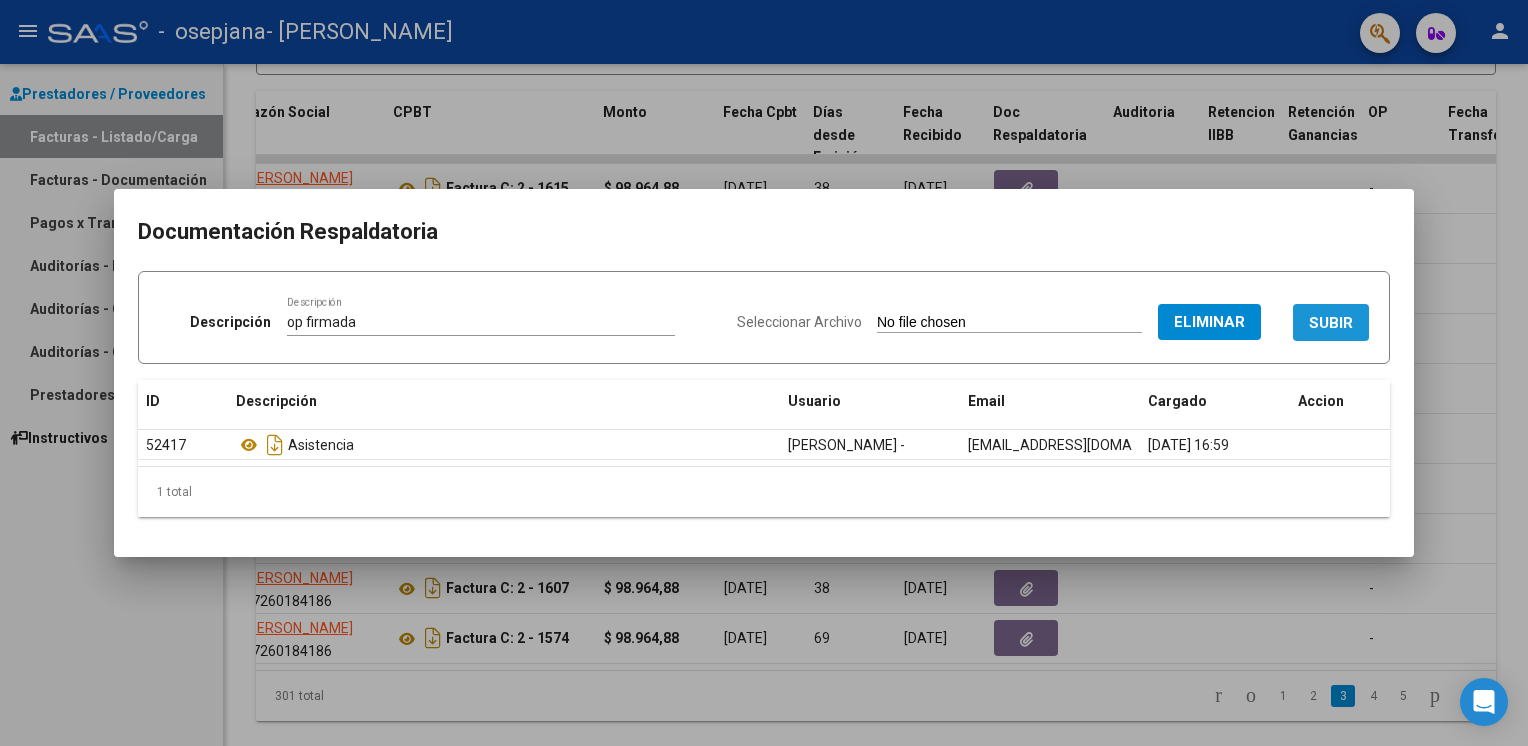 click on "SUBIR" at bounding box center [1331, 323] 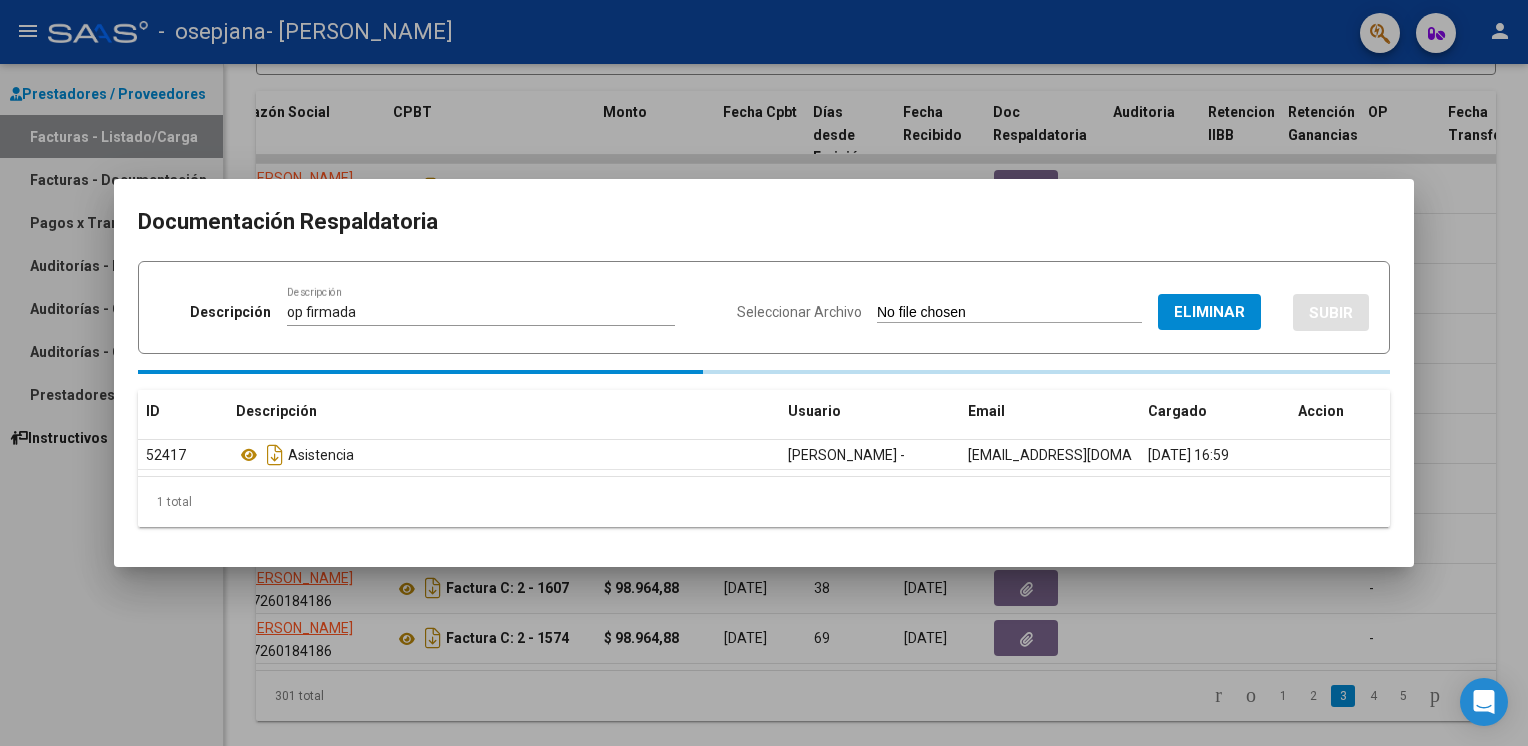 type 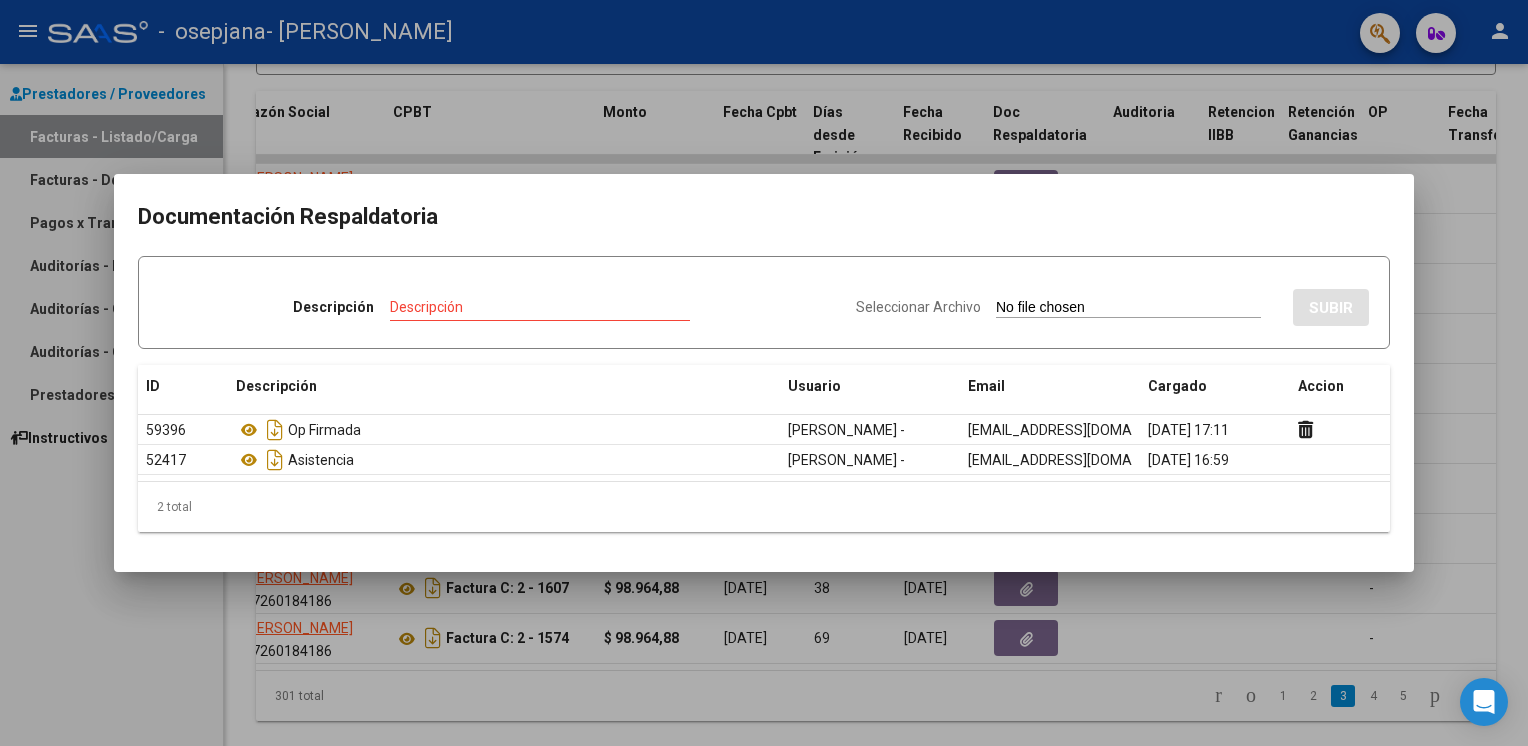 click at bounding box center (764, 373) 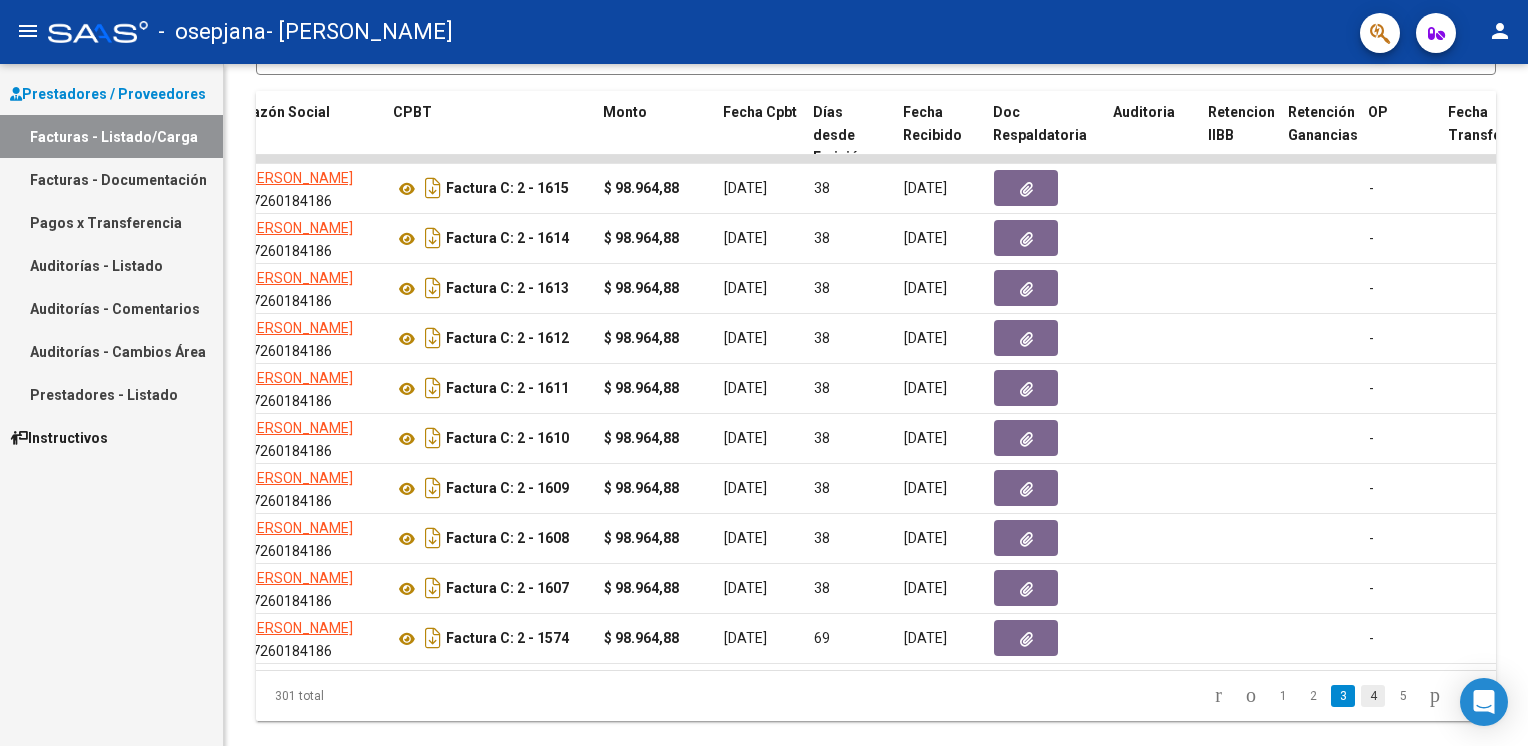 click on "4" 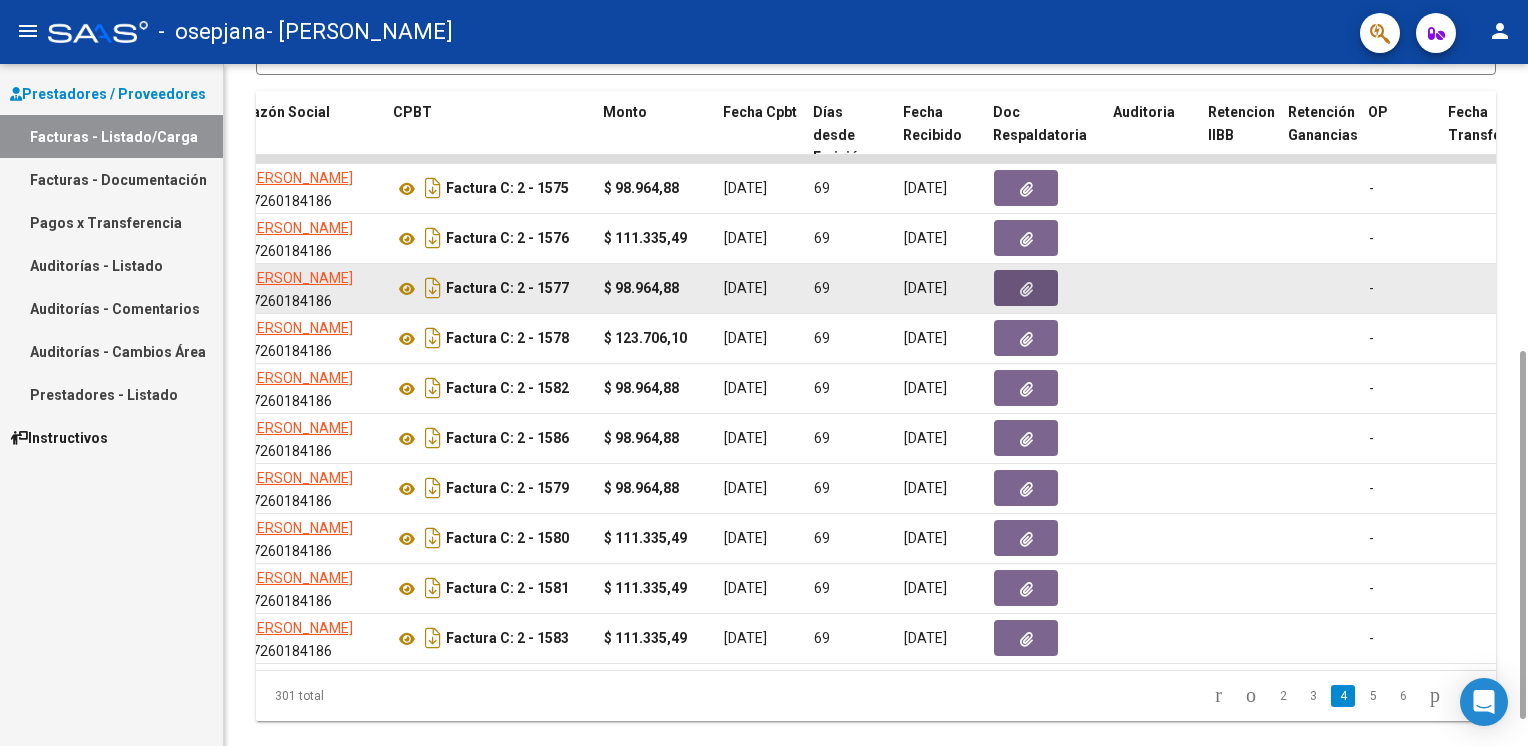 click 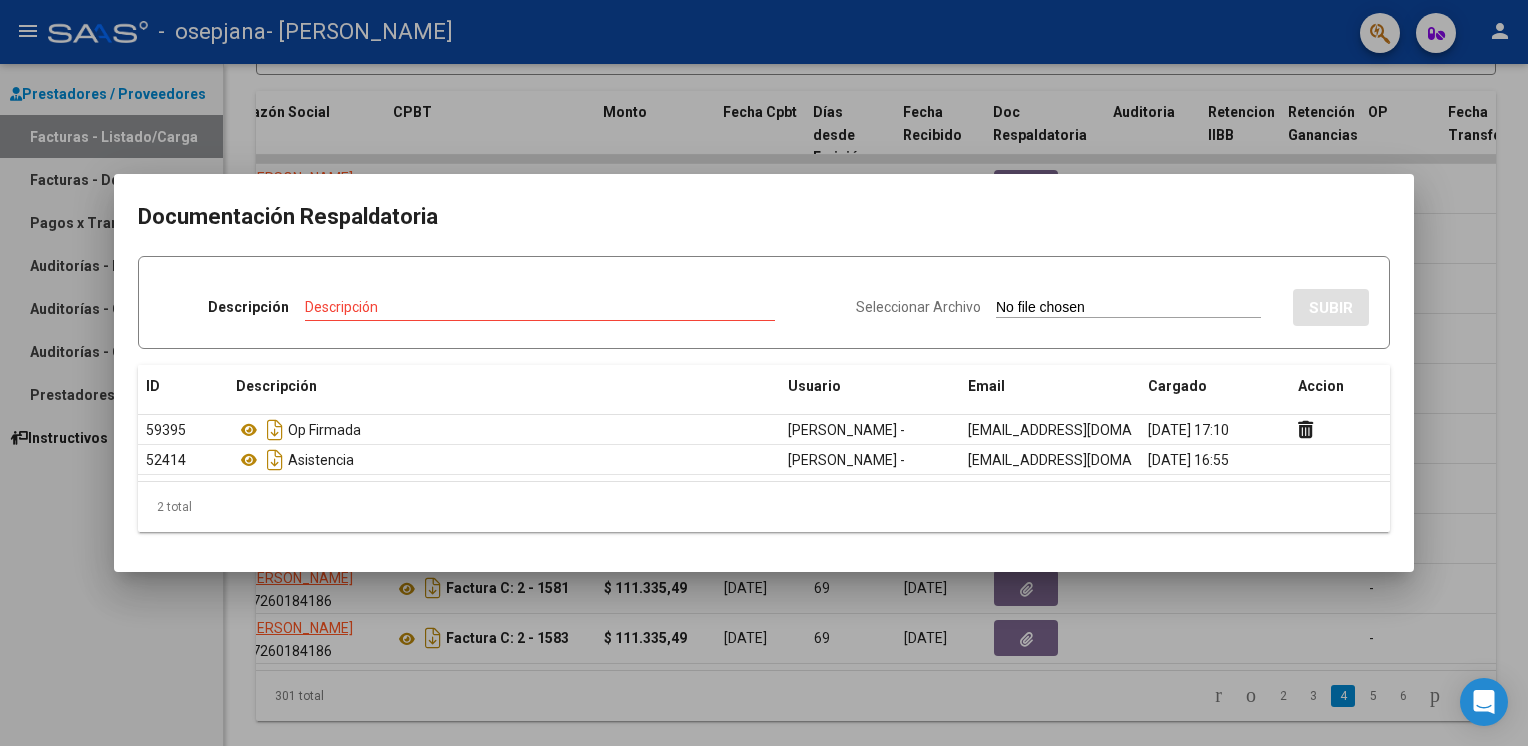 click at bounding box center [764, 373] 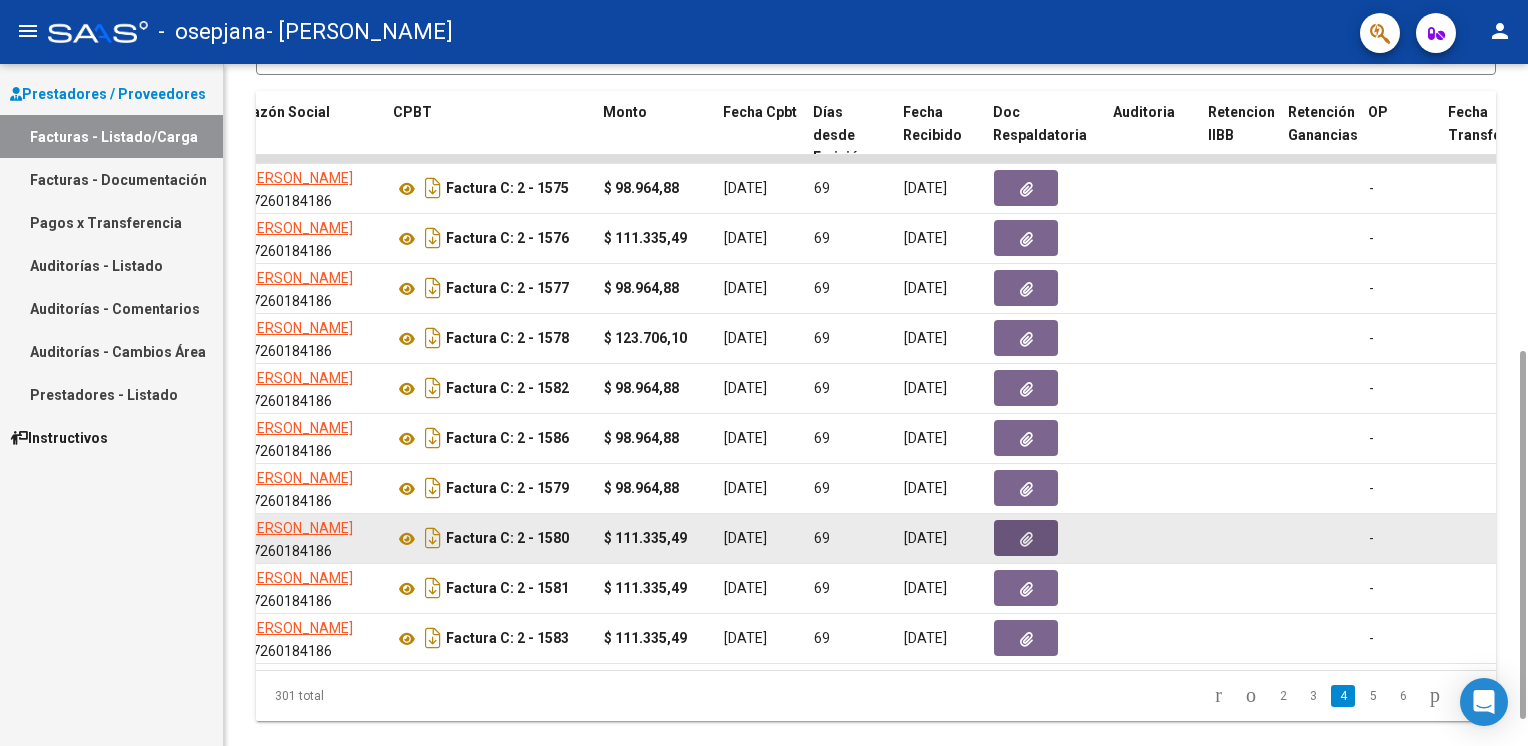 click 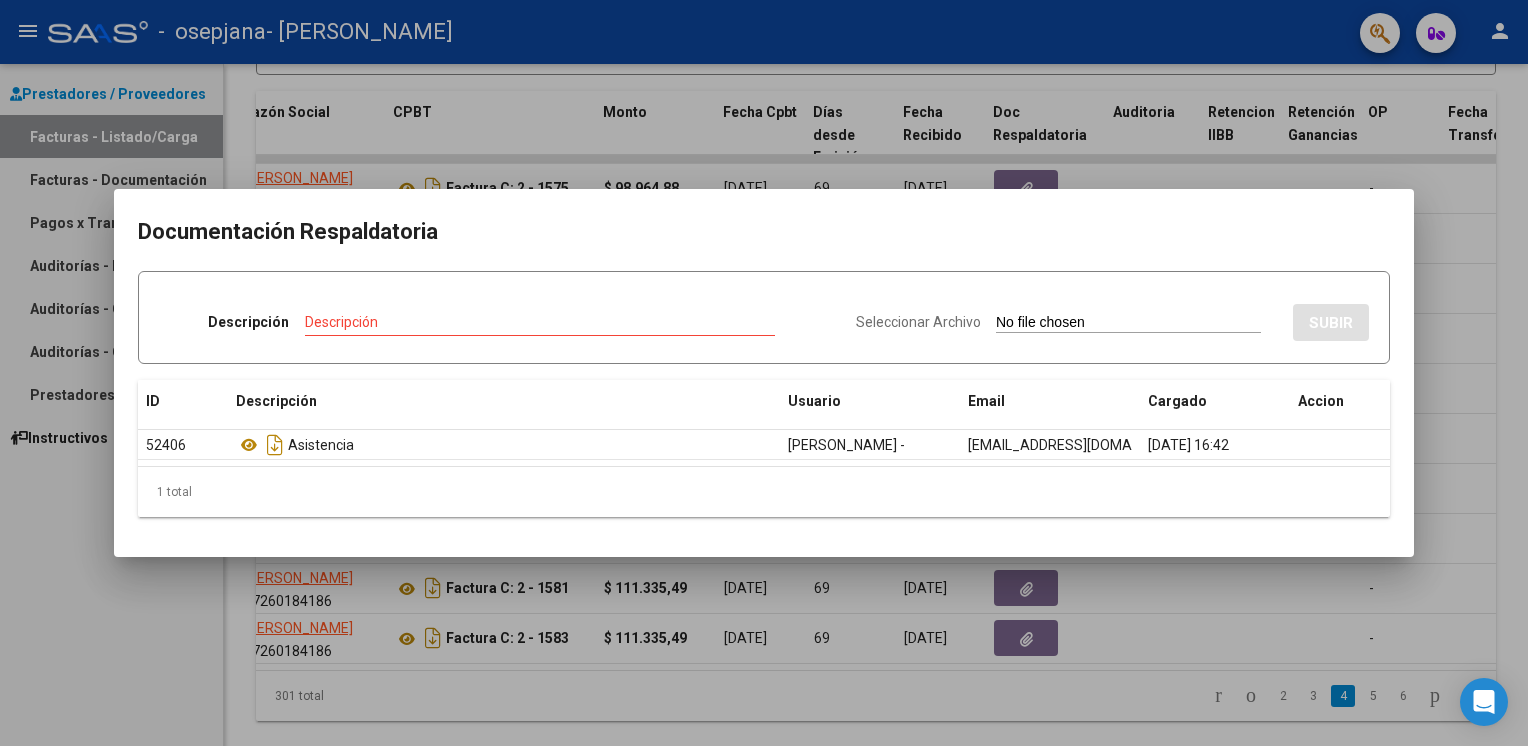 click on "Seleccionar Archivo" at bounding box center [918, 322] 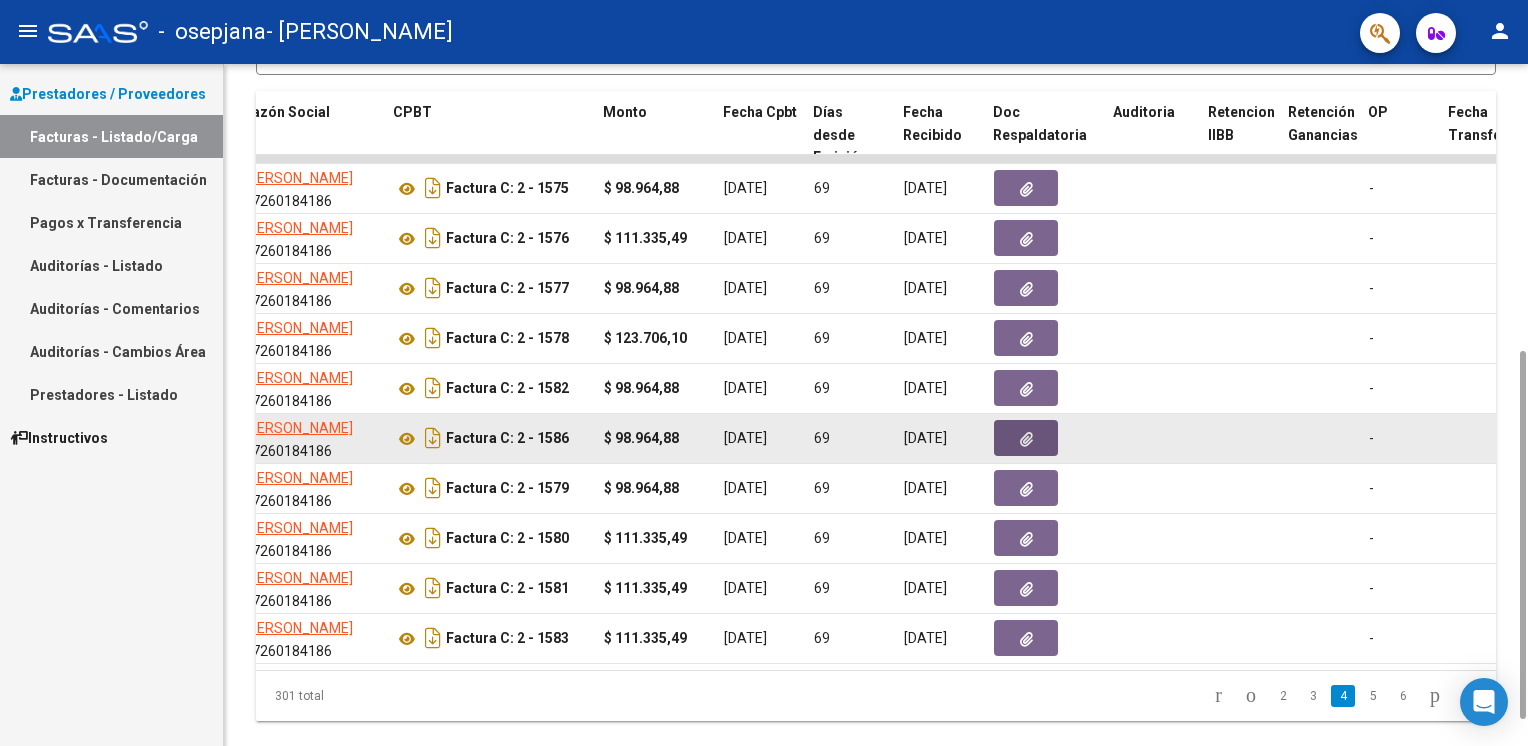 click 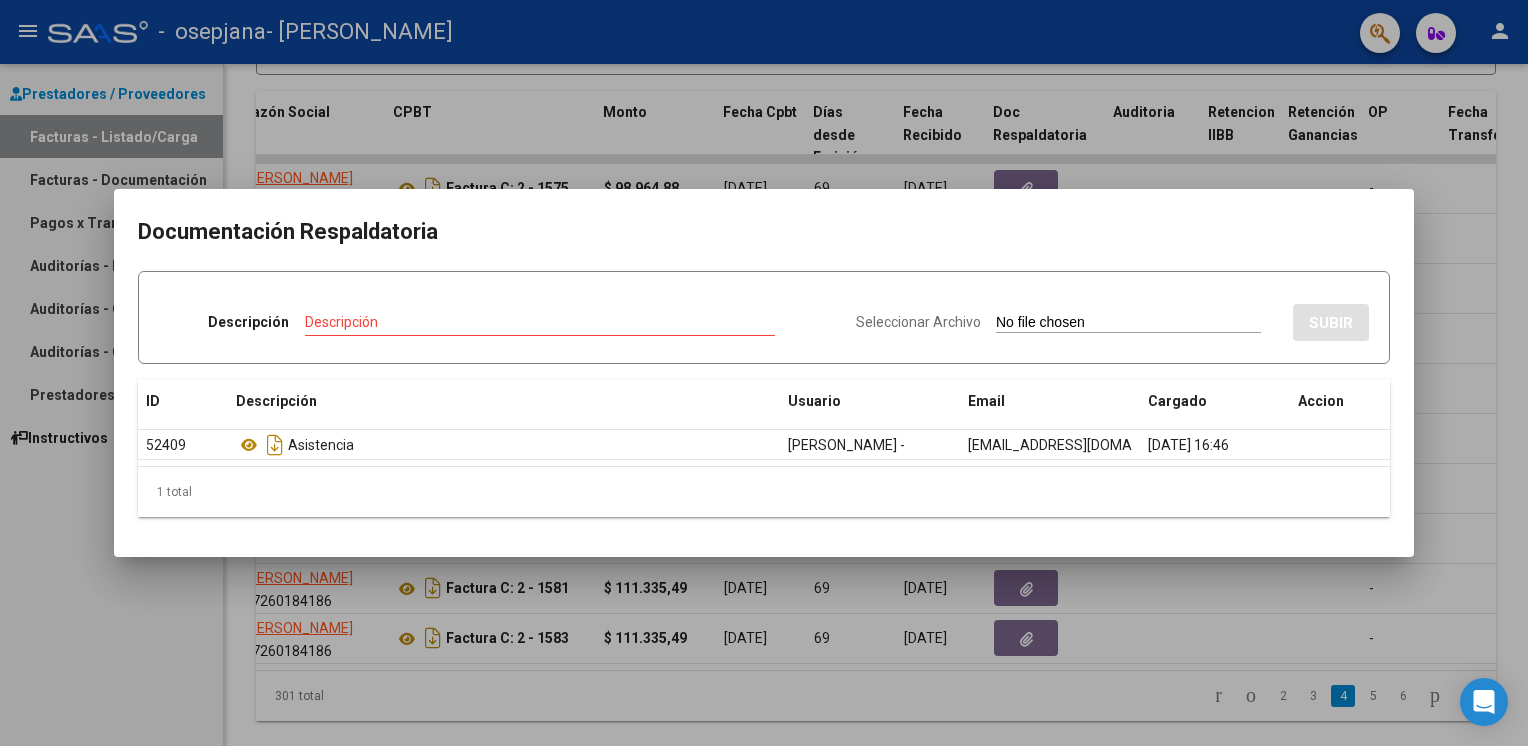 click on "Seleccionar Archivo" at bounding box center [918, 322] 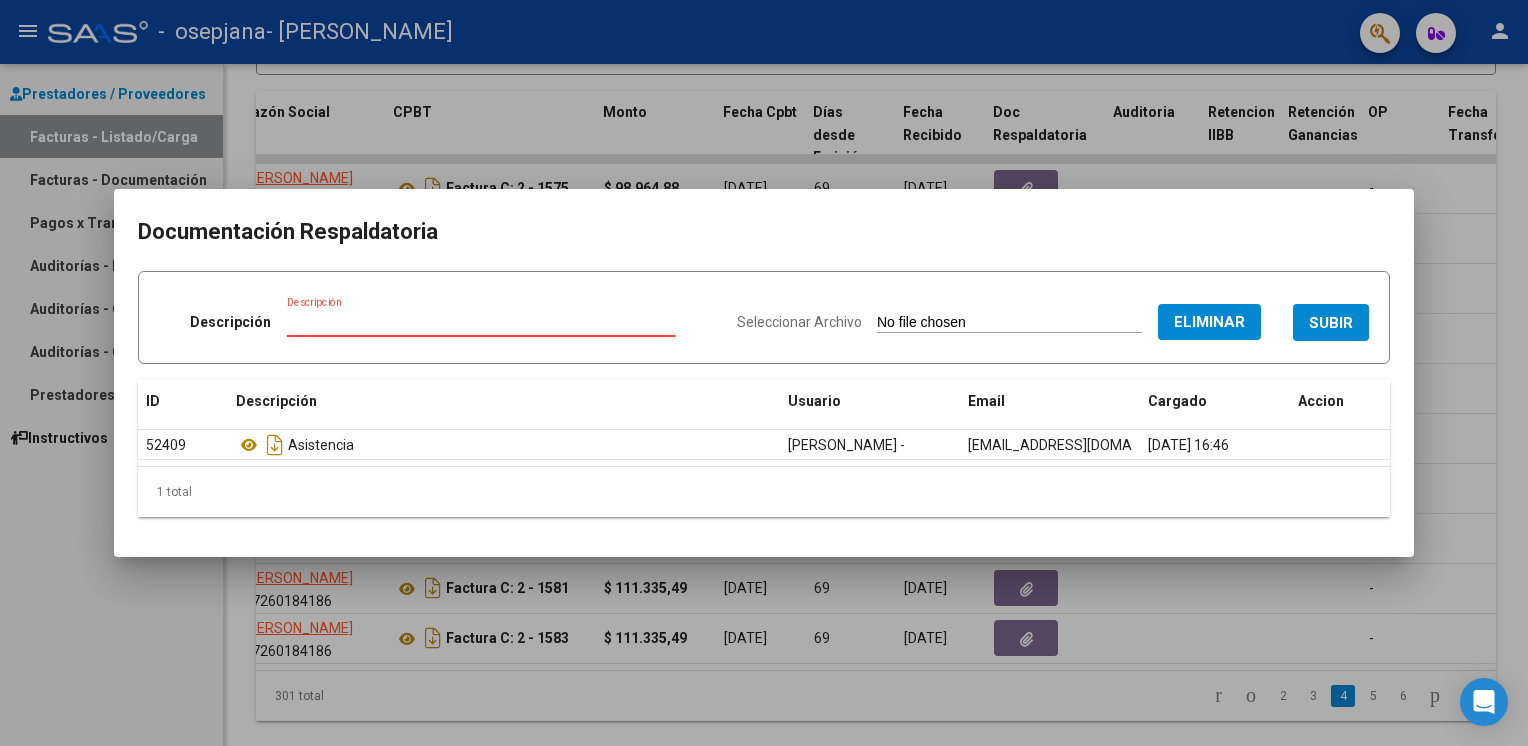 click on "Descripción" at bounding box center [481, 322] 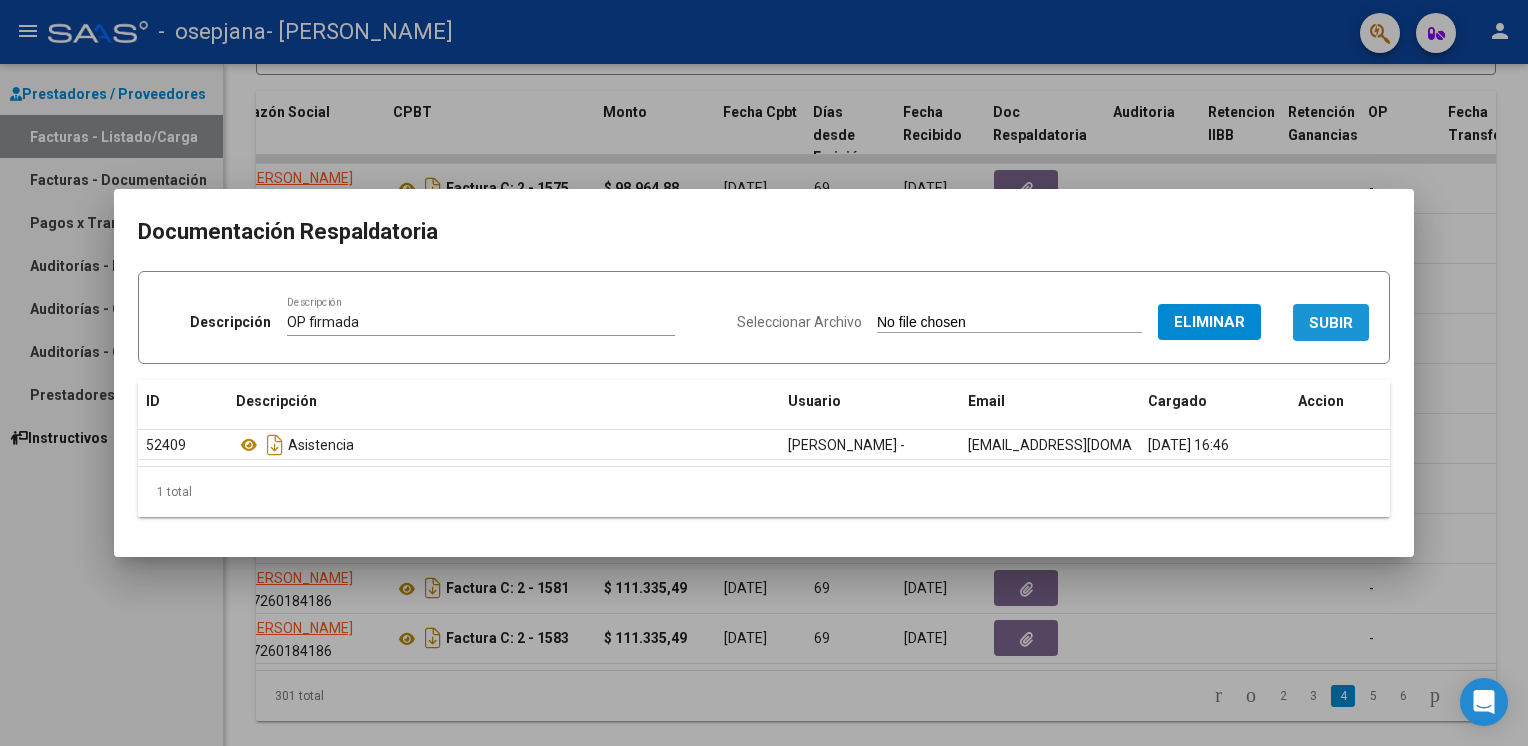 click on "SUBIR" at bounding box center [1331, 323] 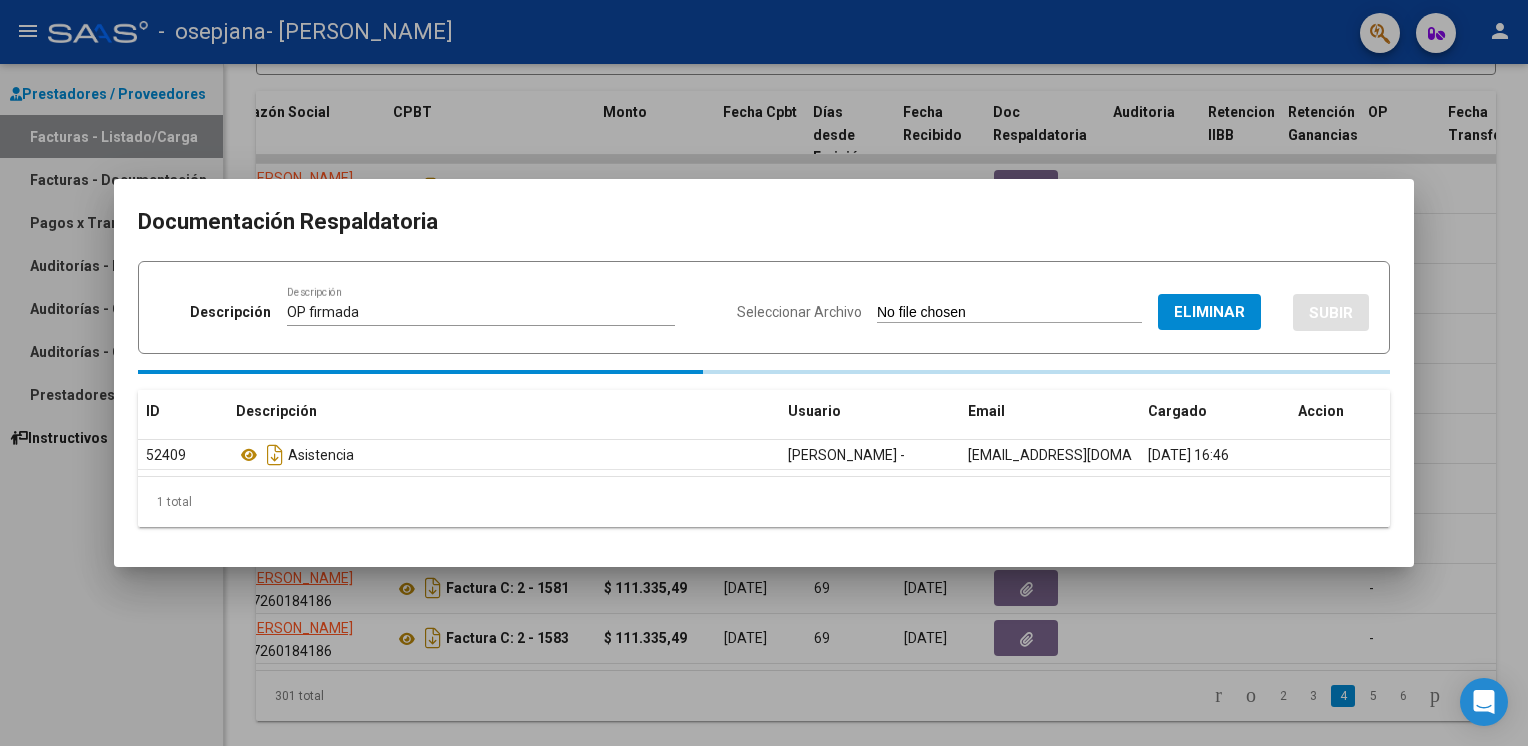 type 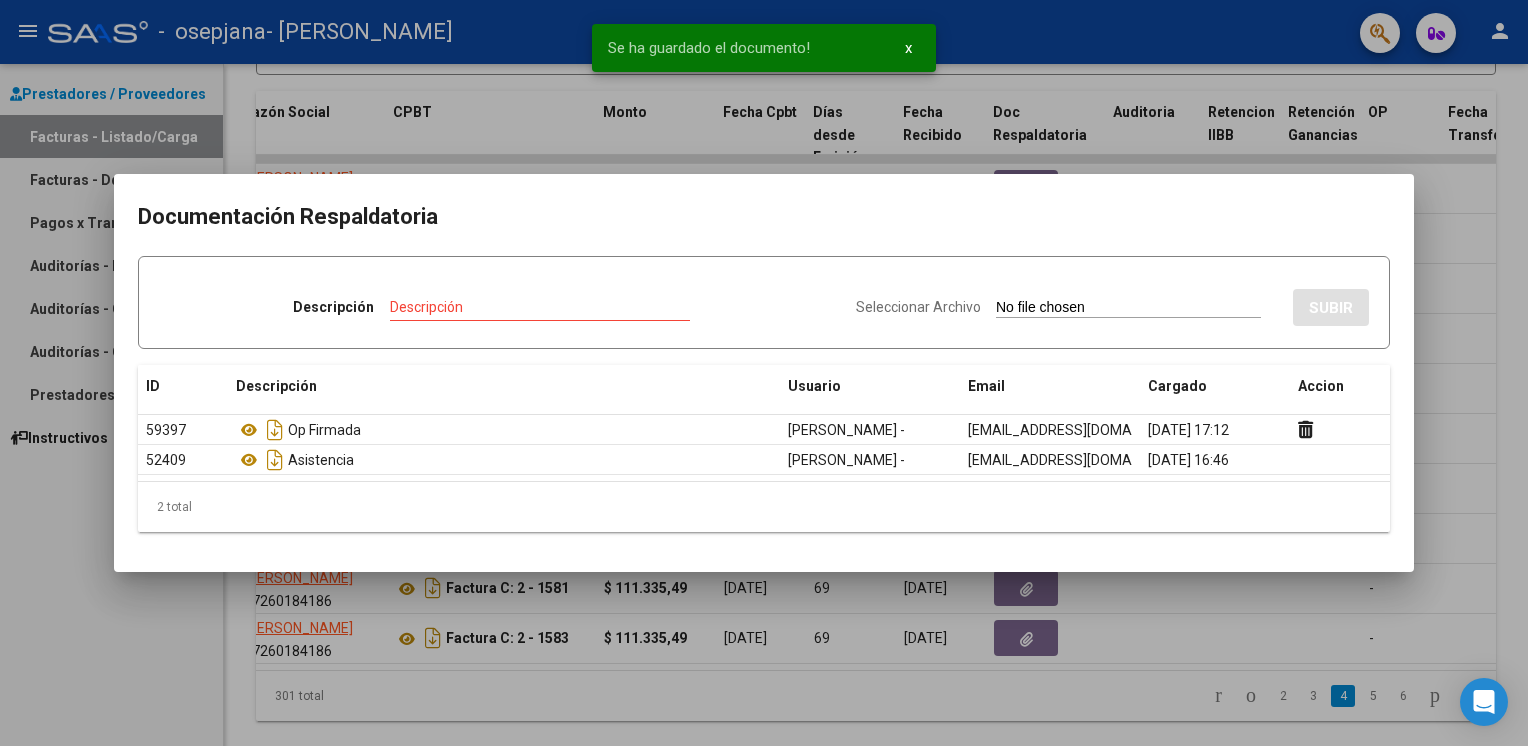 click at bounding box center (764, 373) 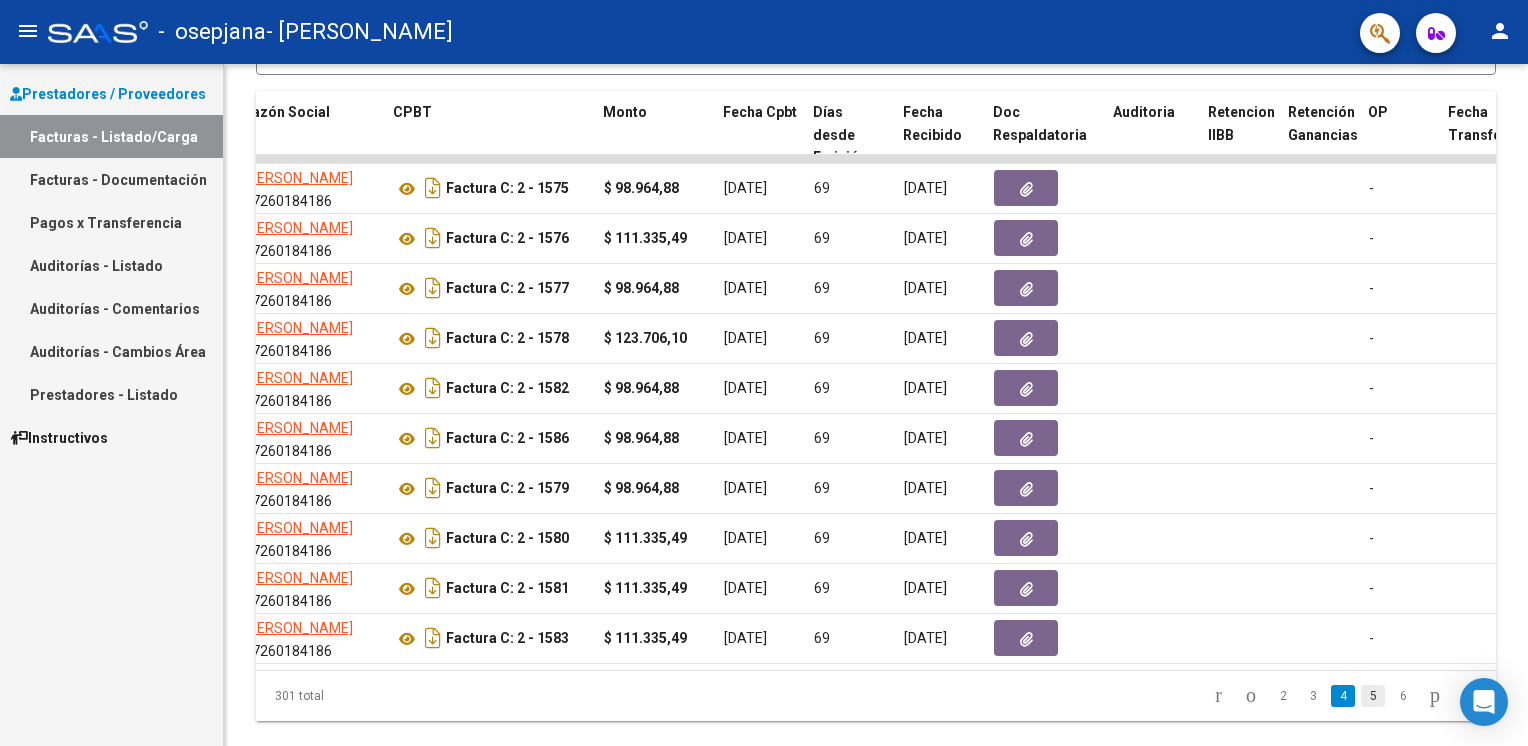 click on "5" 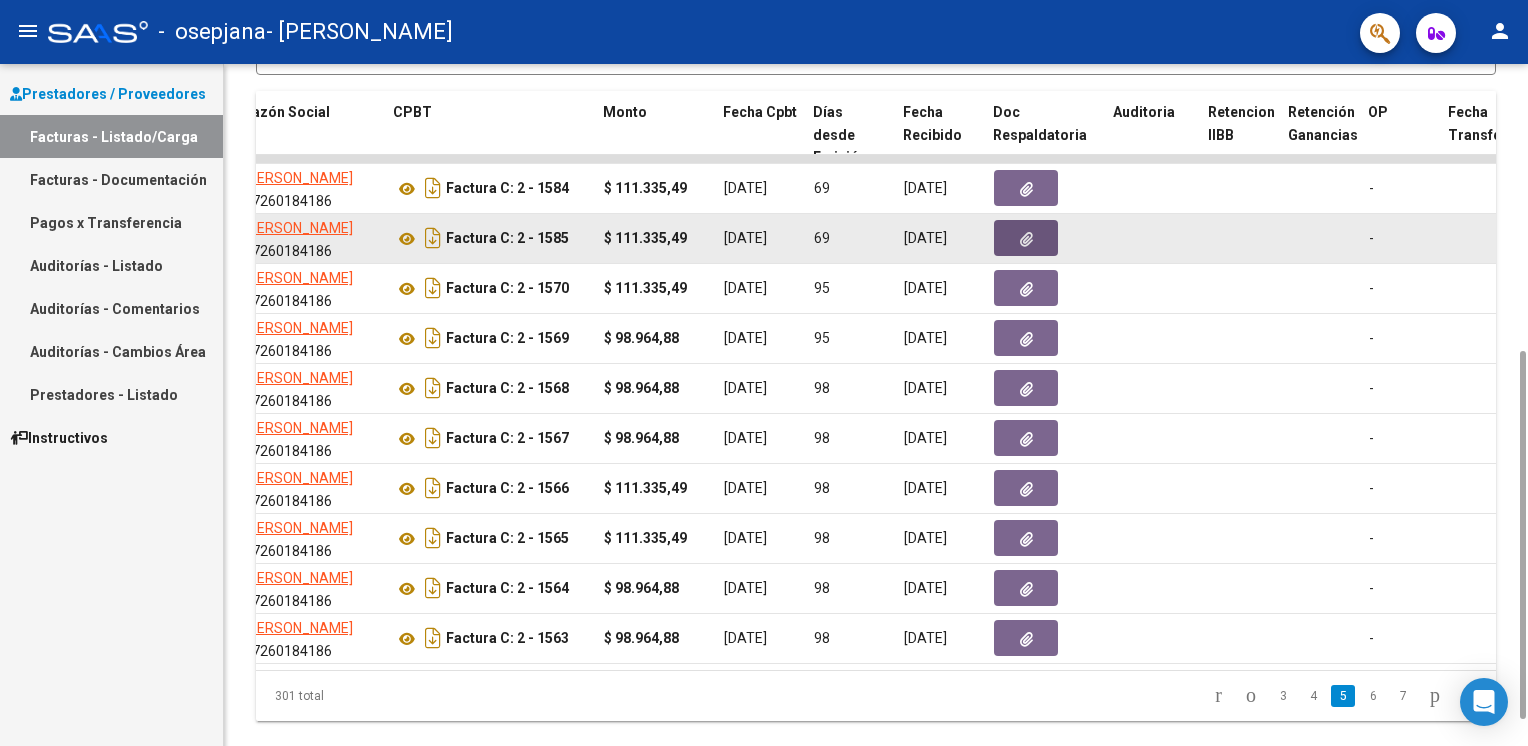 click 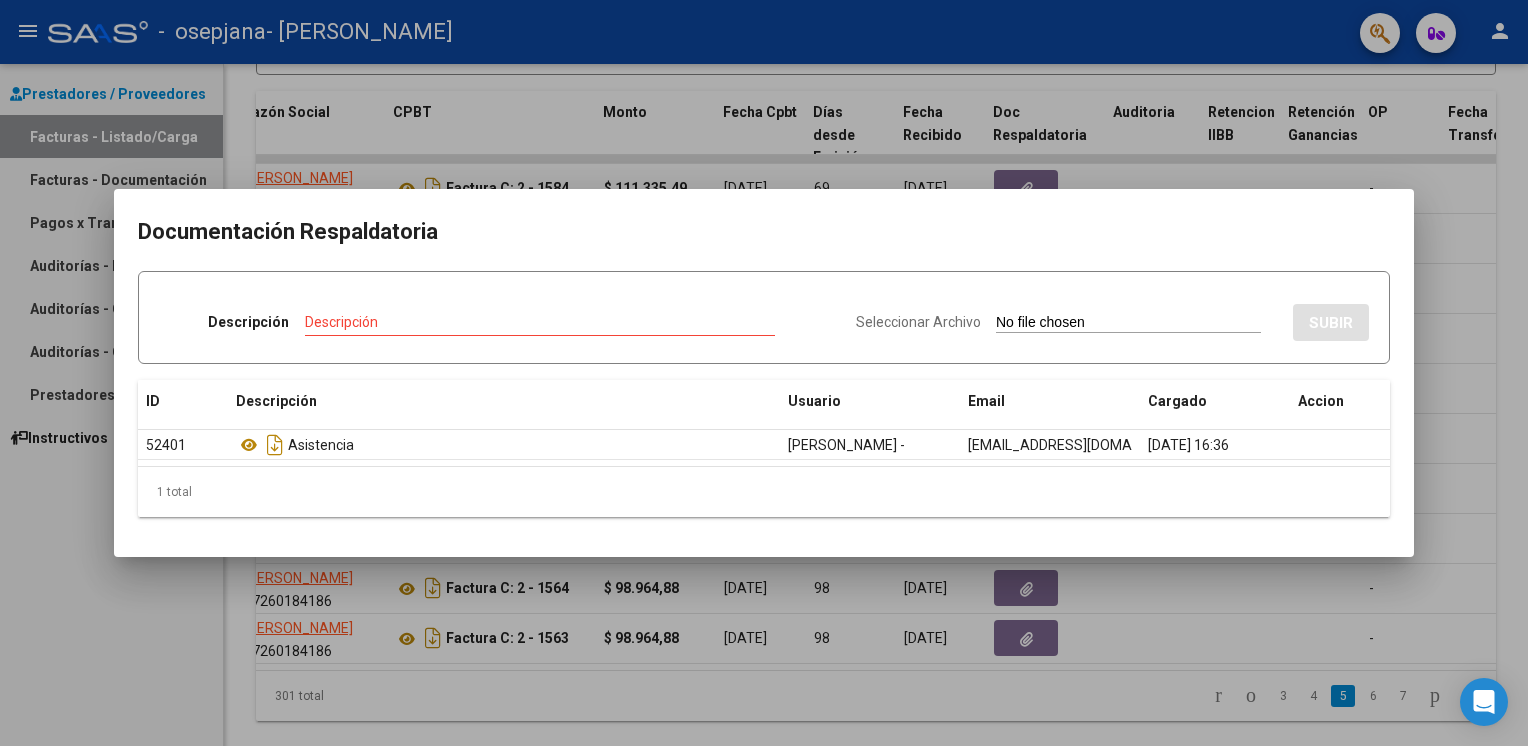 click on "Seleccionar Archivo" at bounding box center (918, 322) 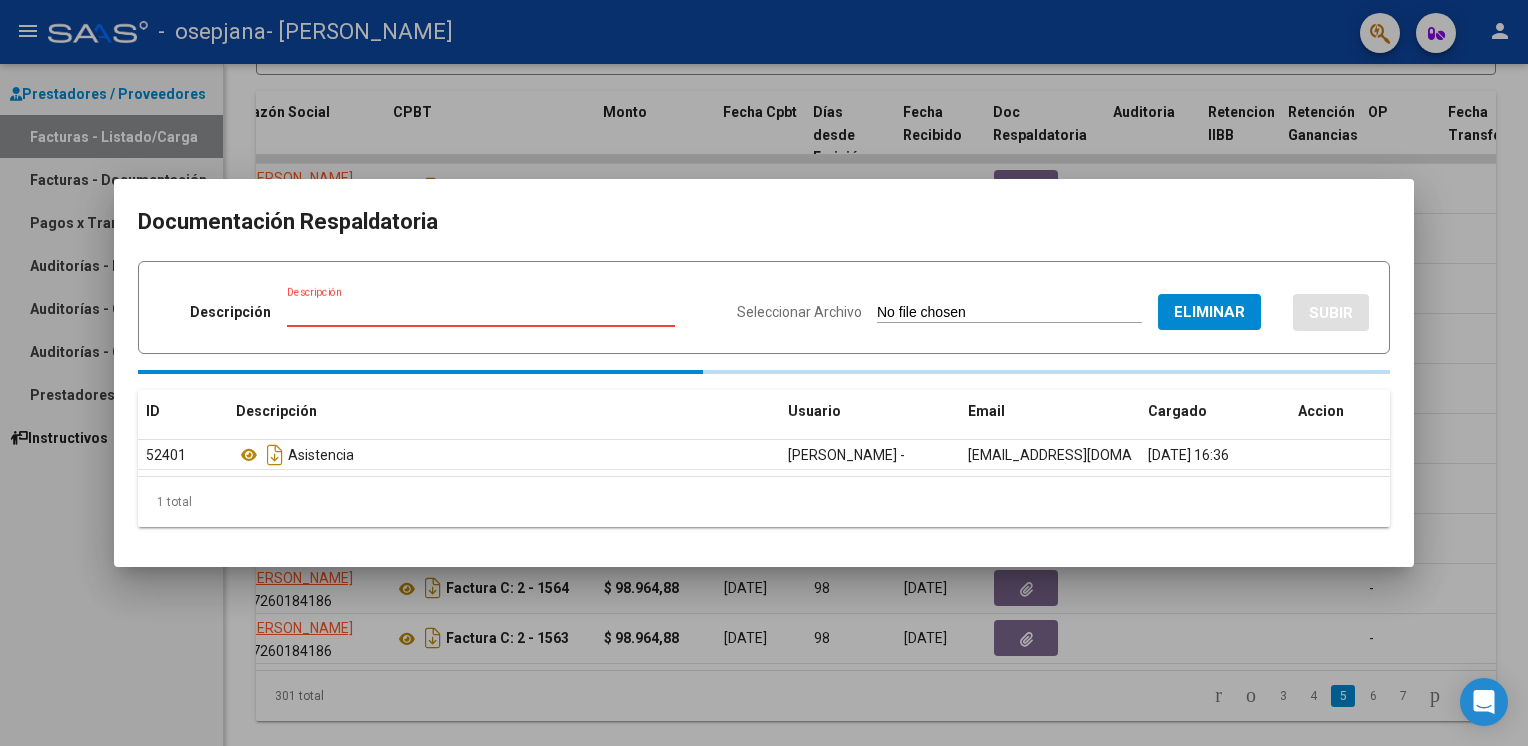 click on "Descripción" at bounding box center (481, 312) 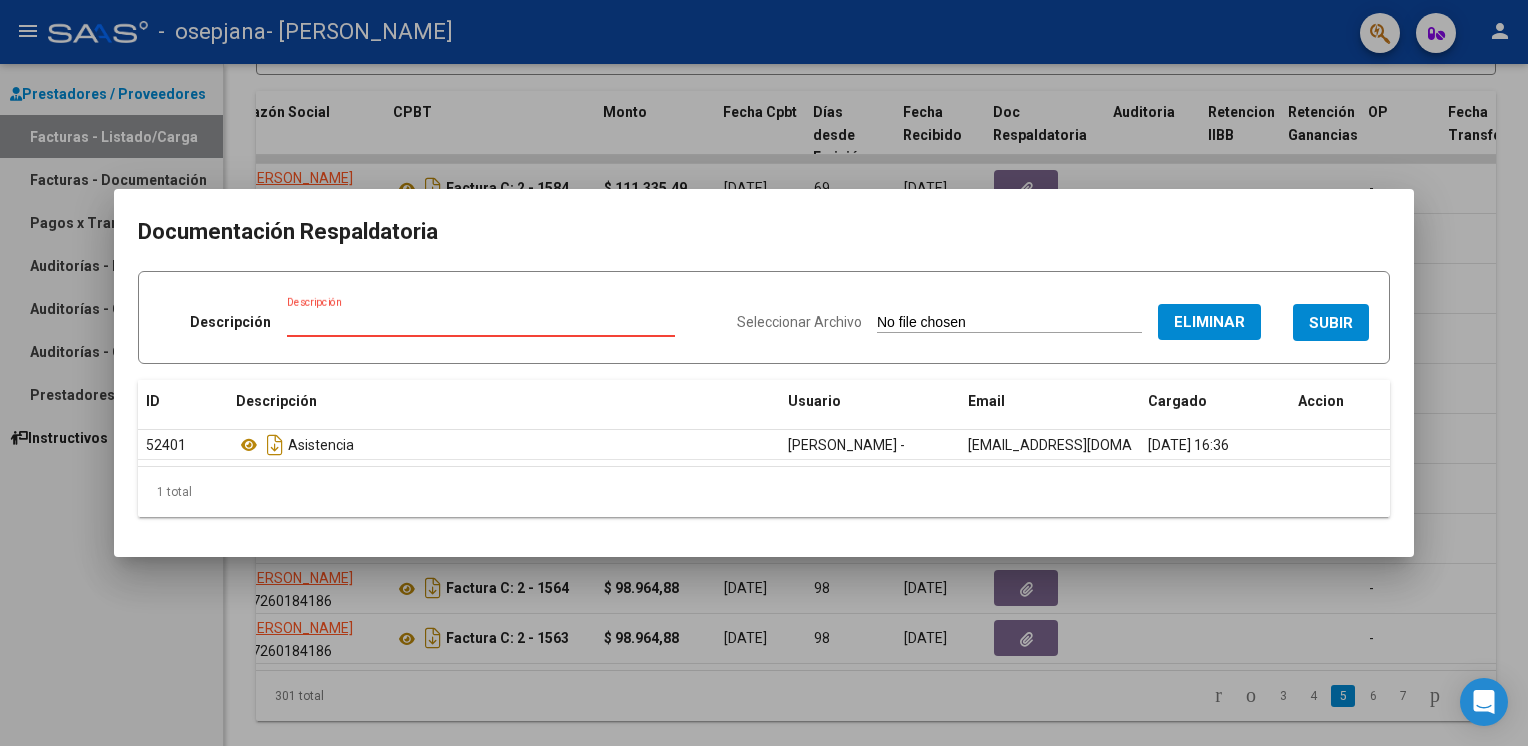 type on "OP FIRMADA" 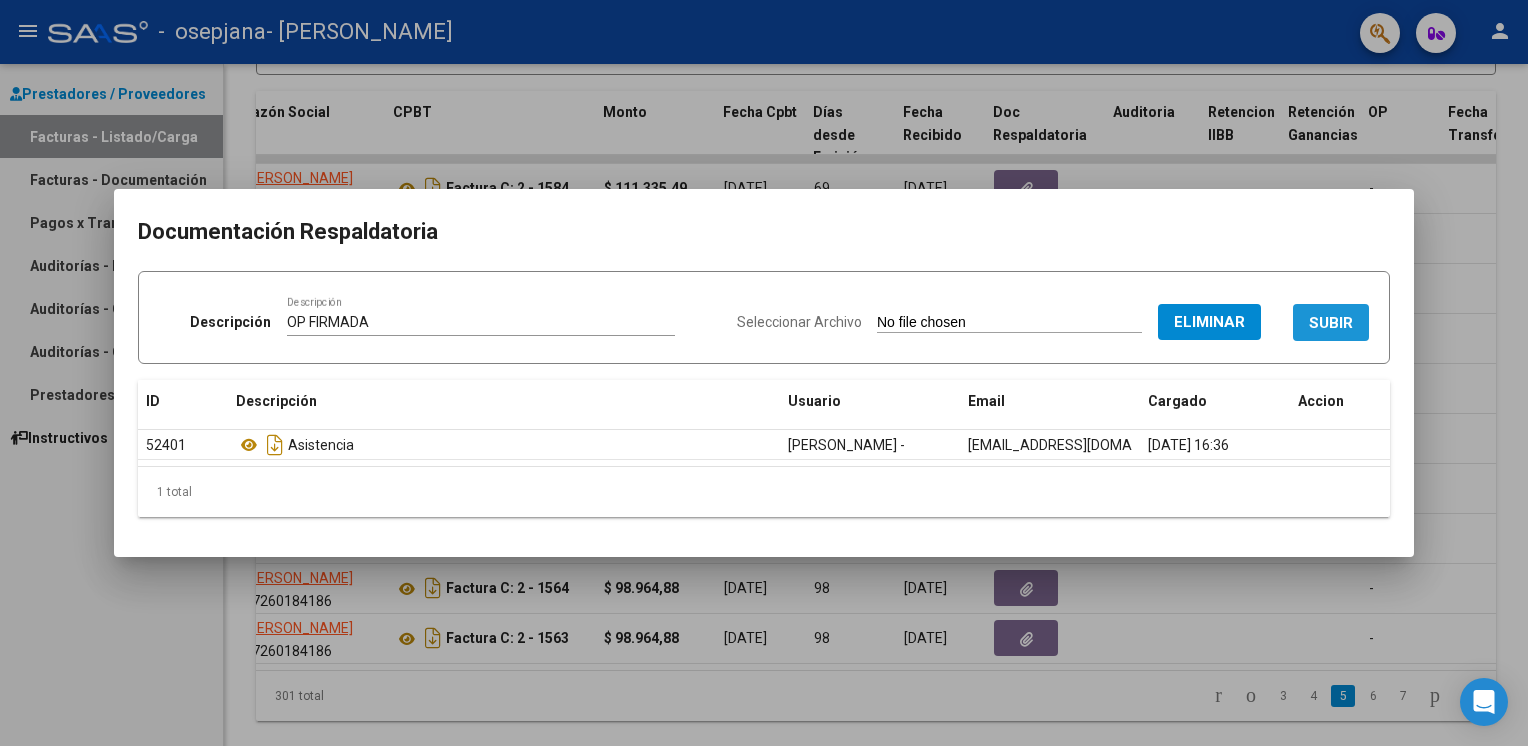 click on "SUBIR" at bounding box center [1331, 323] 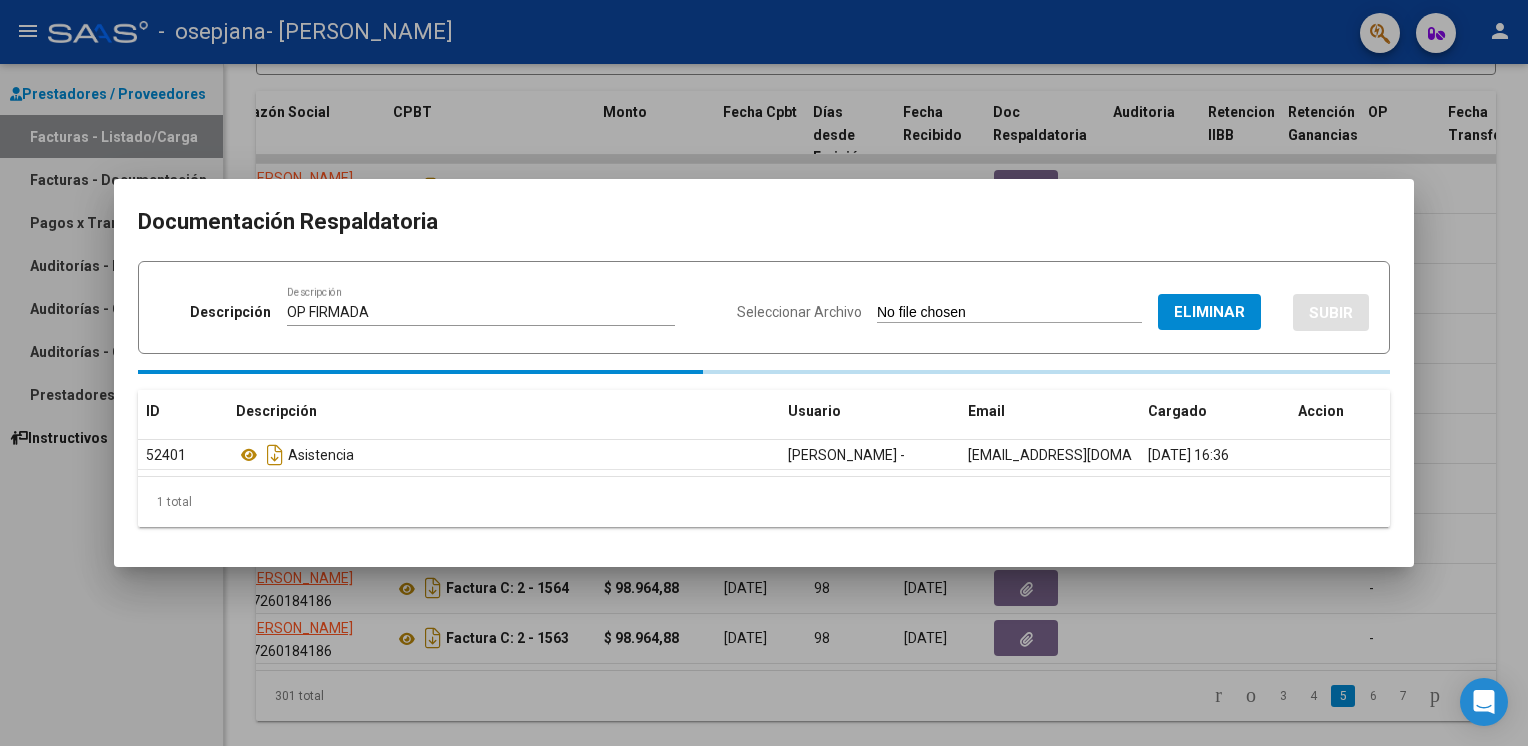 type 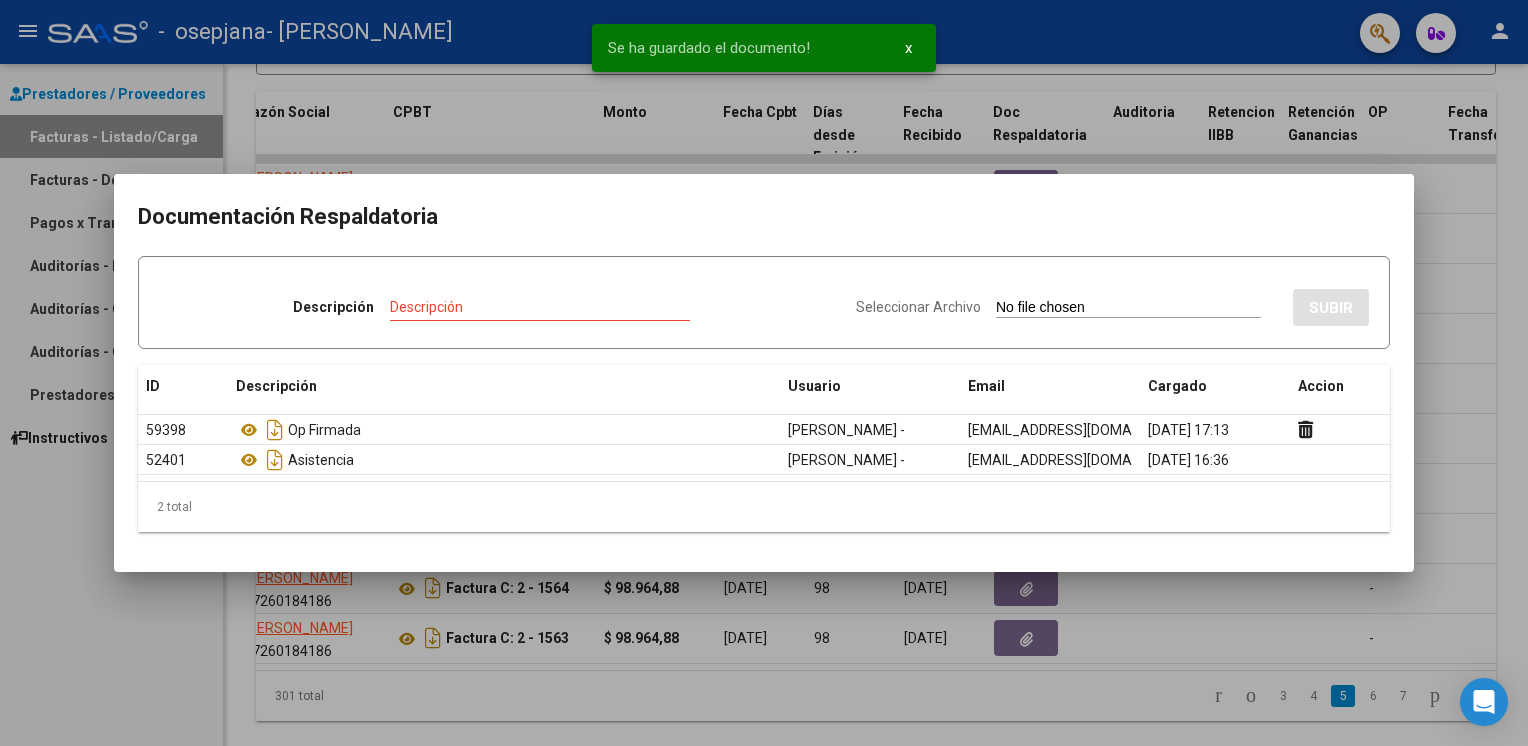 click at bounding box center [764, 373] 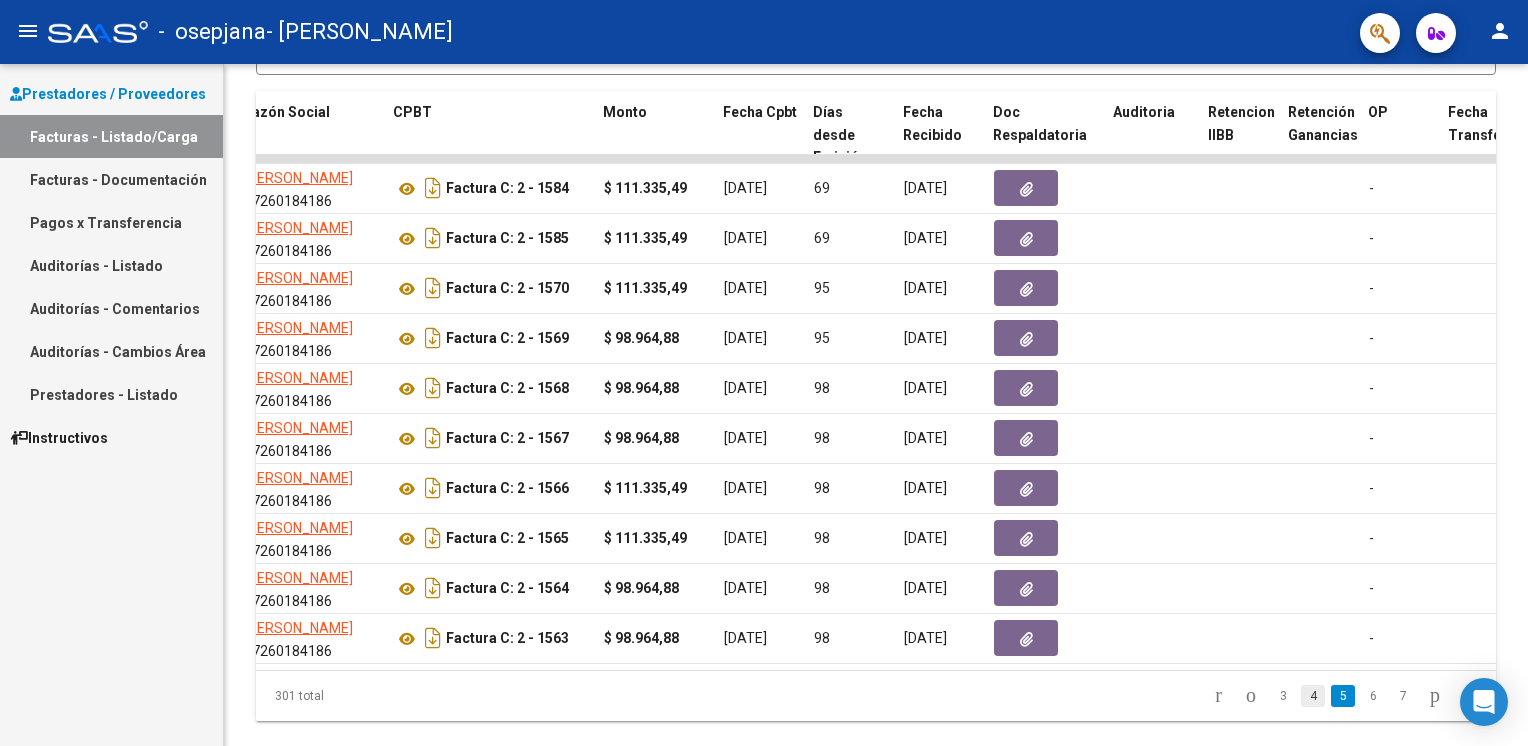 click on "4" 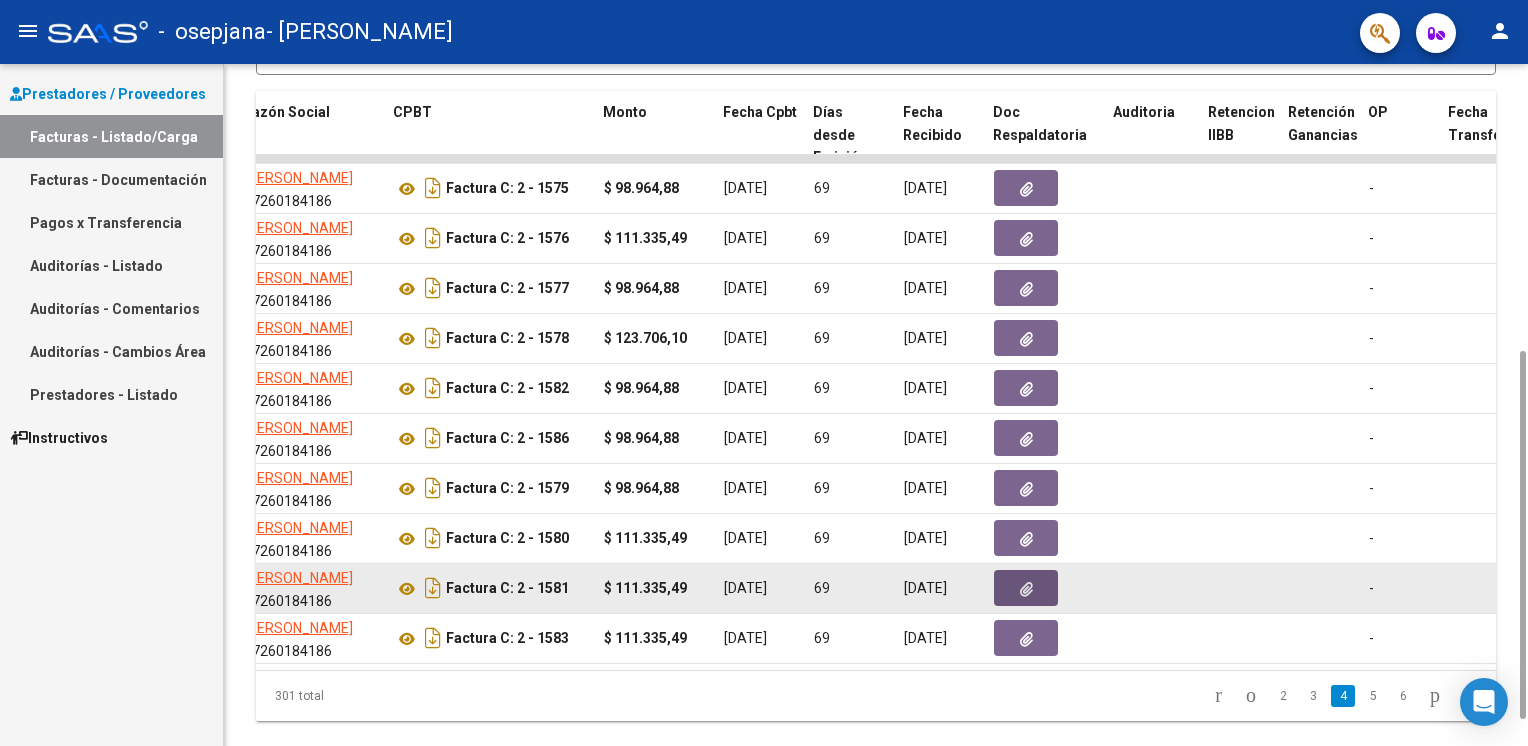 click 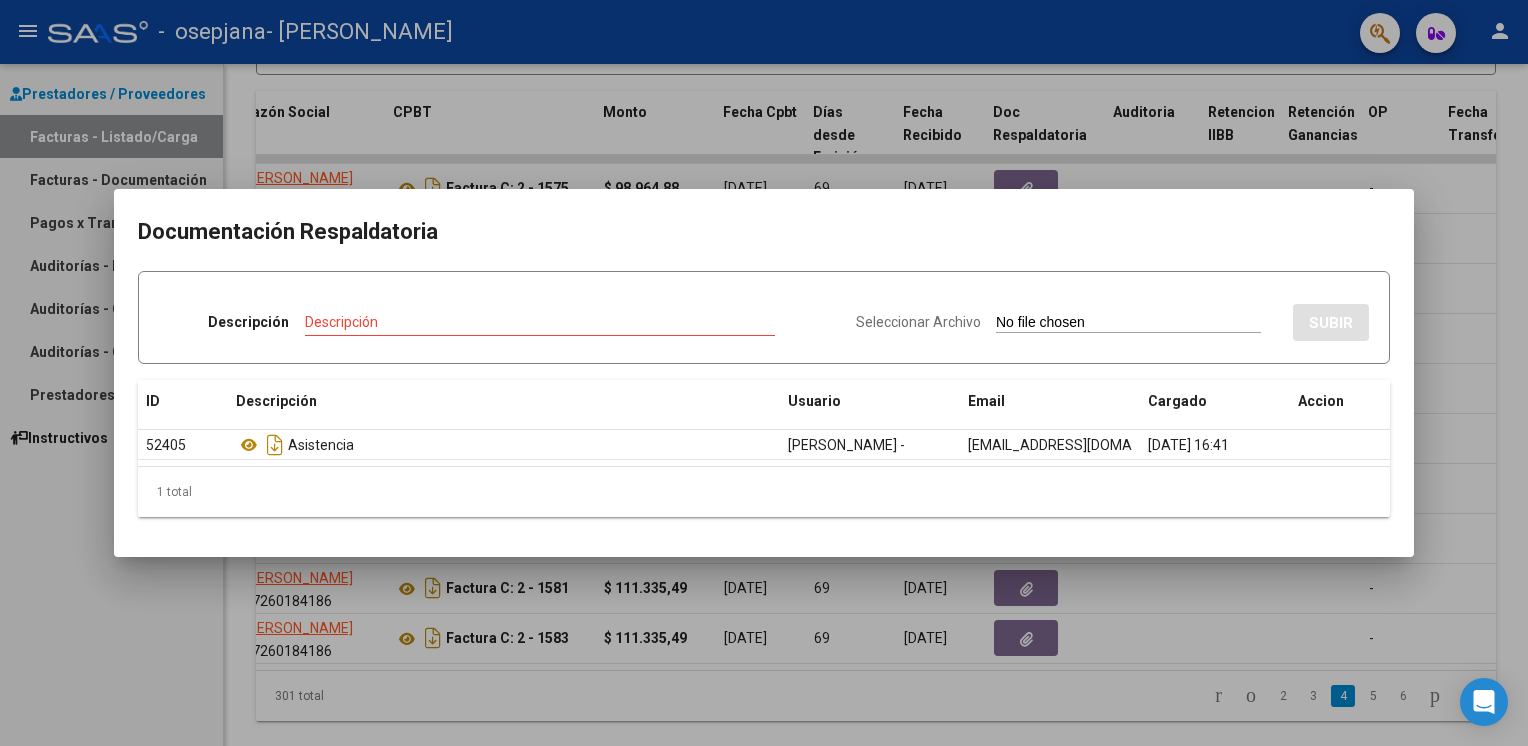 click on "Seleccionar Archivo" at bounding box center [918, 322] 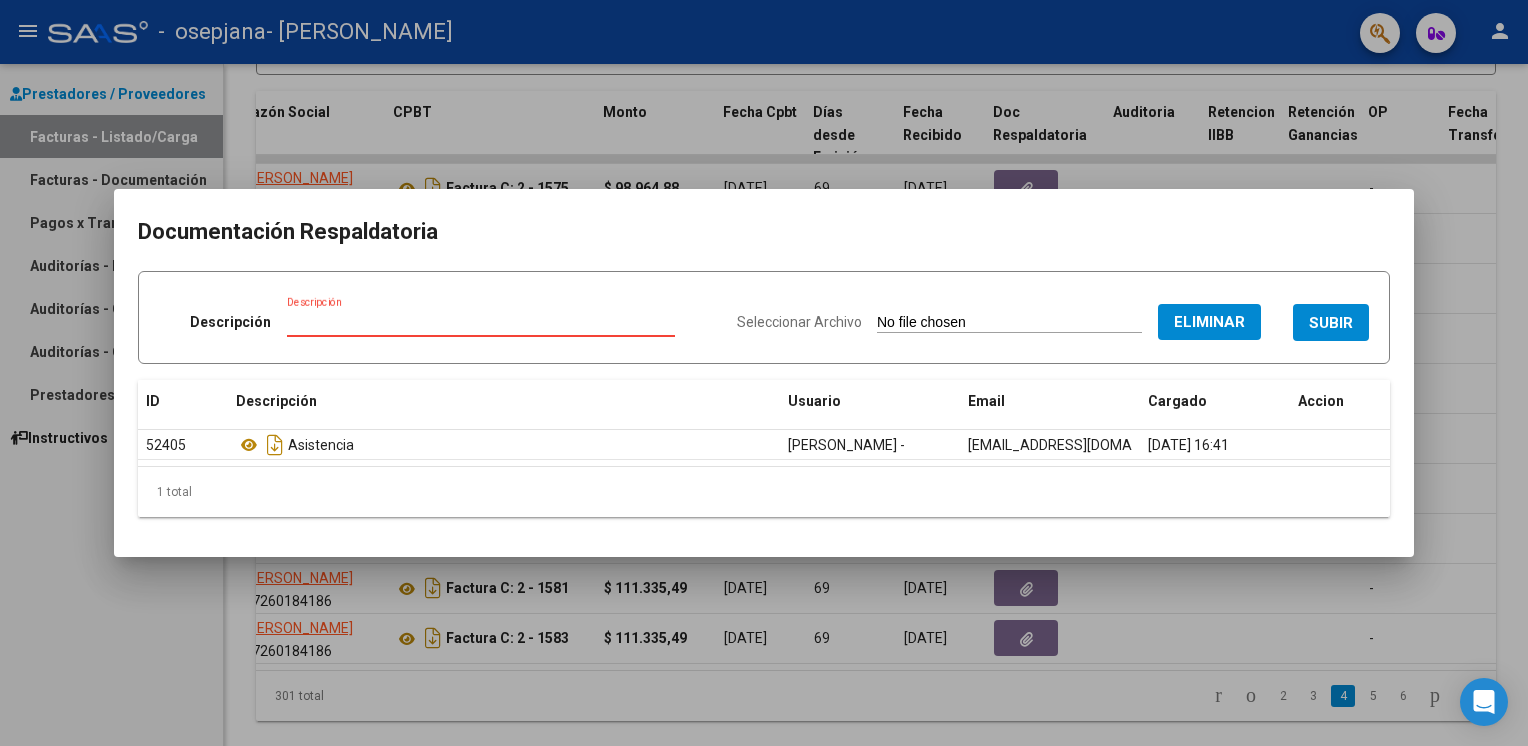 click on "Descripción" at bounding box center (481, 322) 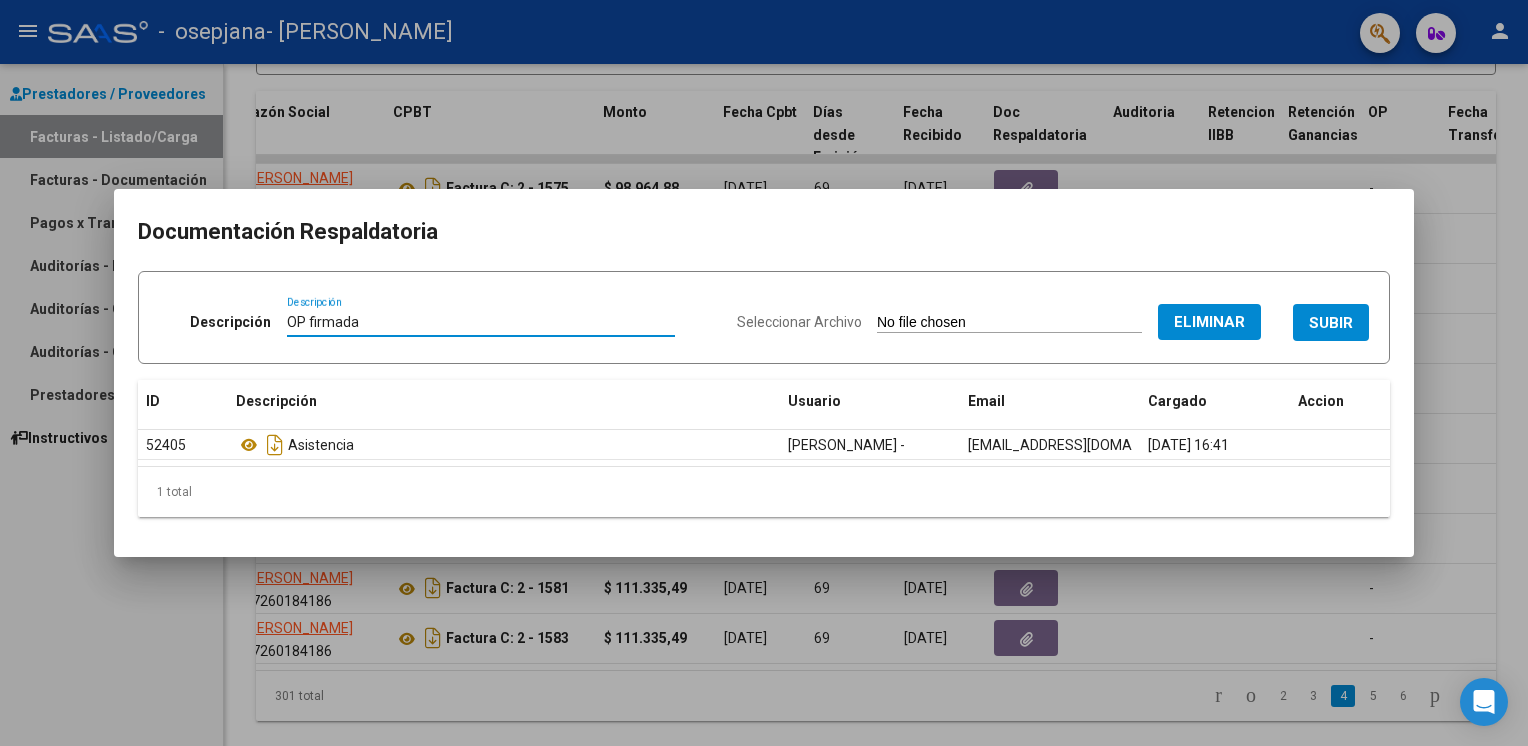 click on "SUBIR" at bounding box center (1331, 323) 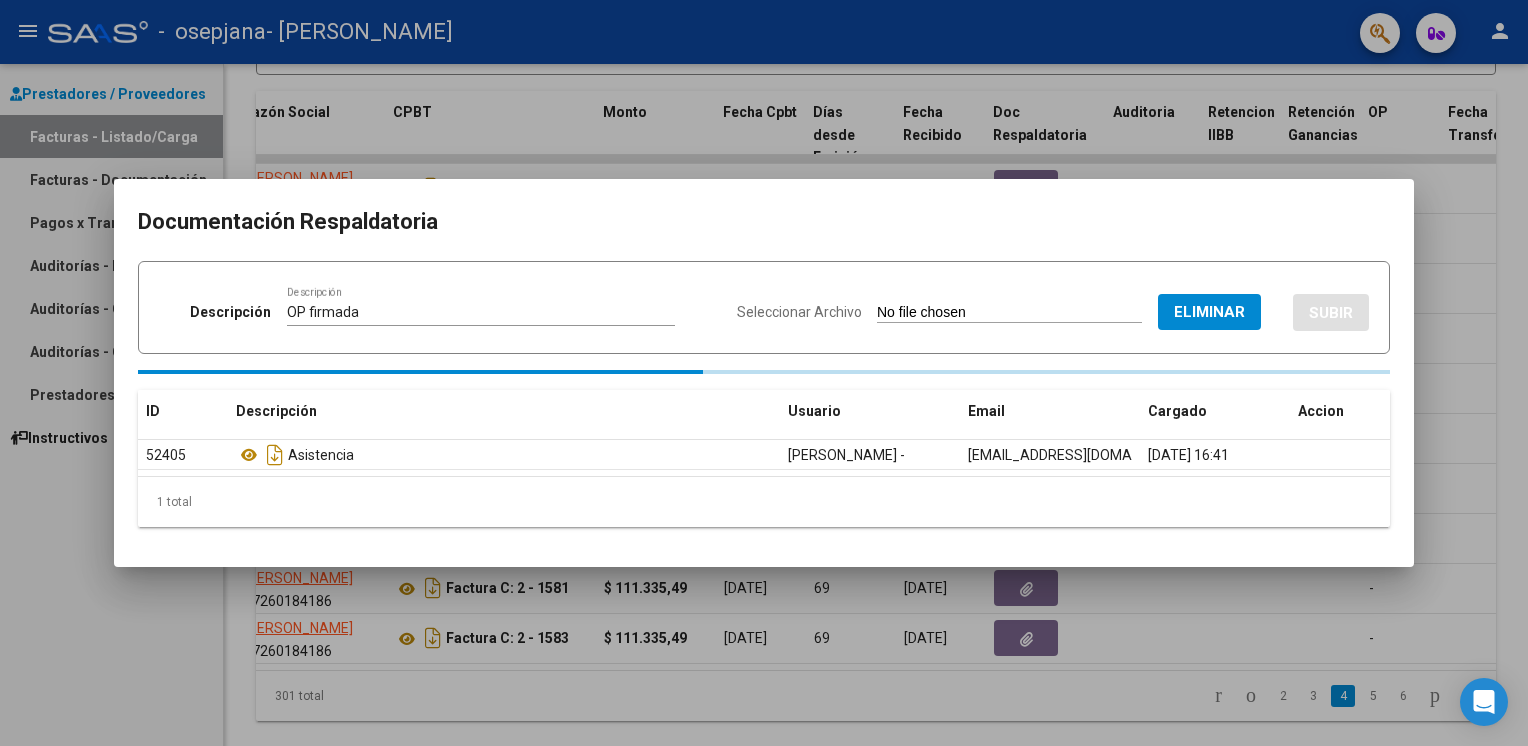type 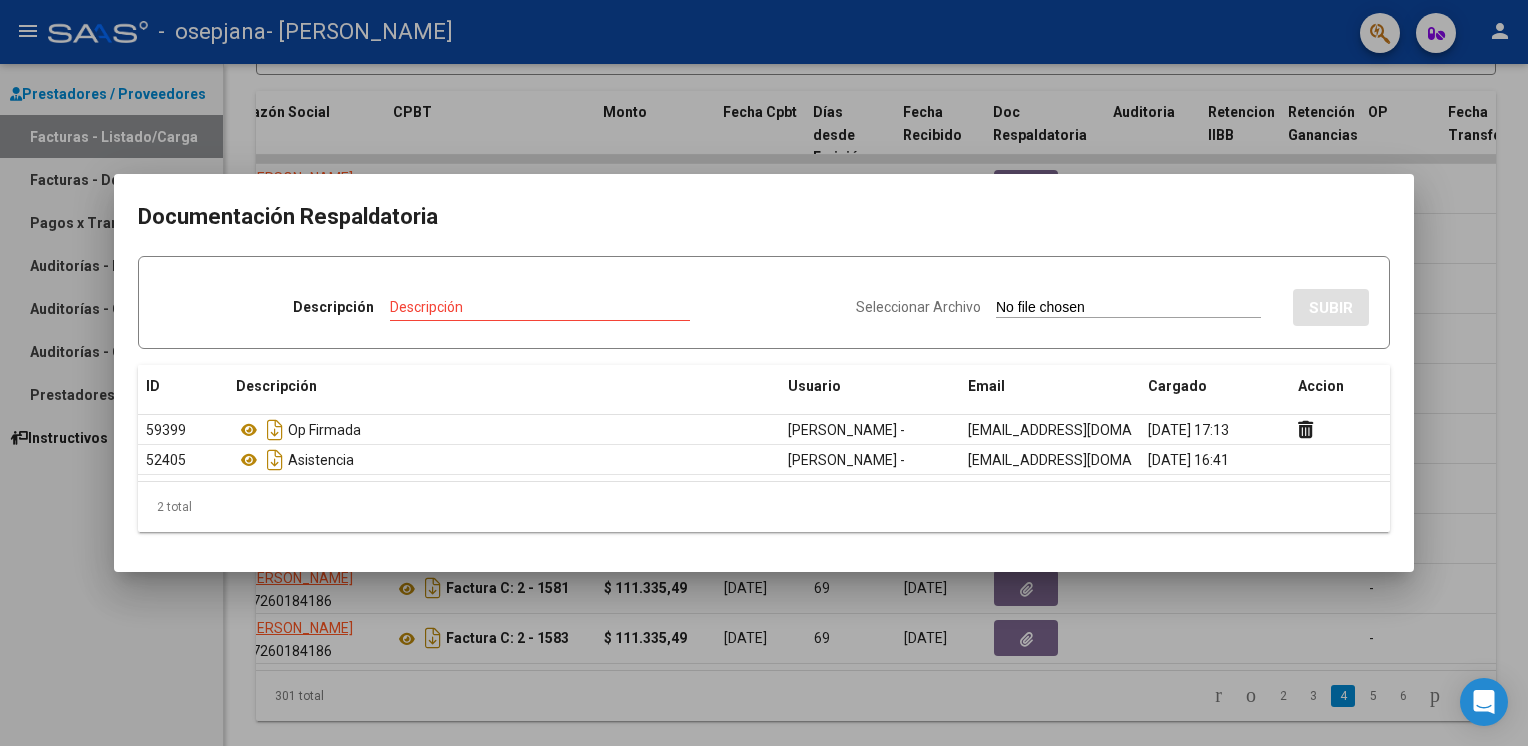 click at bounding box center (764, 373) 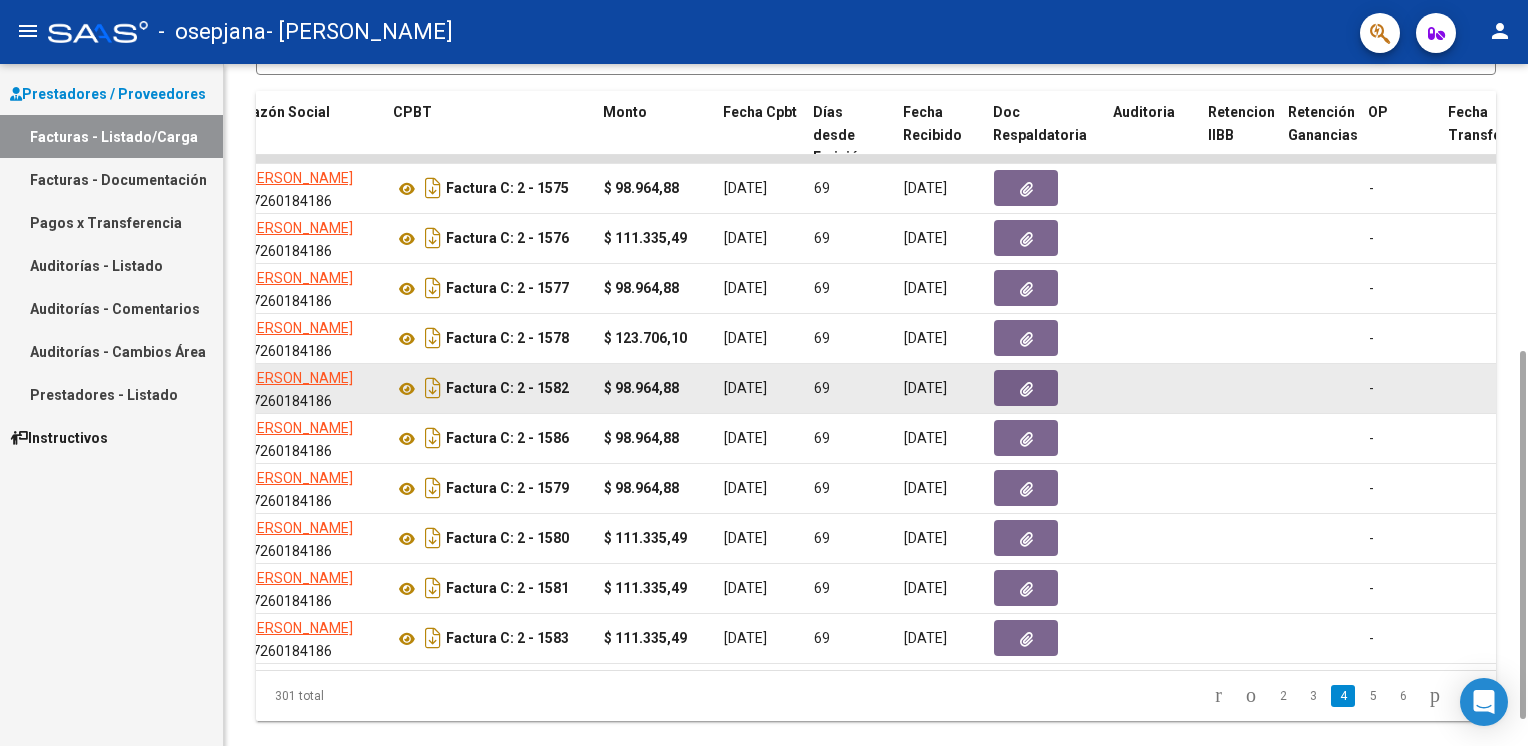 click 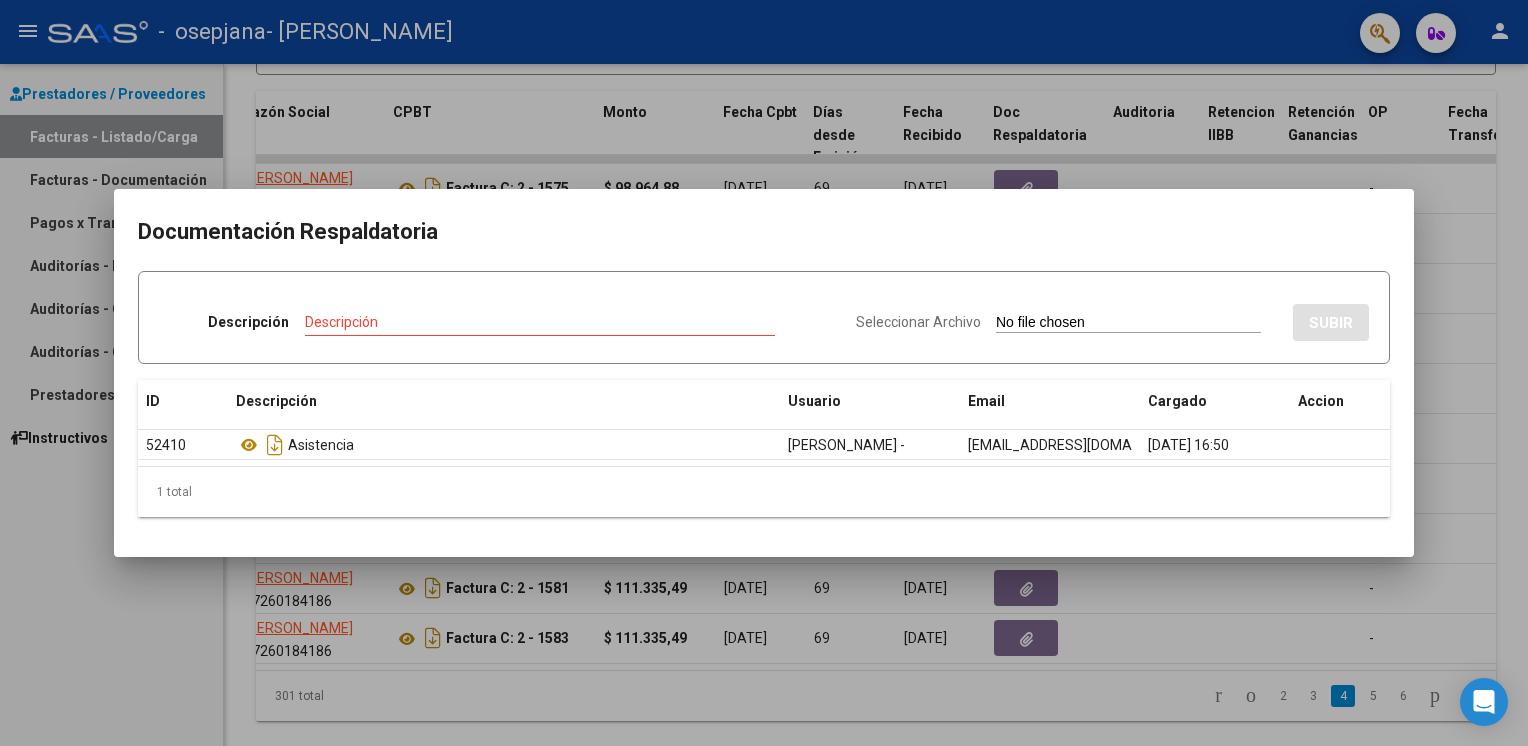 click on "Seleccionar Archivo" at bounding box center (918, 322) 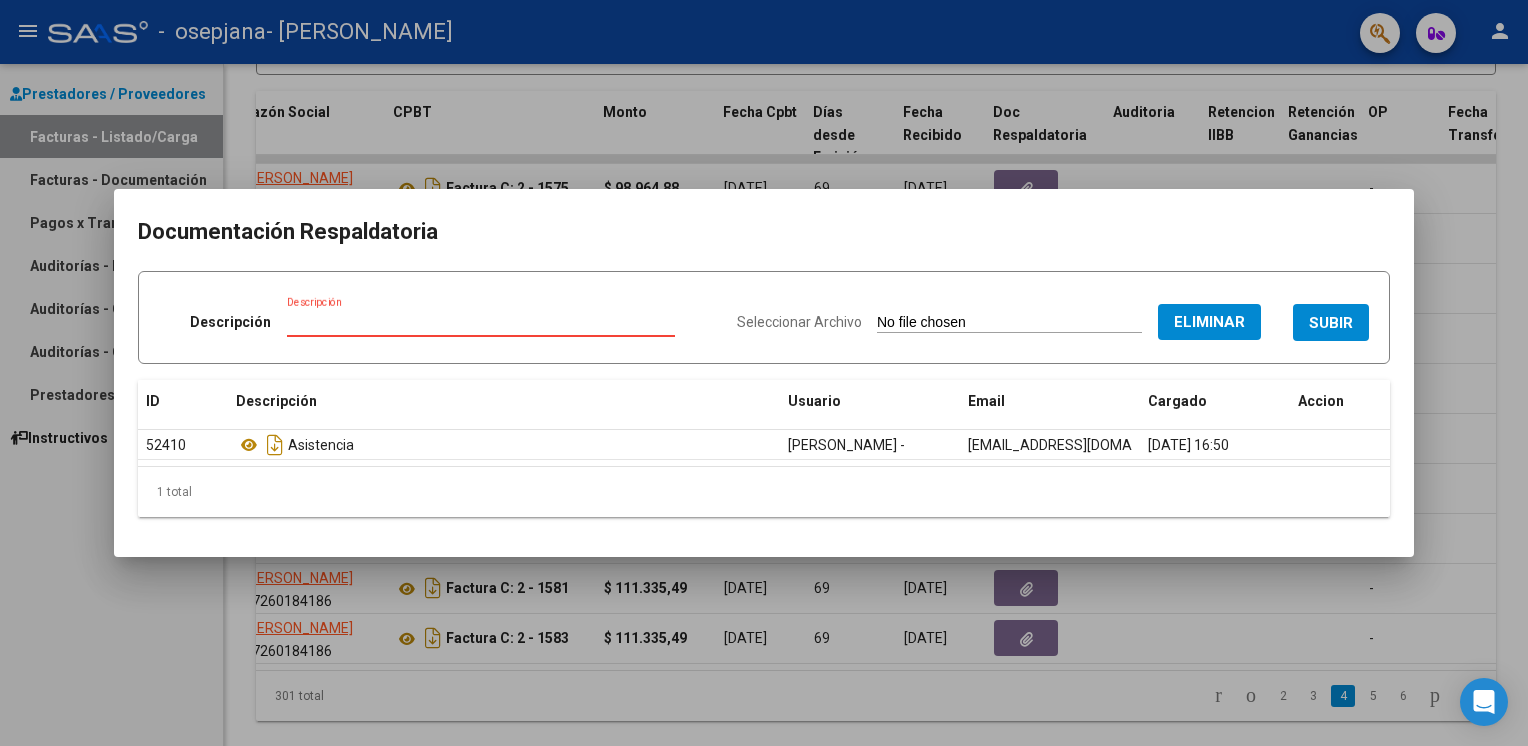 click on "Descripción" at bounding box center (481, 322) 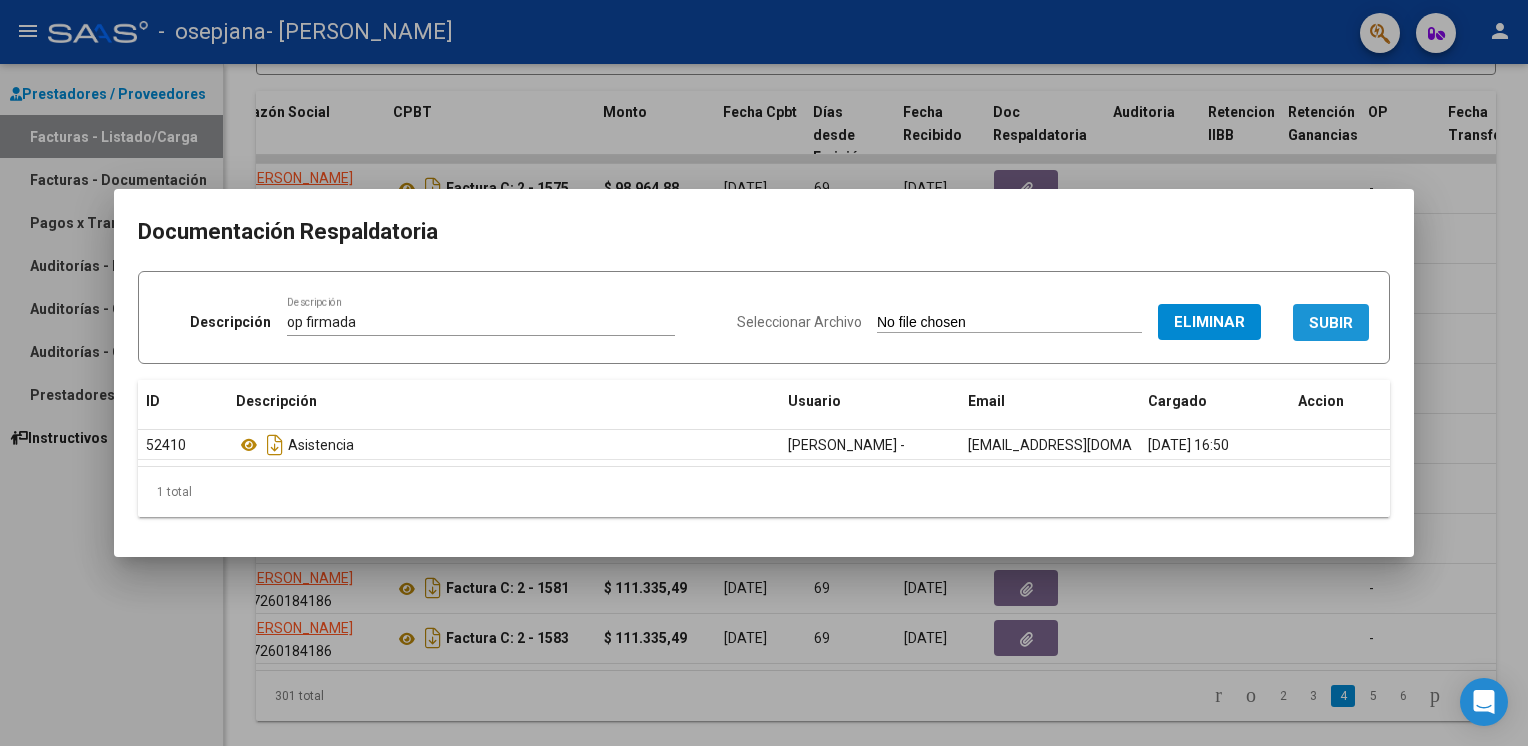 click on "SUBIR" at bounding box center [1331, 323] 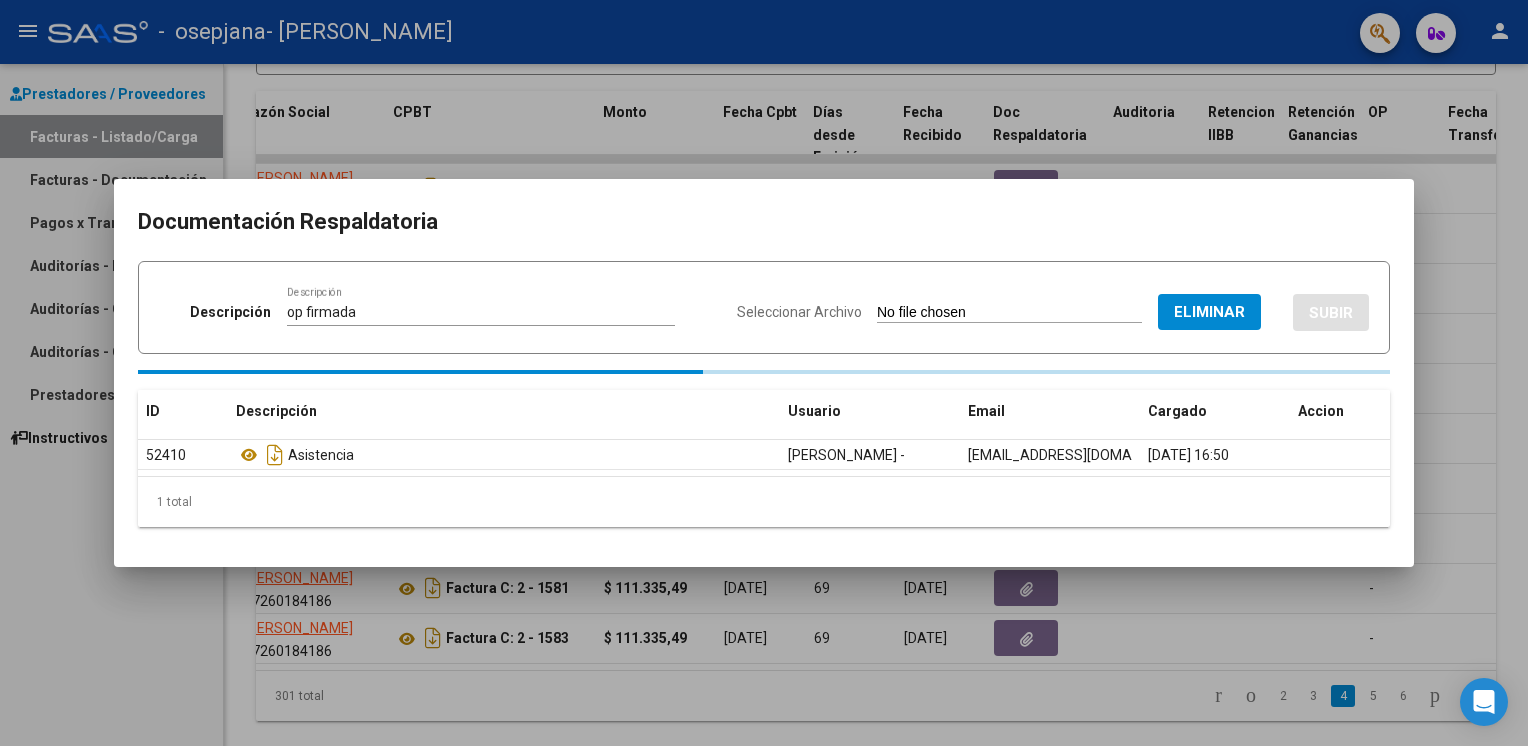 type 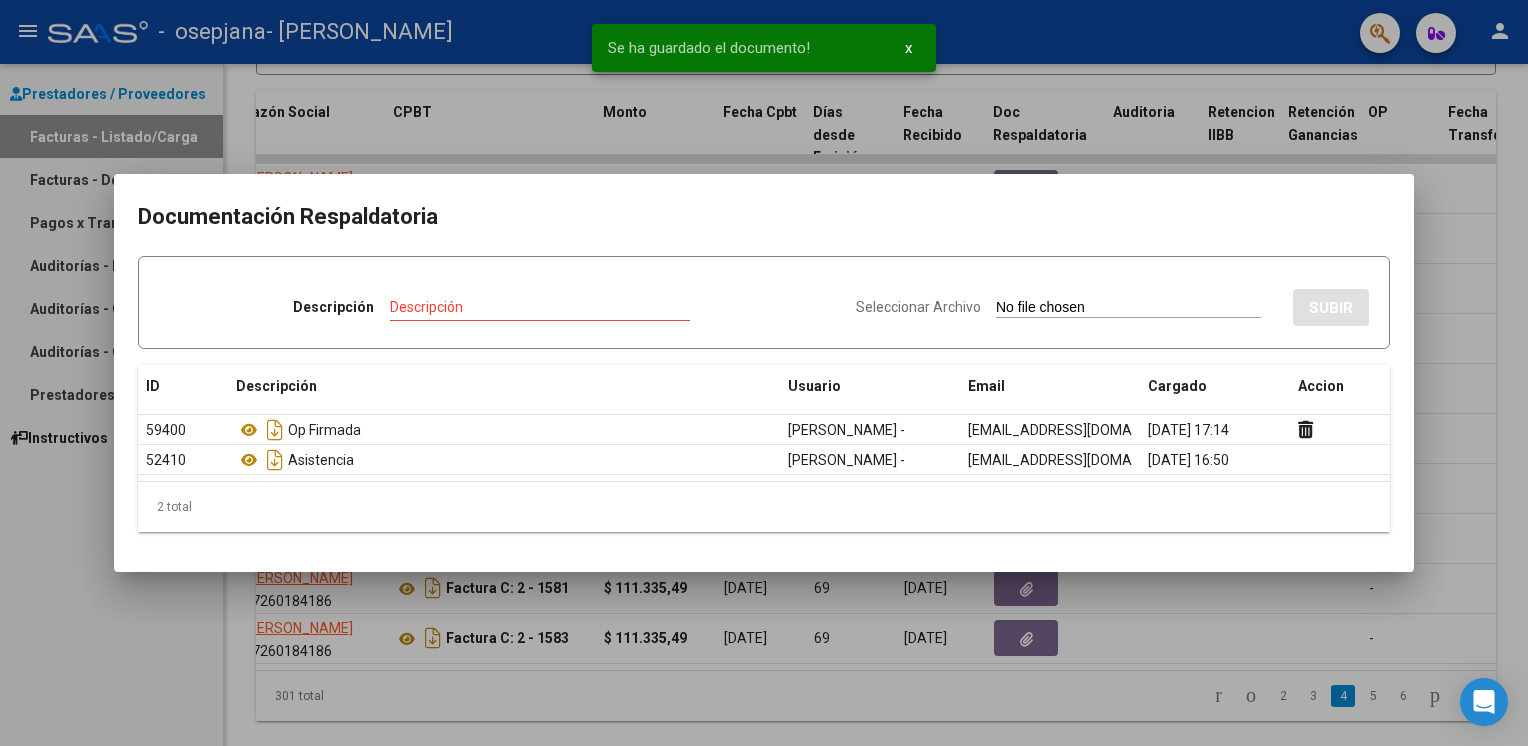 click at bounding box center [764, 373] 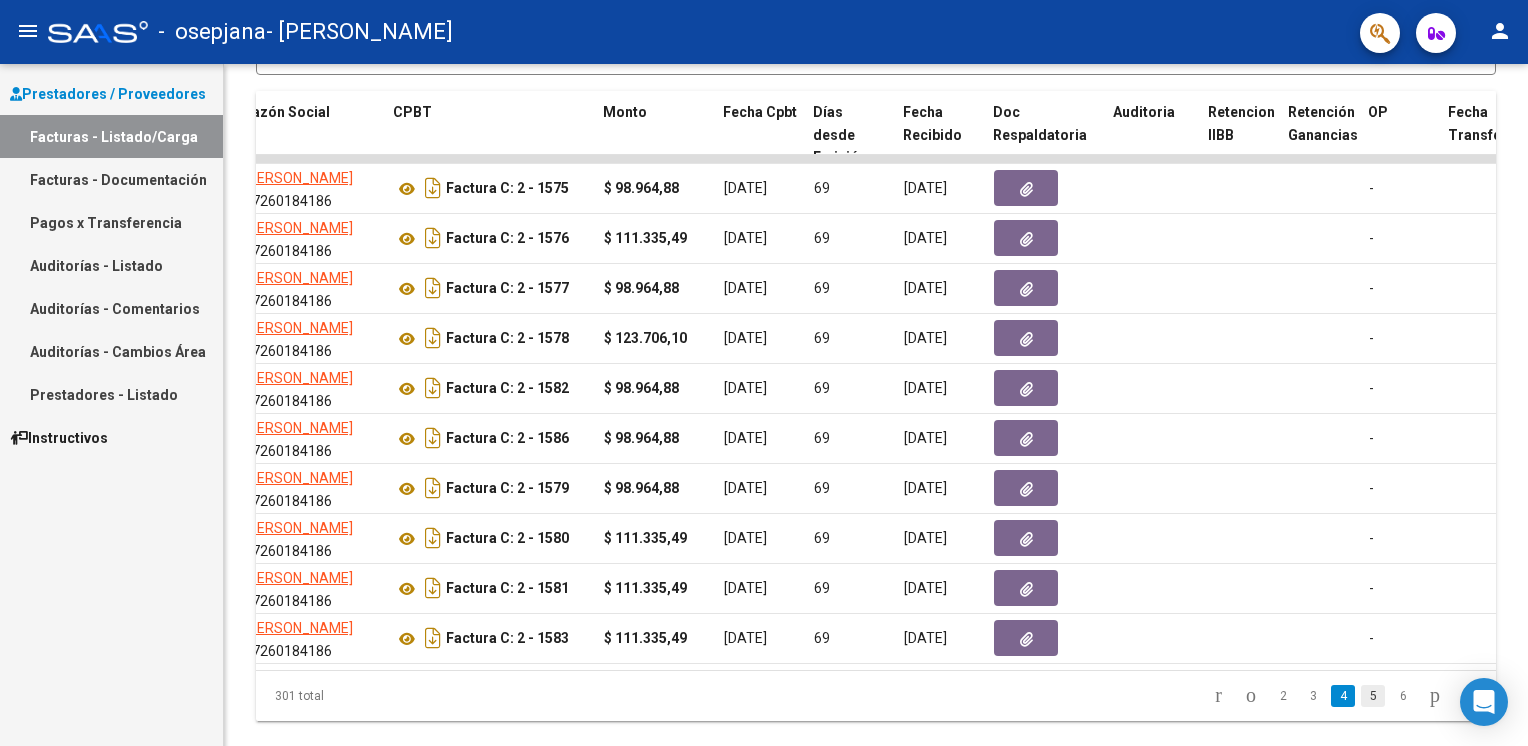 click on "5" 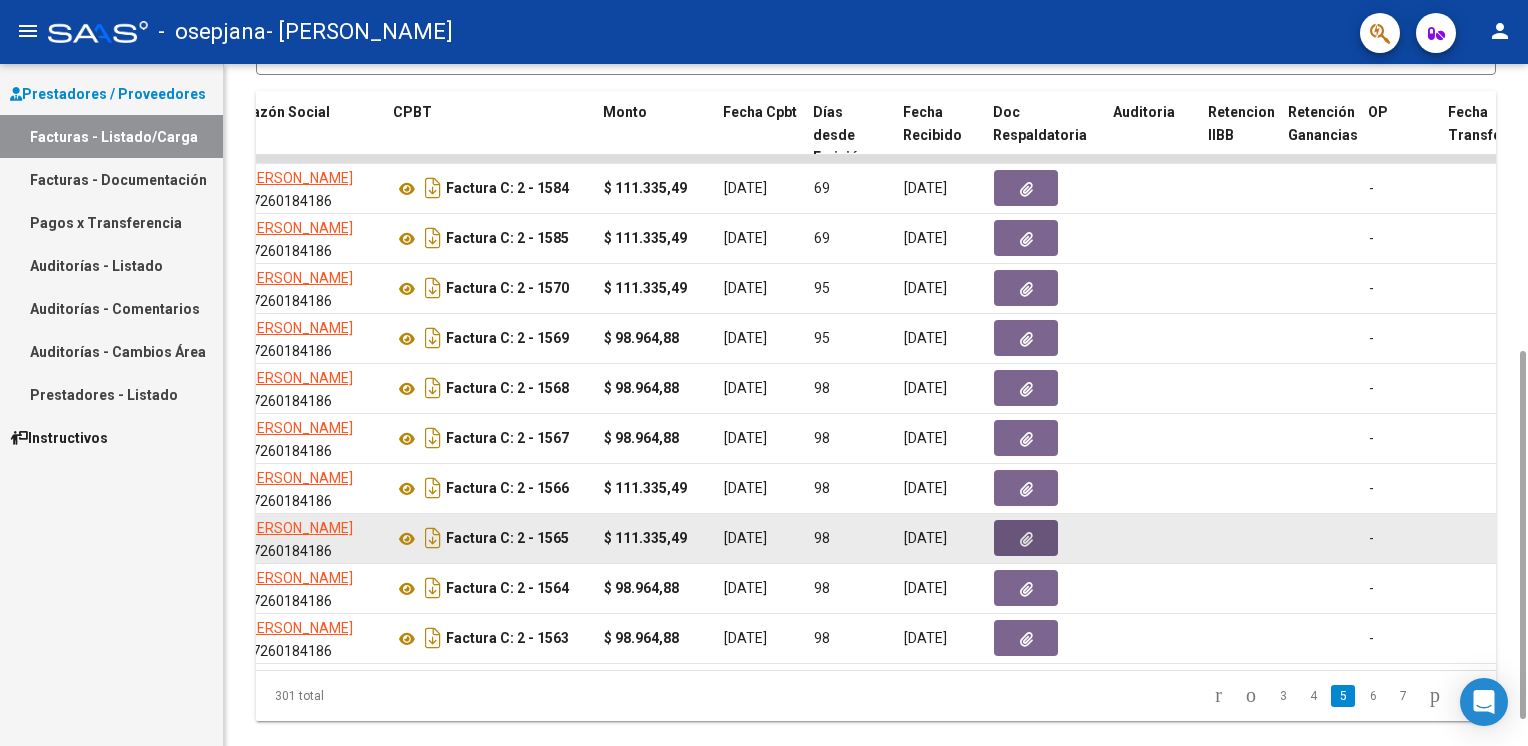 click 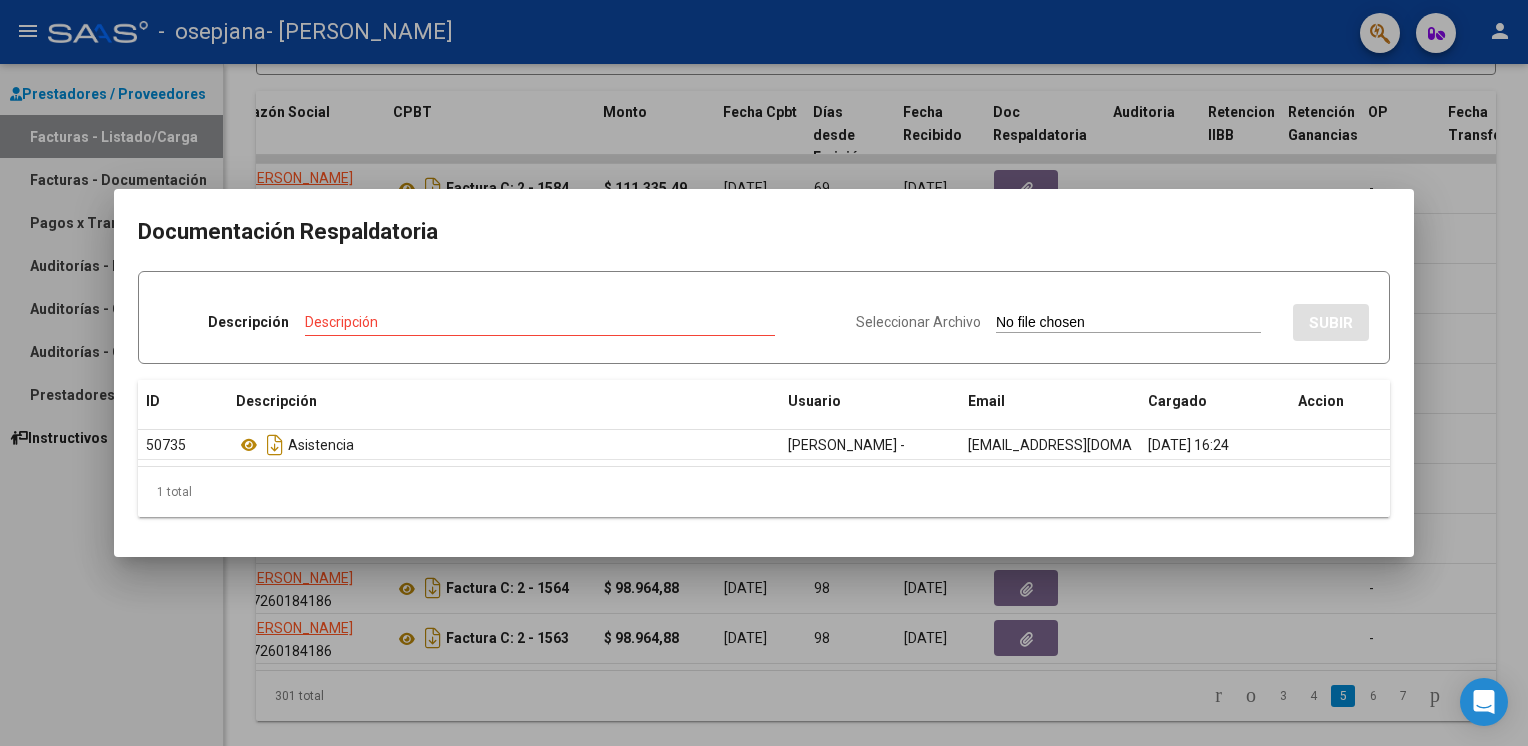 click on "Seleccionar Archivo" at bounding box center (918, 322) 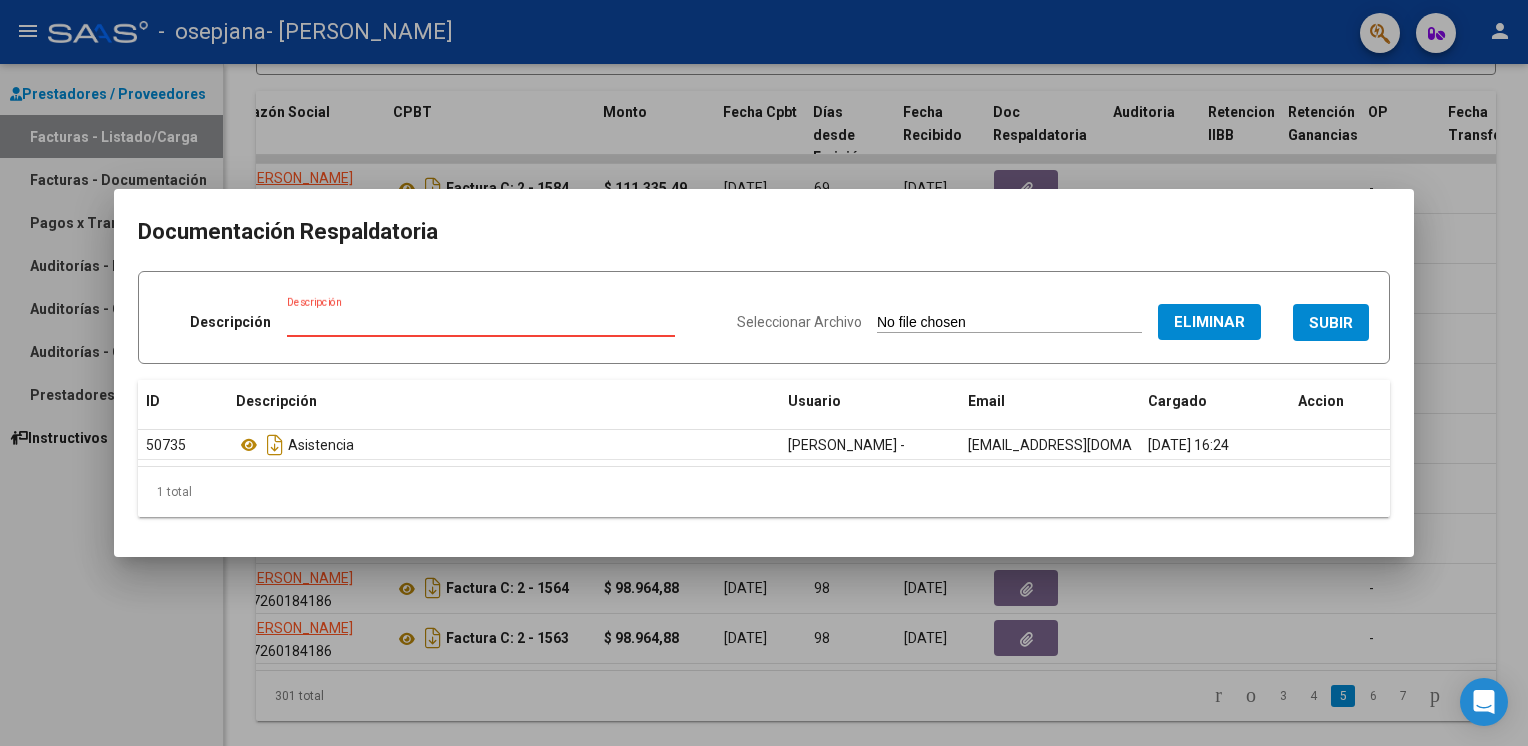 click on "Descripción" at bounding box center [481, 322] 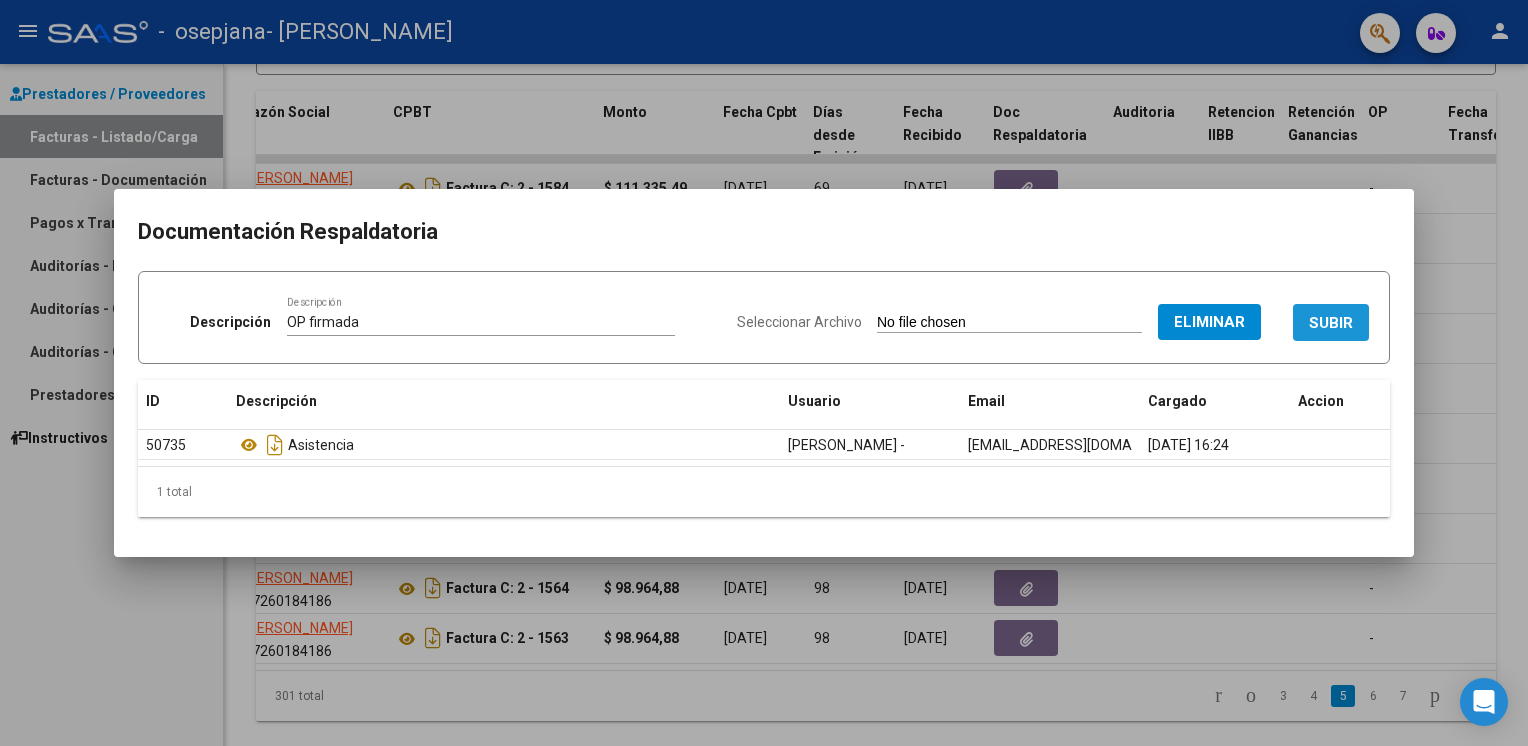 click on "SUBIR" at bounding box center [1331, 323] 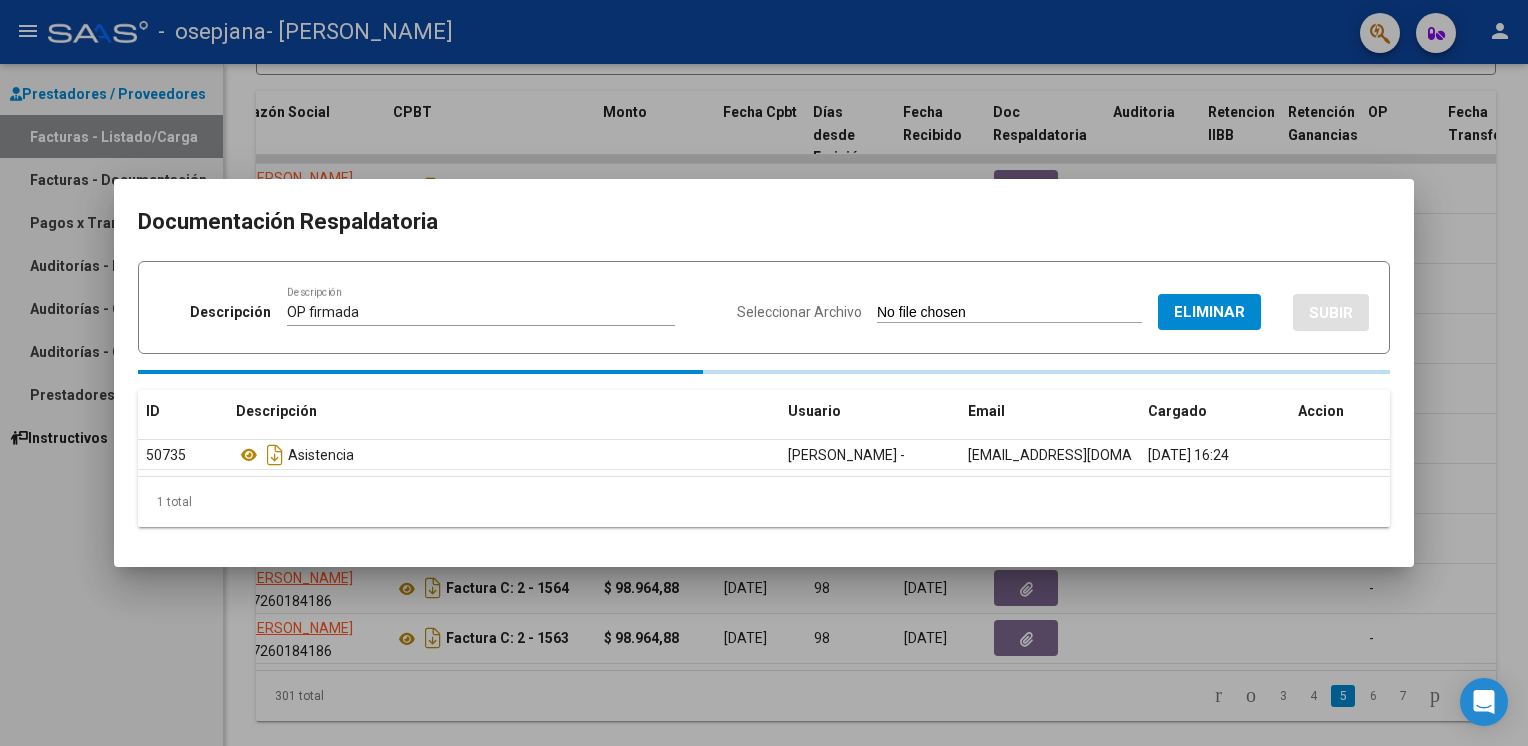type 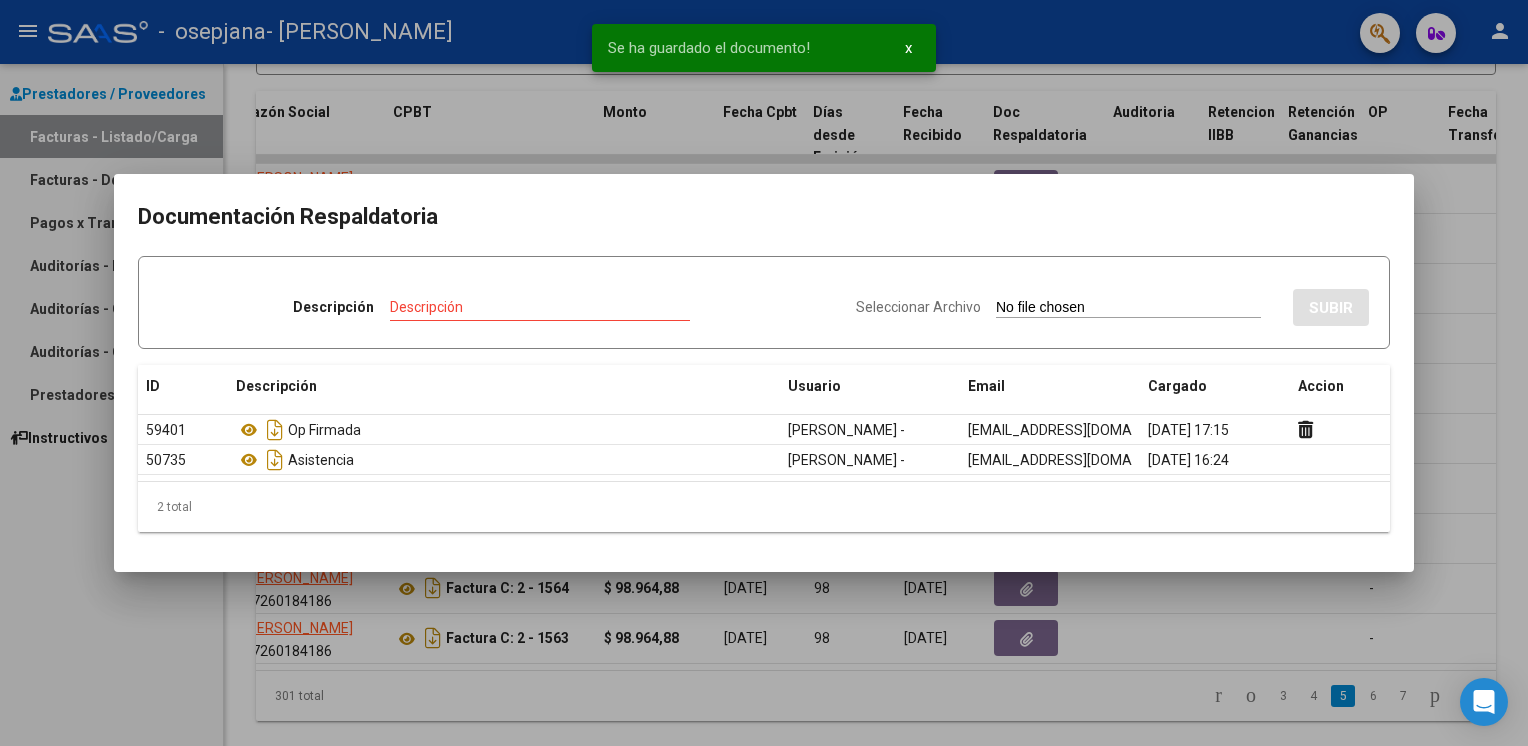 click at bounding box center [764, 373] 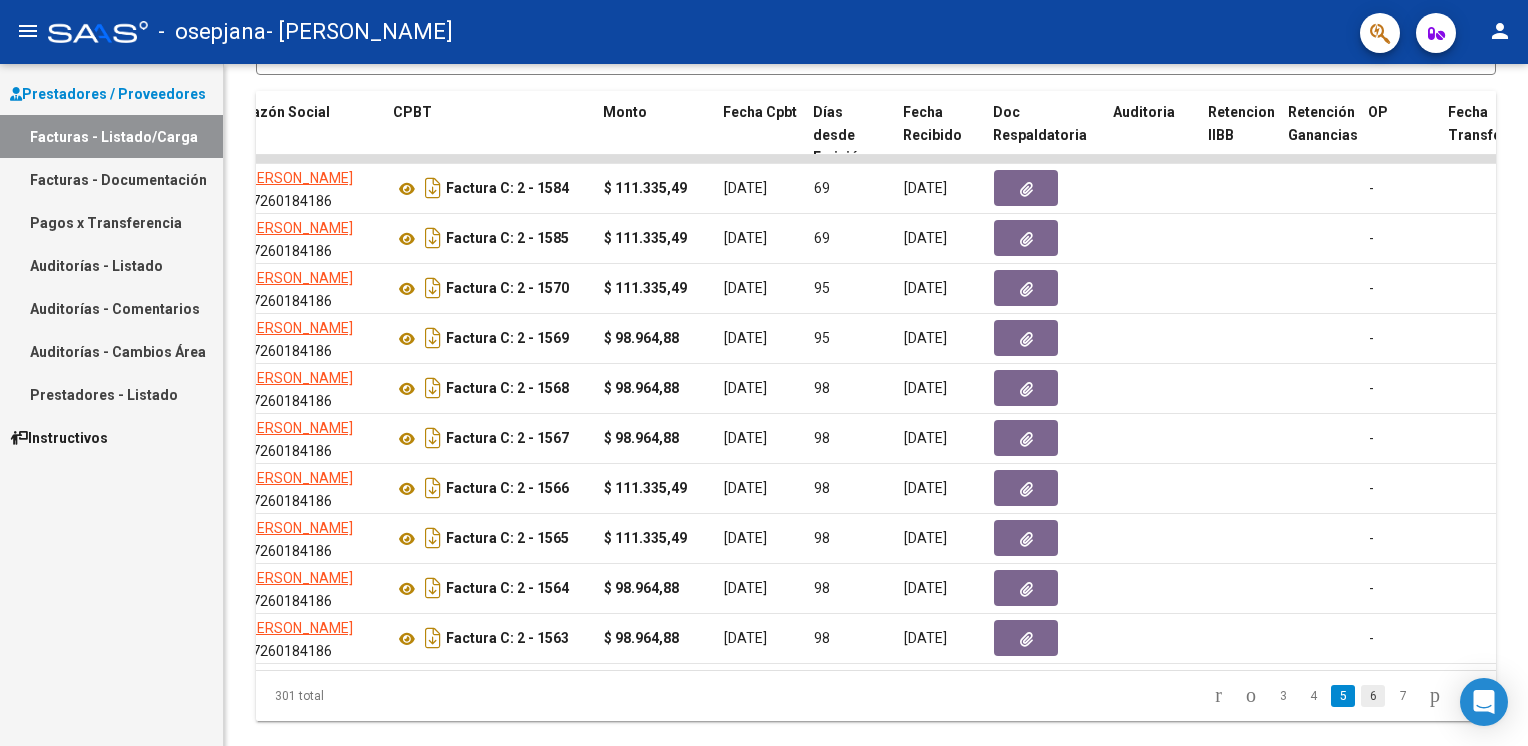 click on "6" 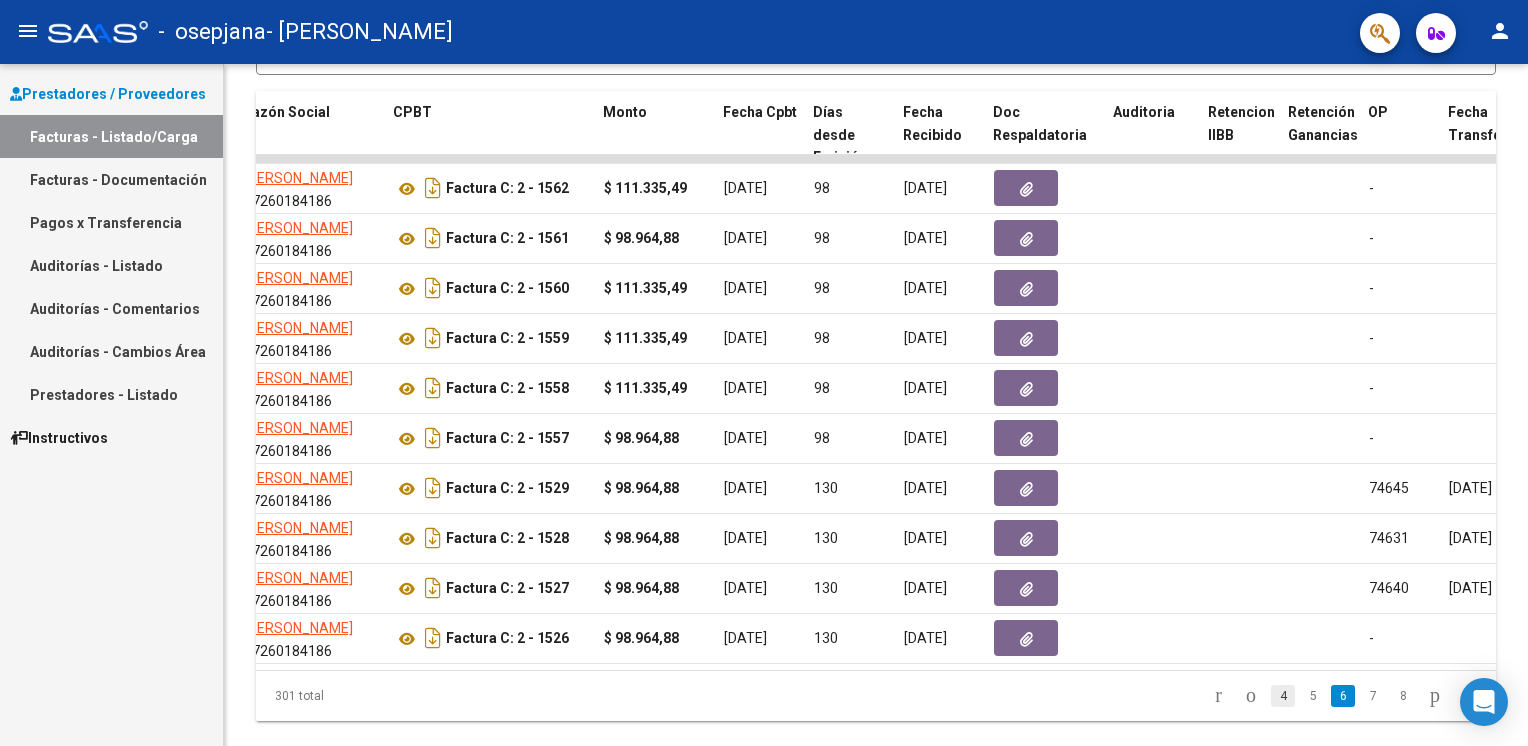 click on "4" 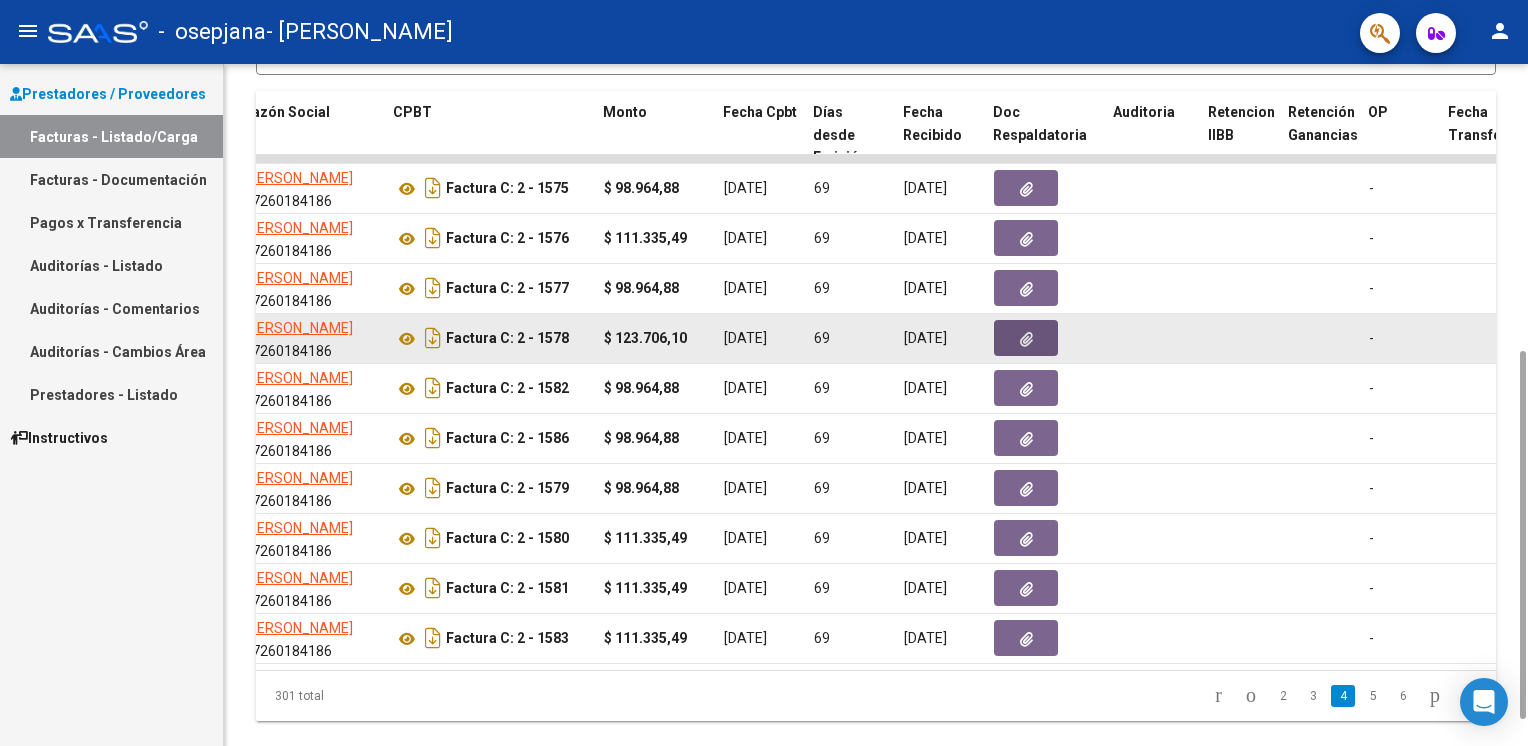 click 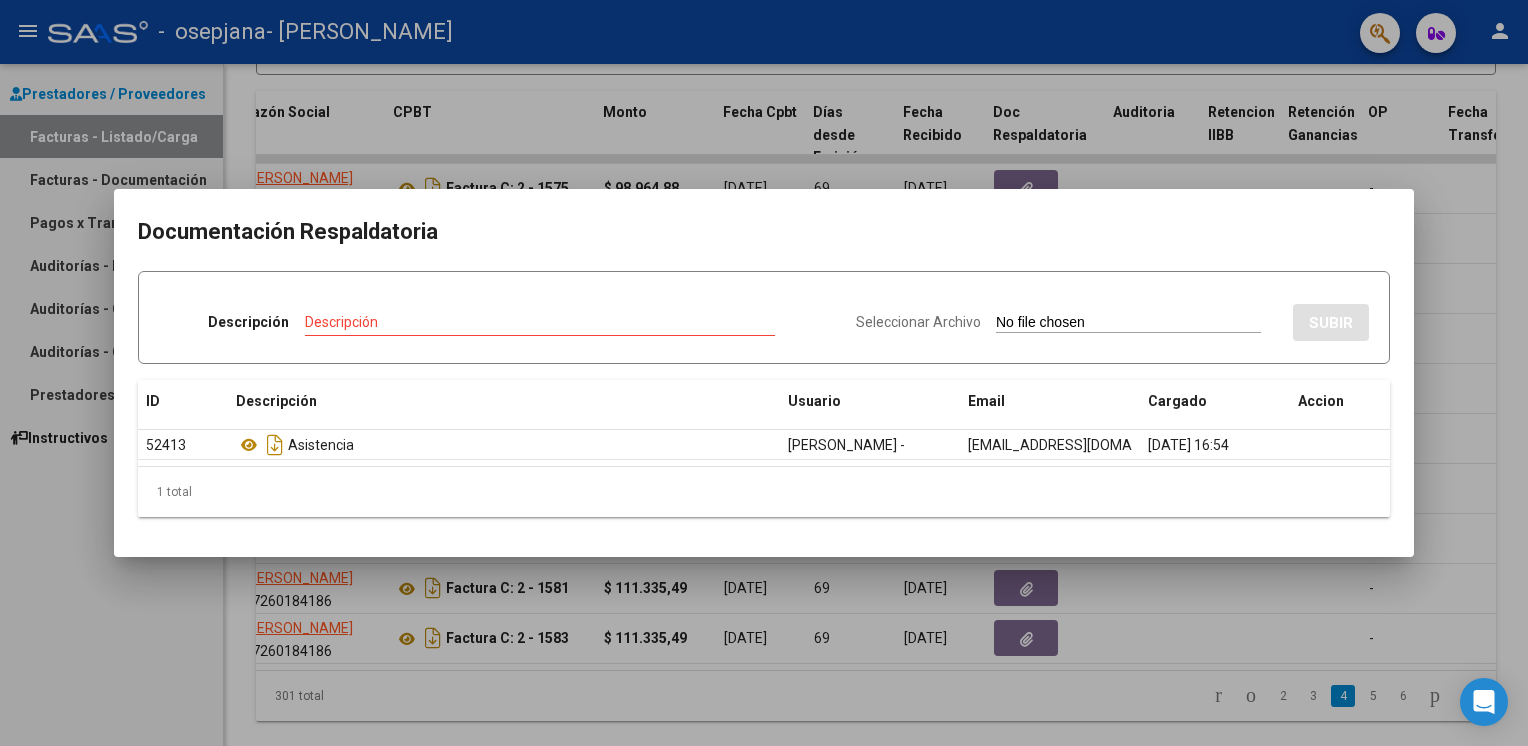 click on "Seleccionar Archivo" at bounding box center (918, 322) 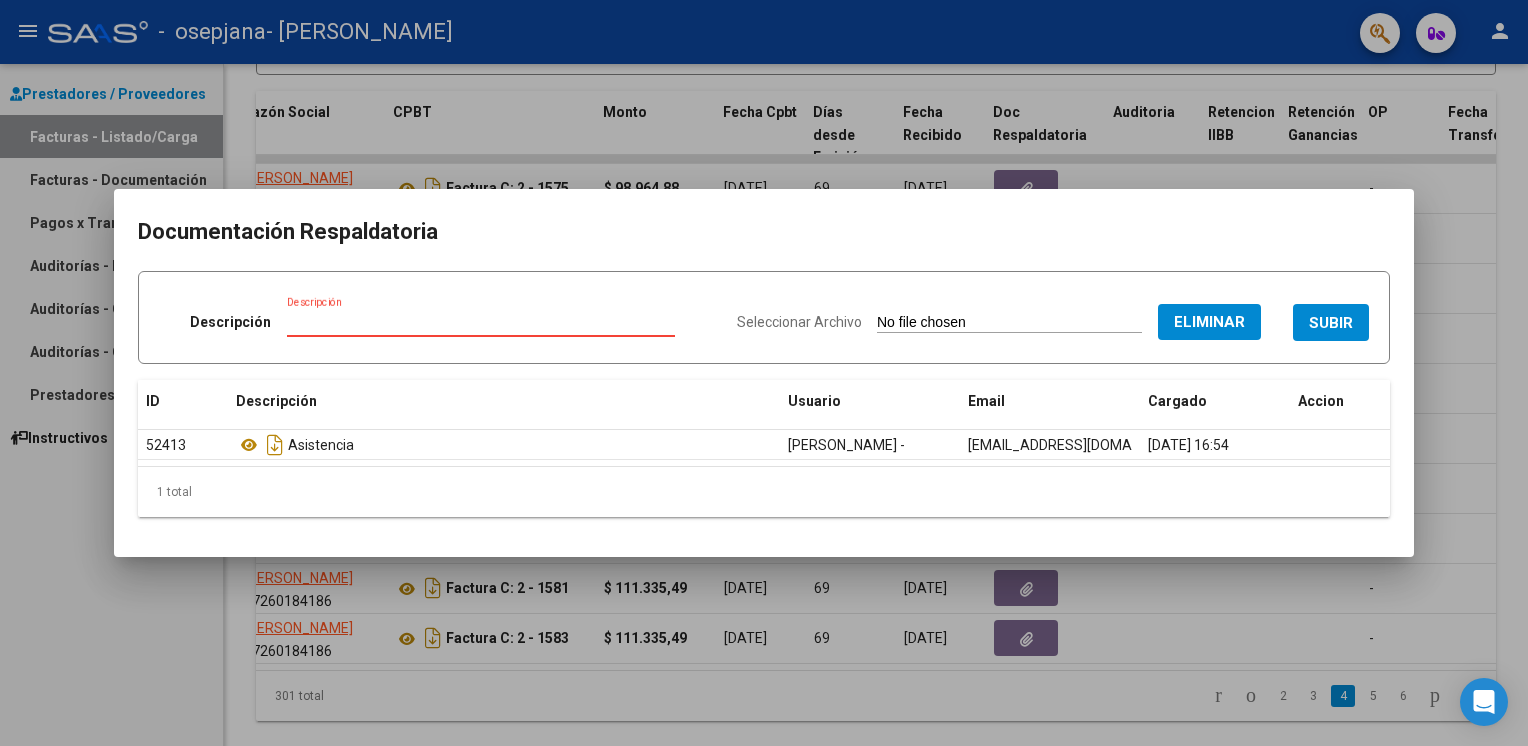 click on "Descripción" at bounding box center (481, 322) 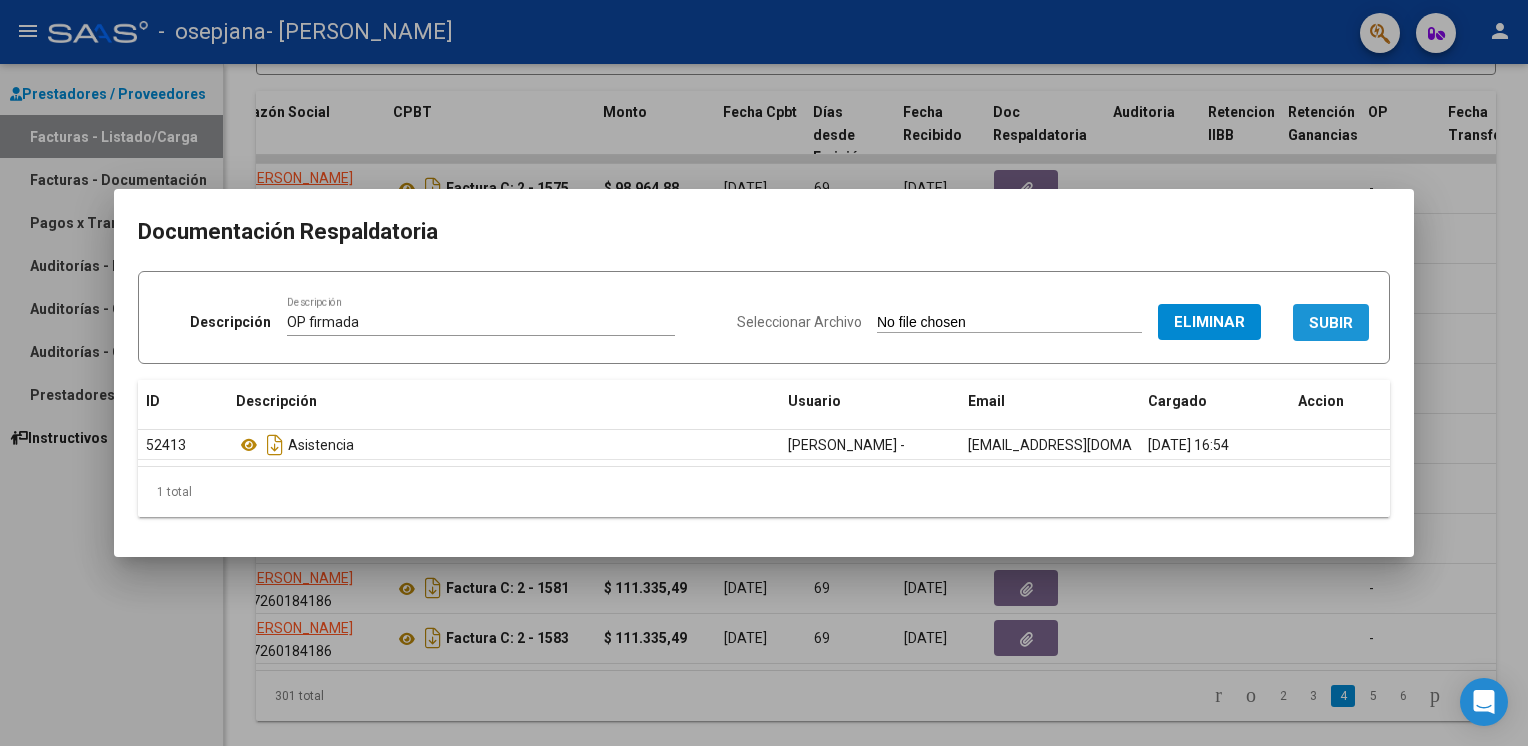 click on "SUBIR" at bounding box center [1331, 323] 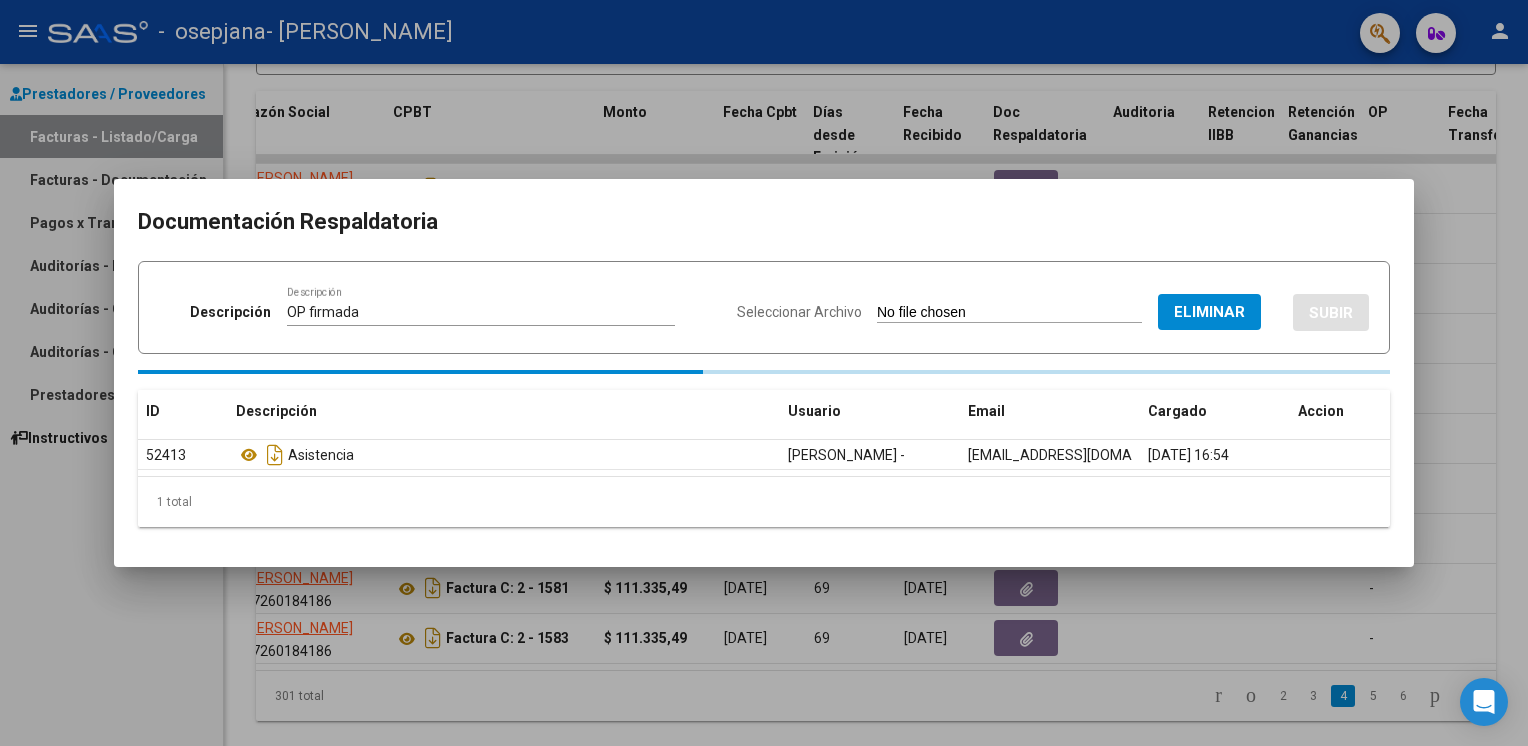 type 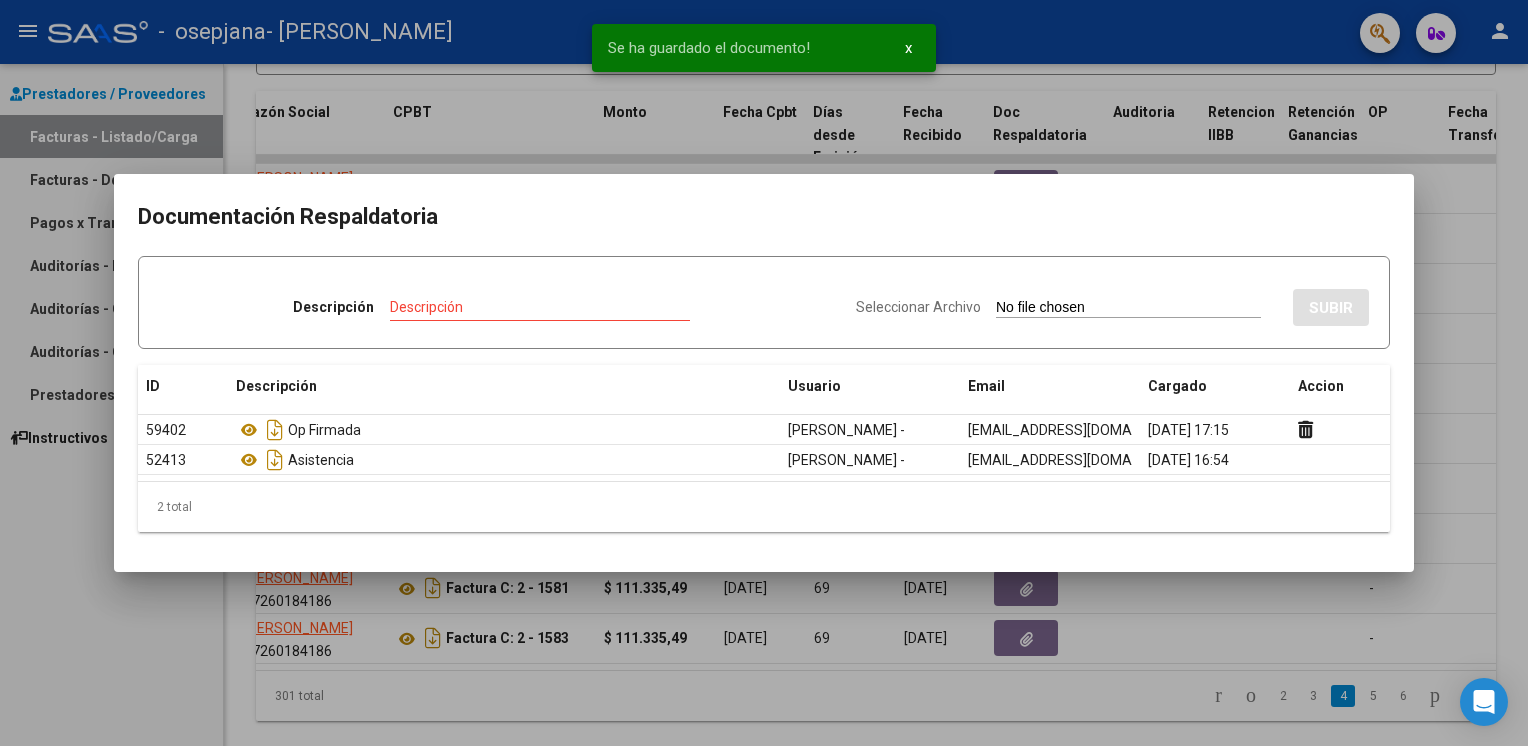 click at bounding box center (764, 373) 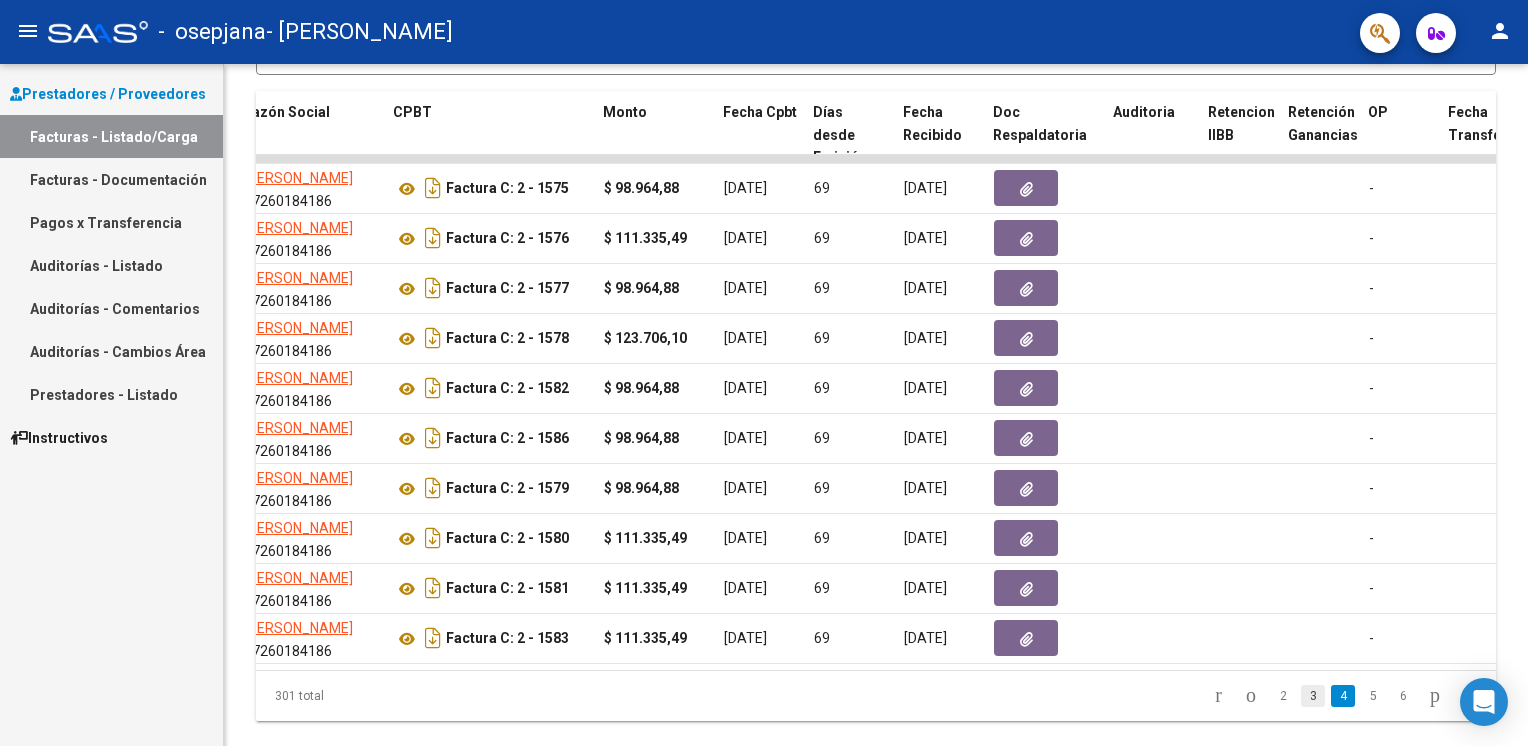 click on "3" 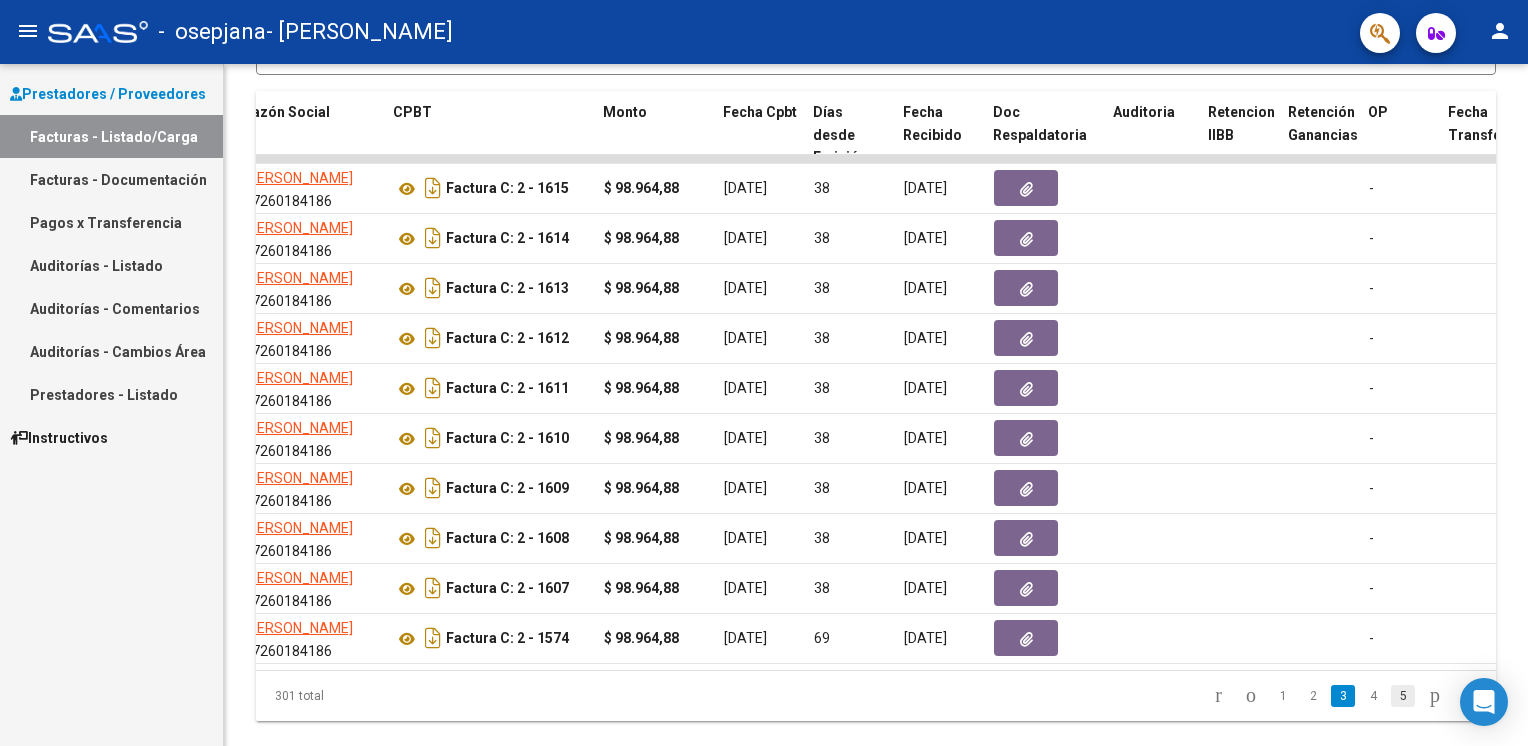 click on "5" 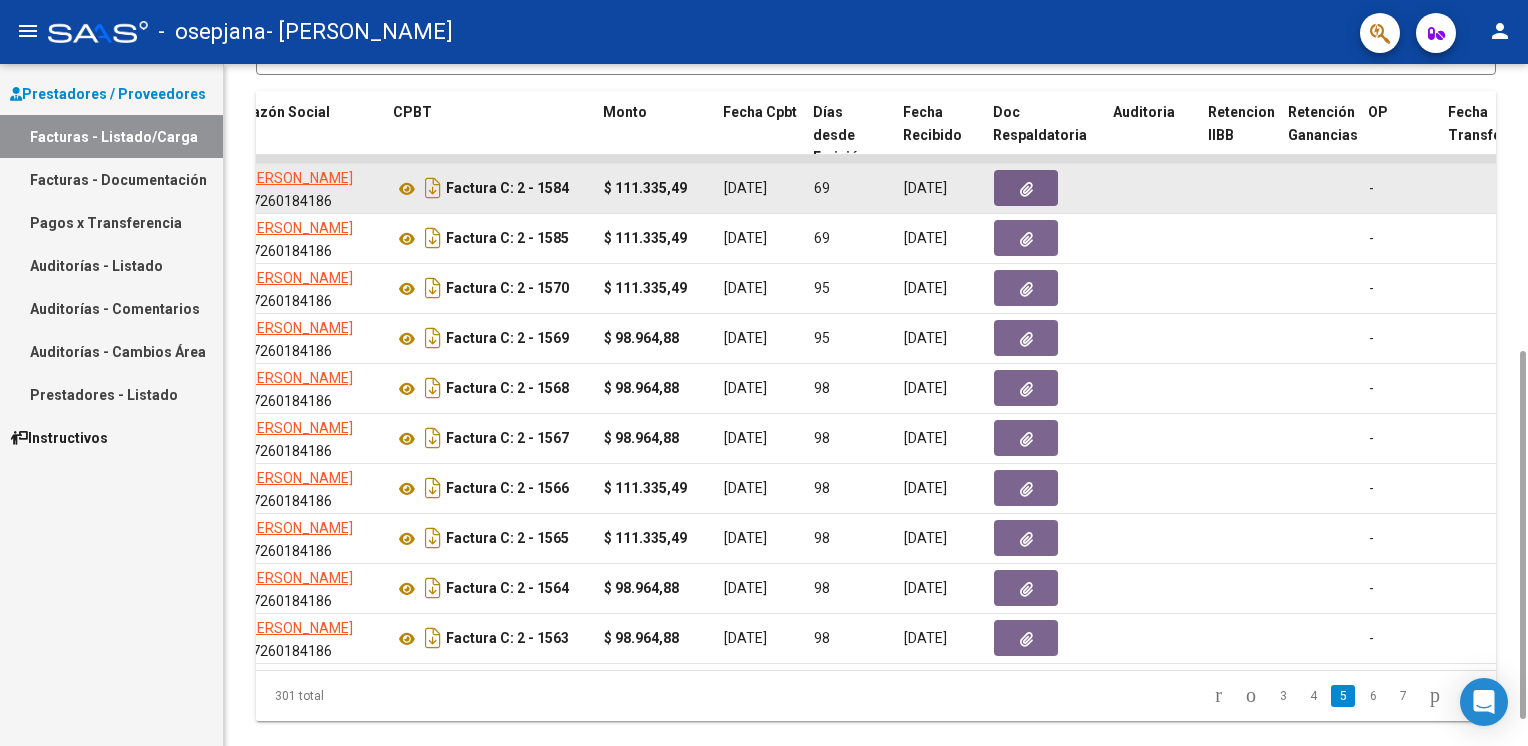 click 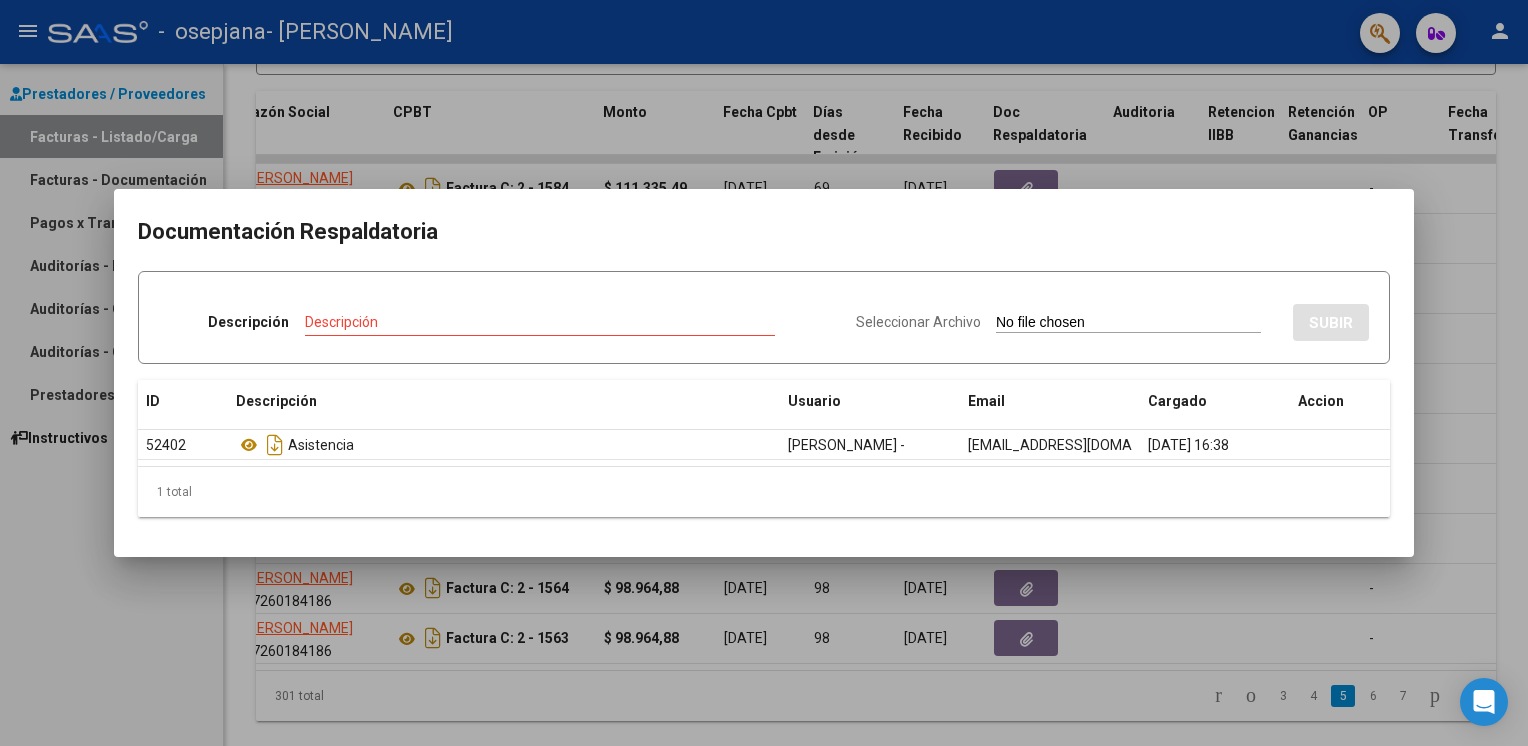 click on "Seleccionar Archivo" at bounding box center [918, 322] 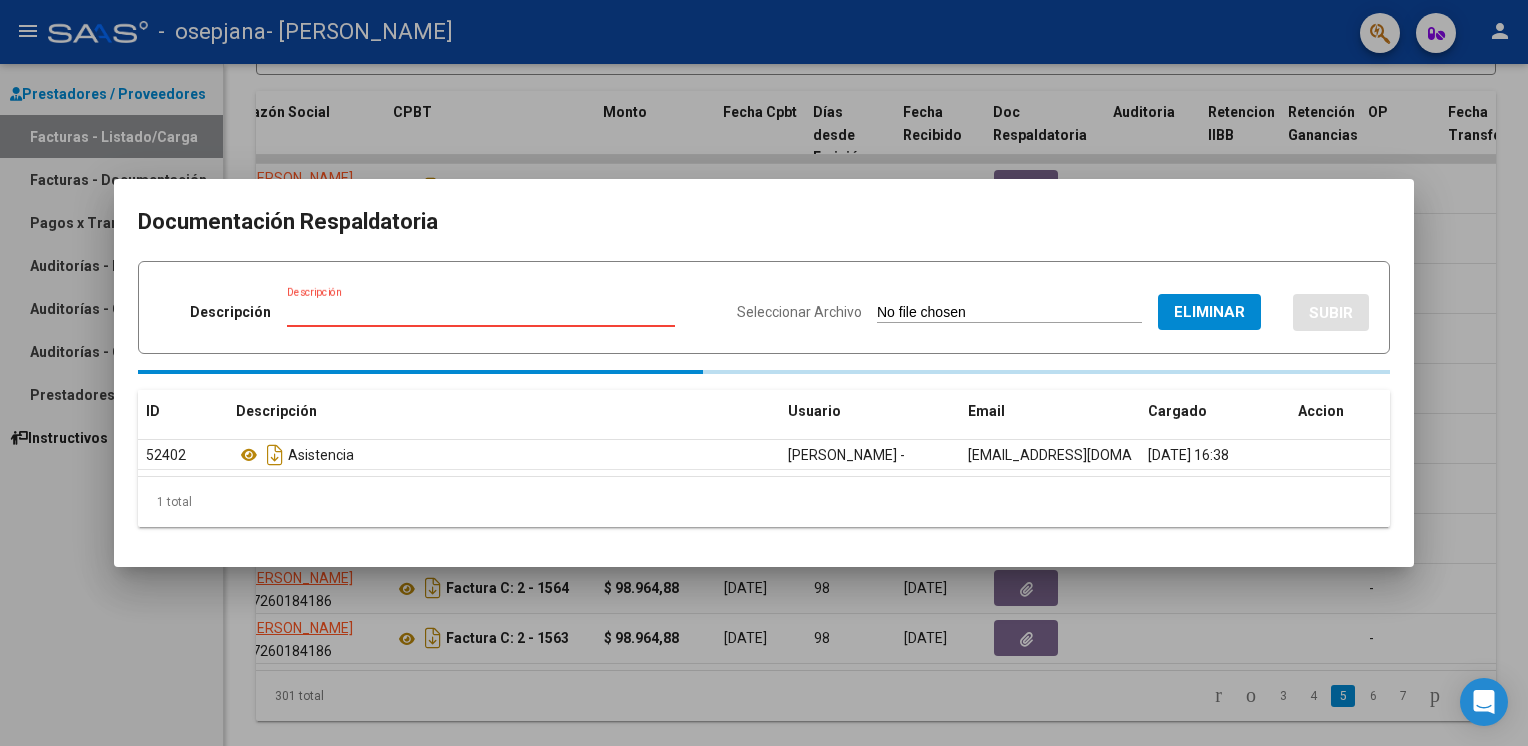 click on "Descripción" at bounding box center [481, 312] 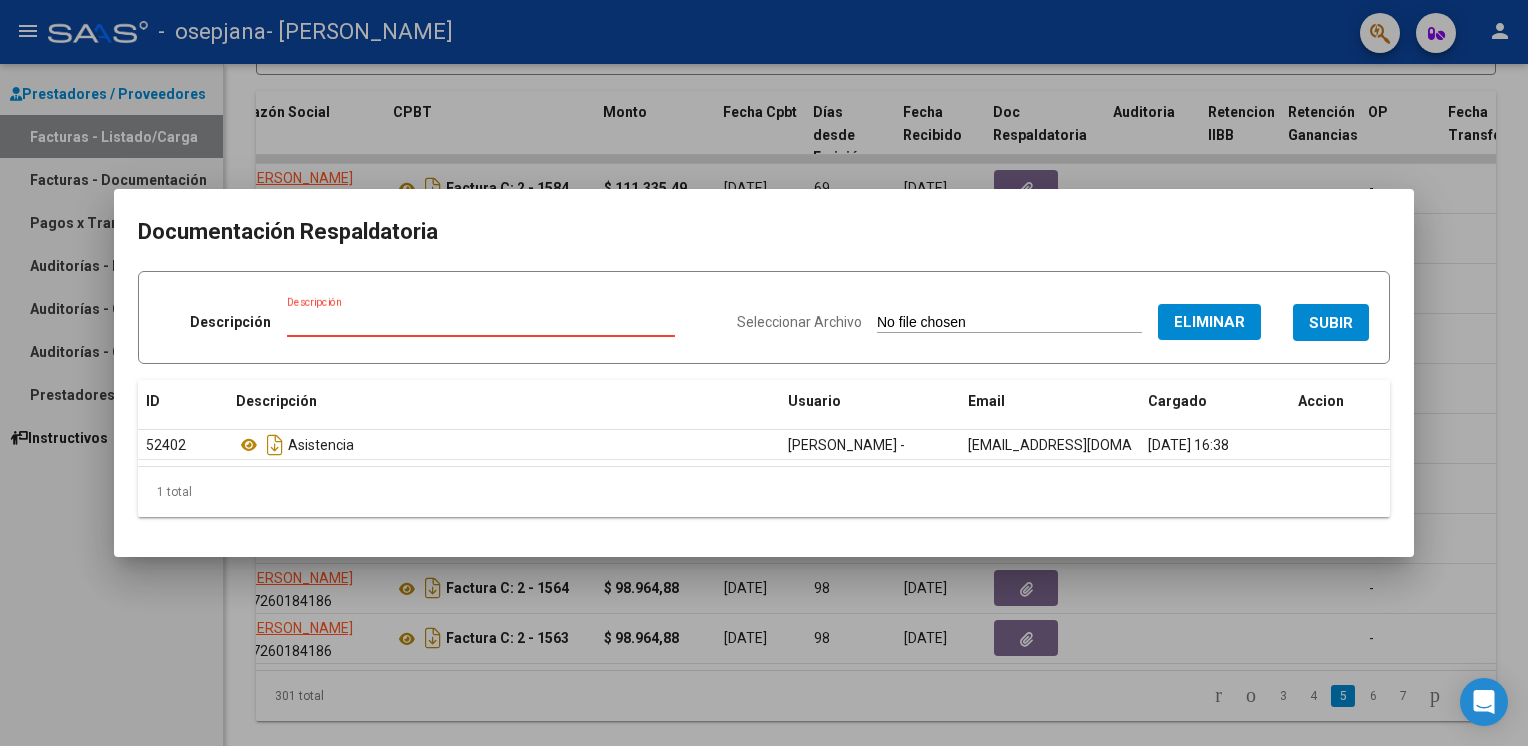 type on "OP firmada" 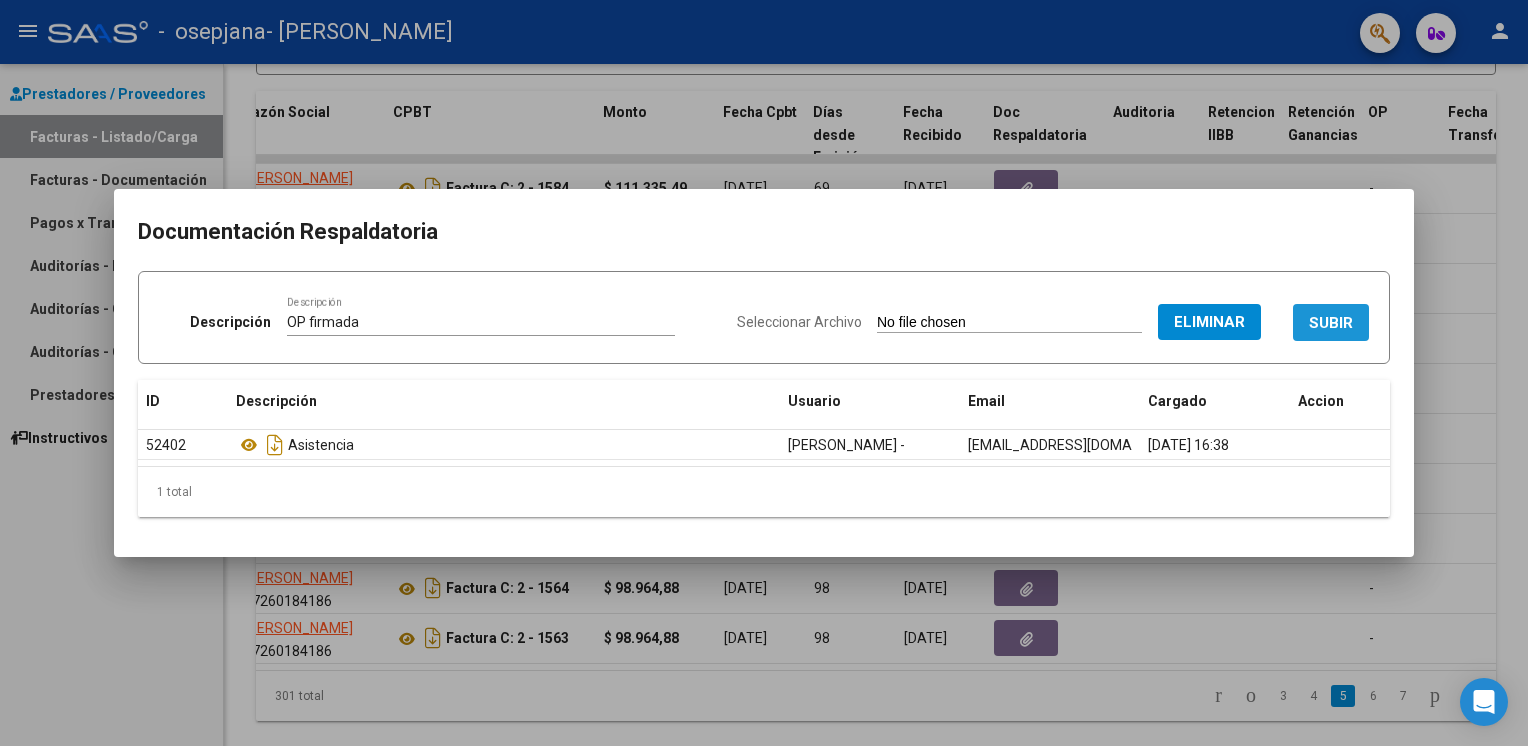click on "SUBIR" at bounding box center [1331, 323] 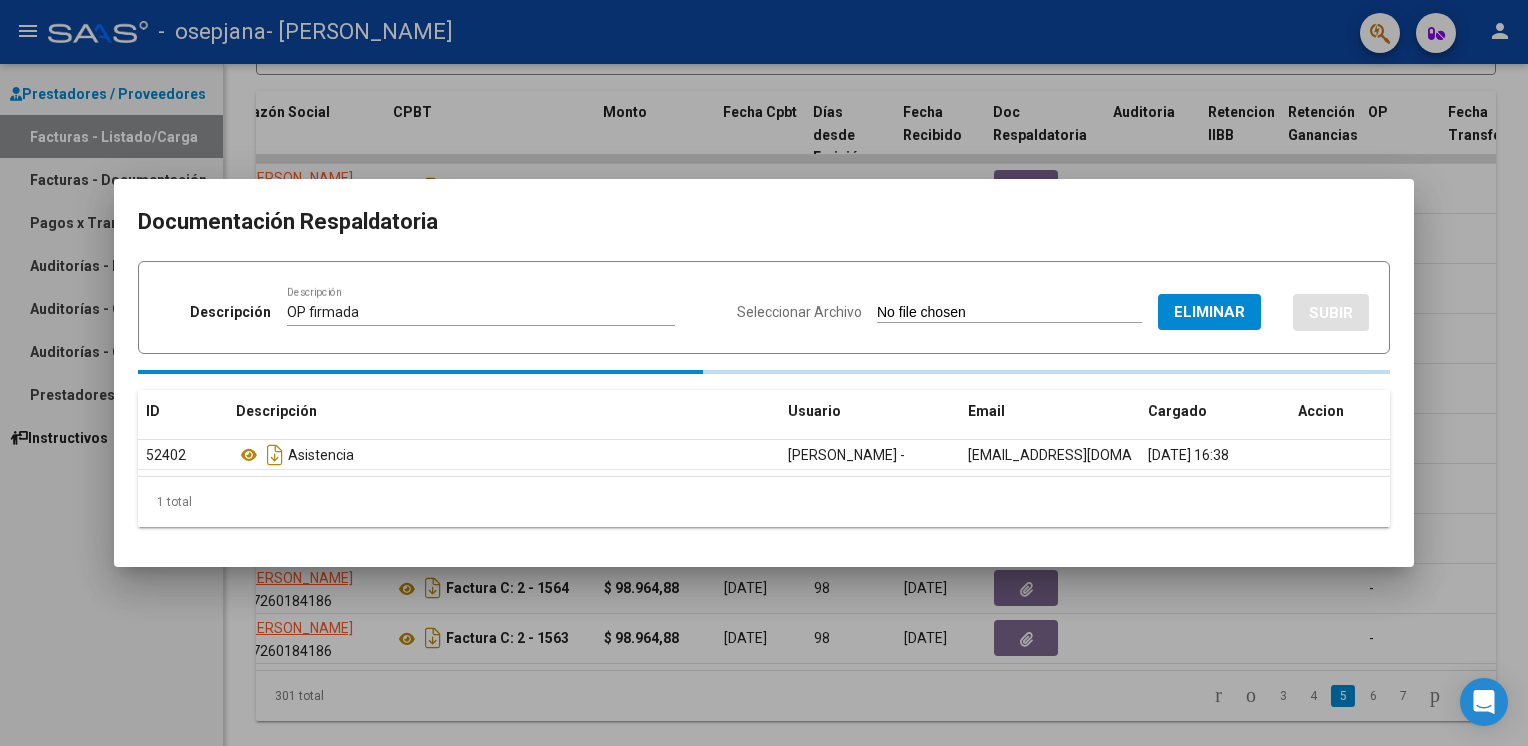 type 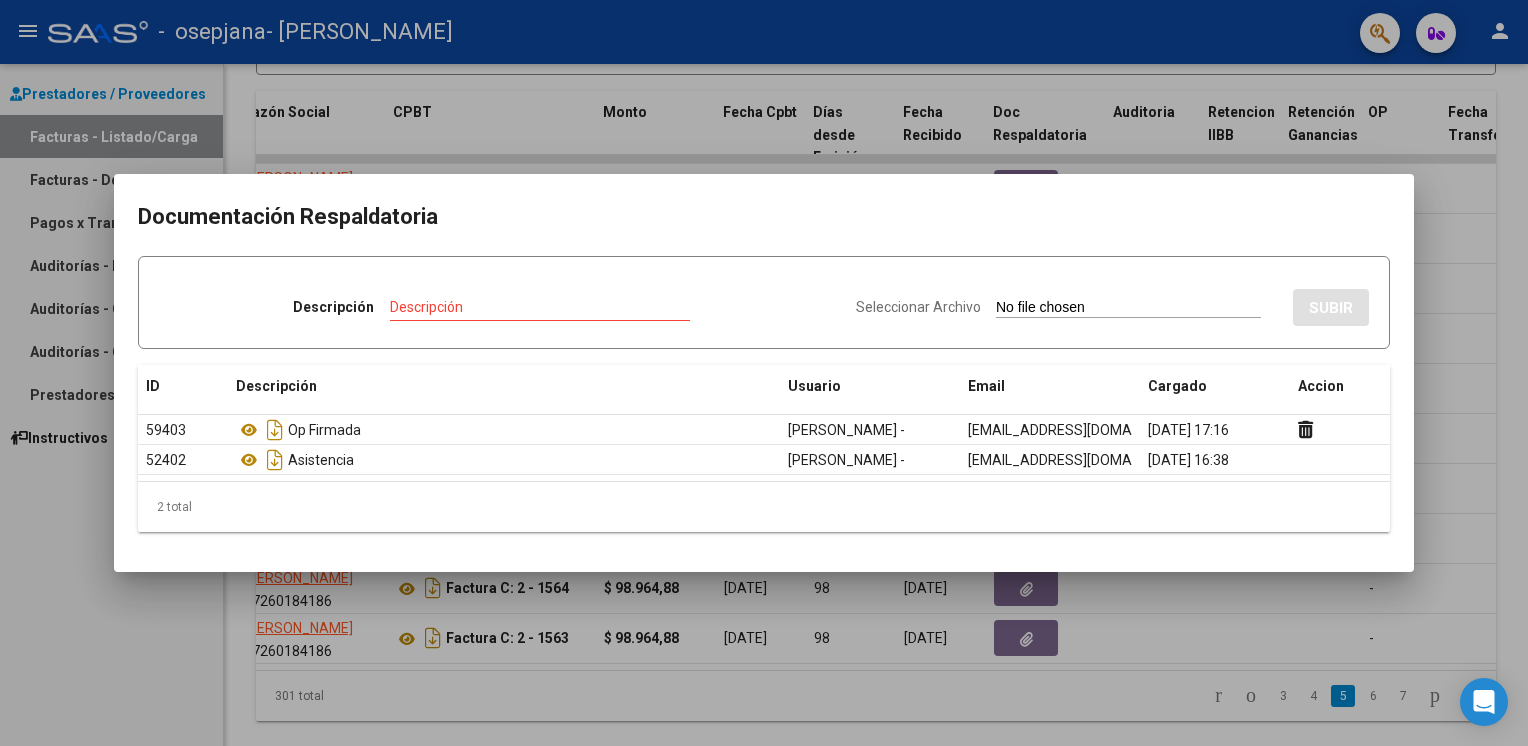click at bounding box center (764, 373) 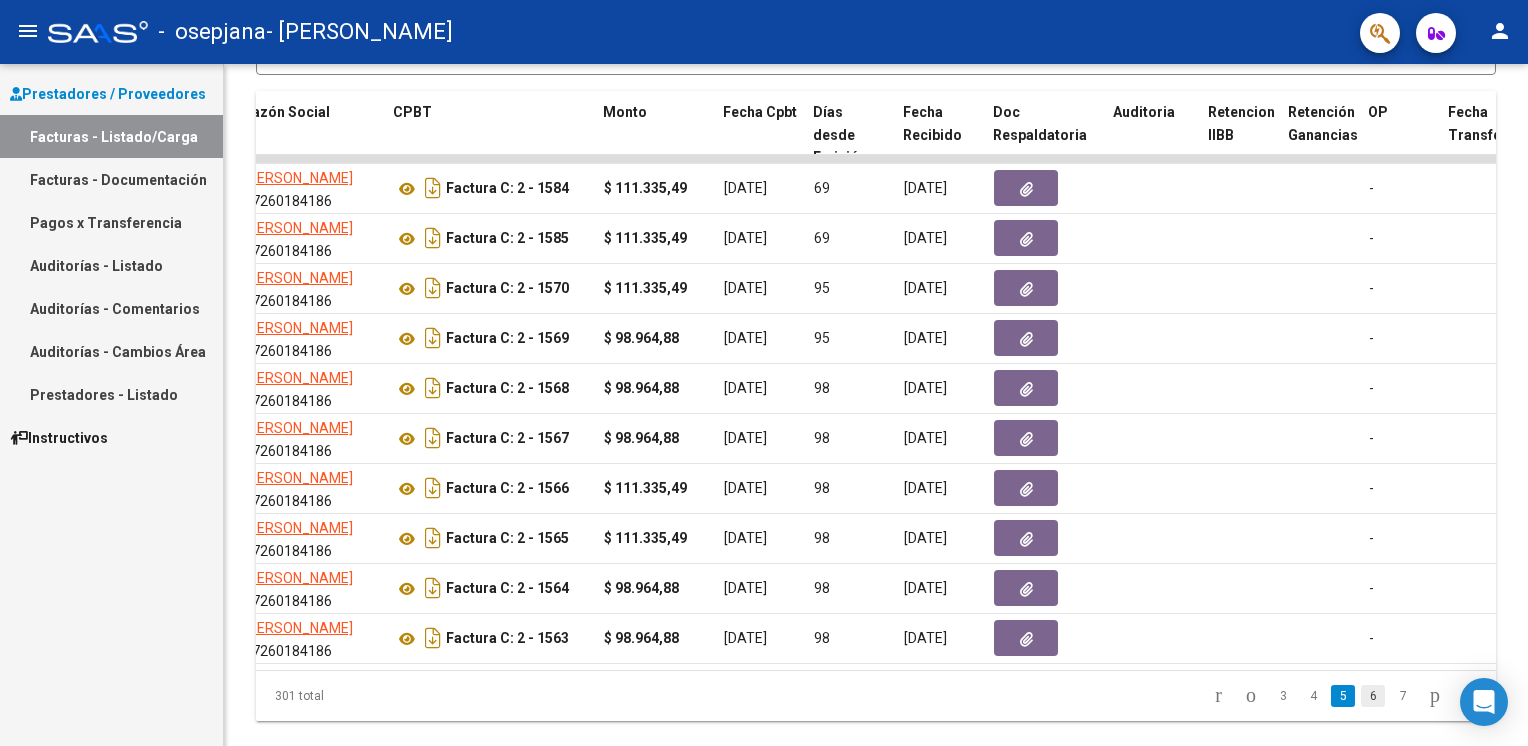 click on "6" 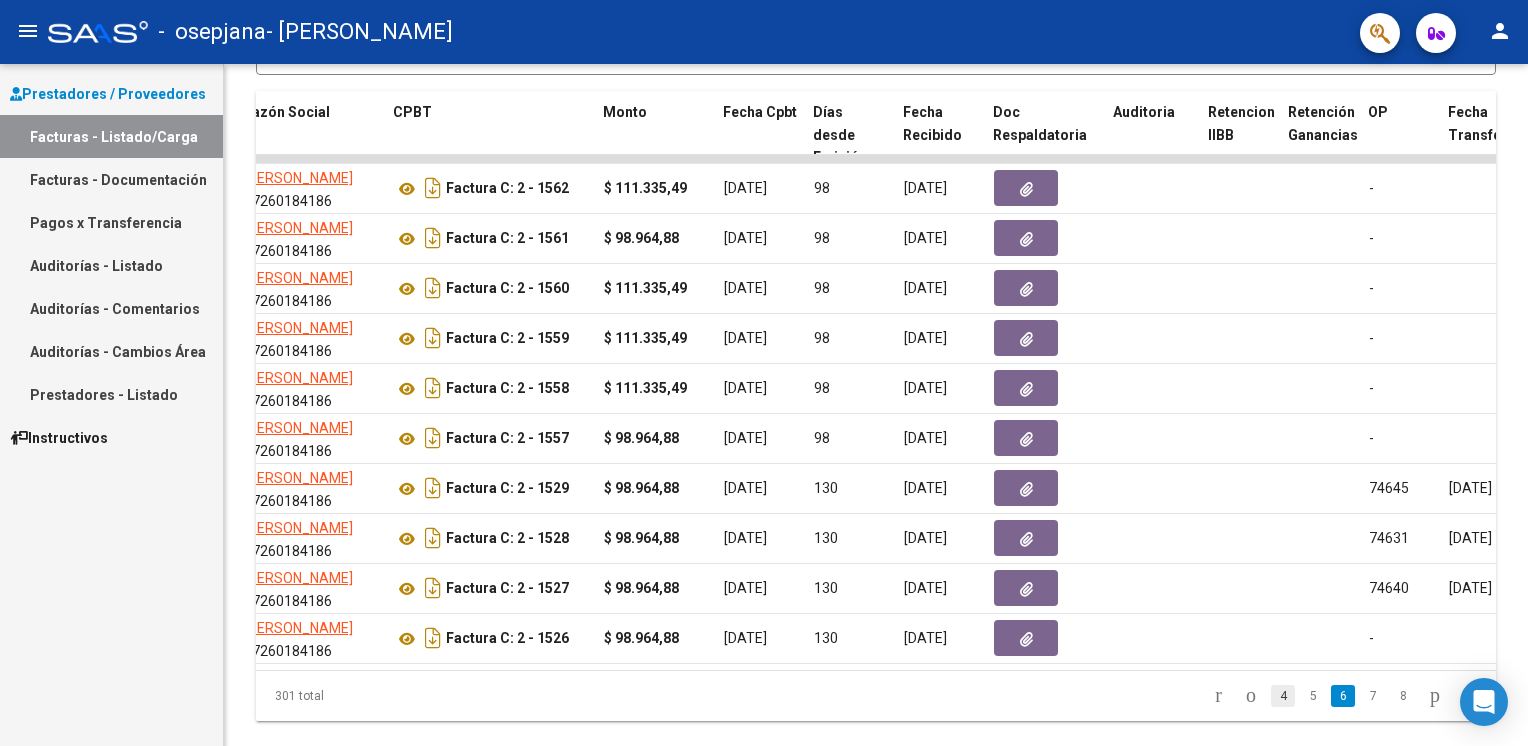 click on "4" 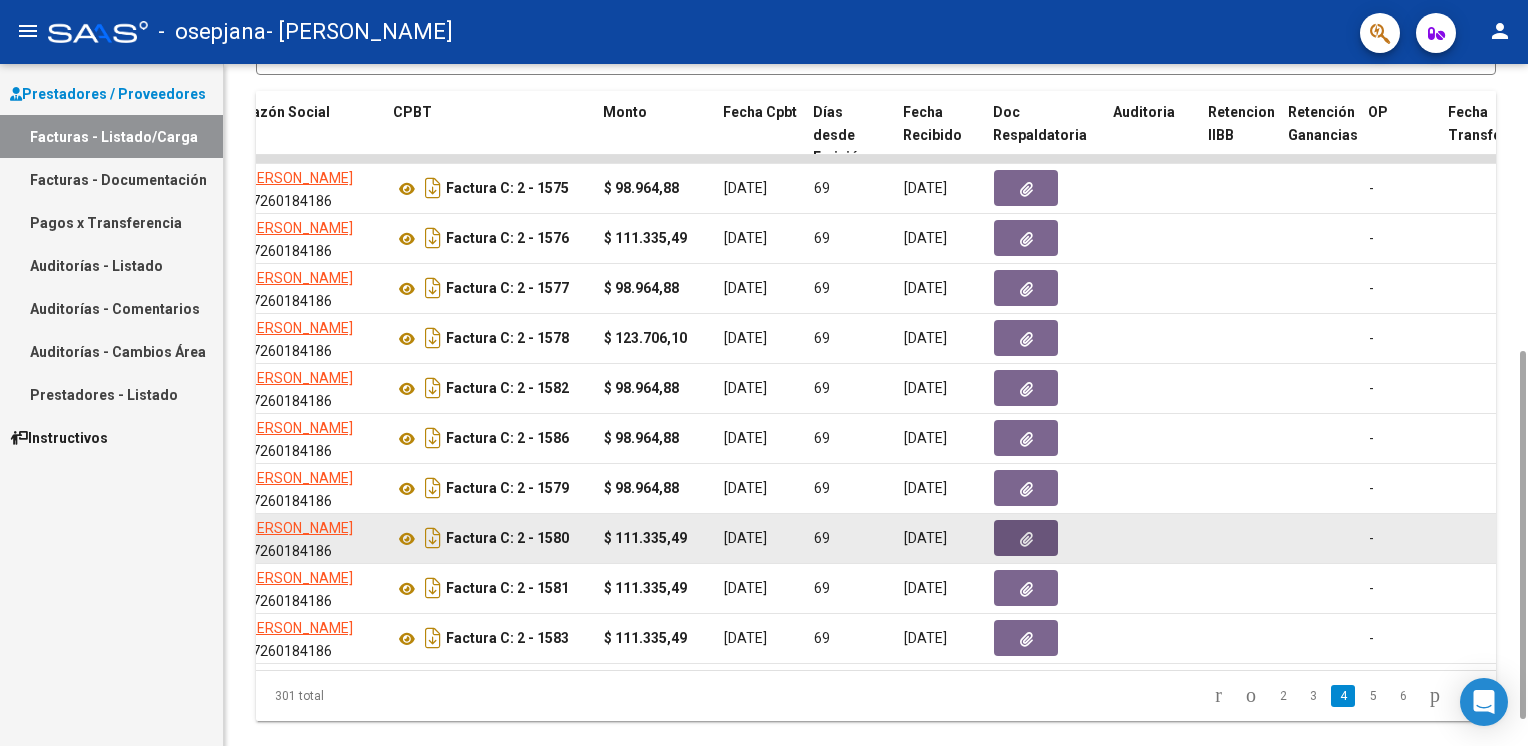 click 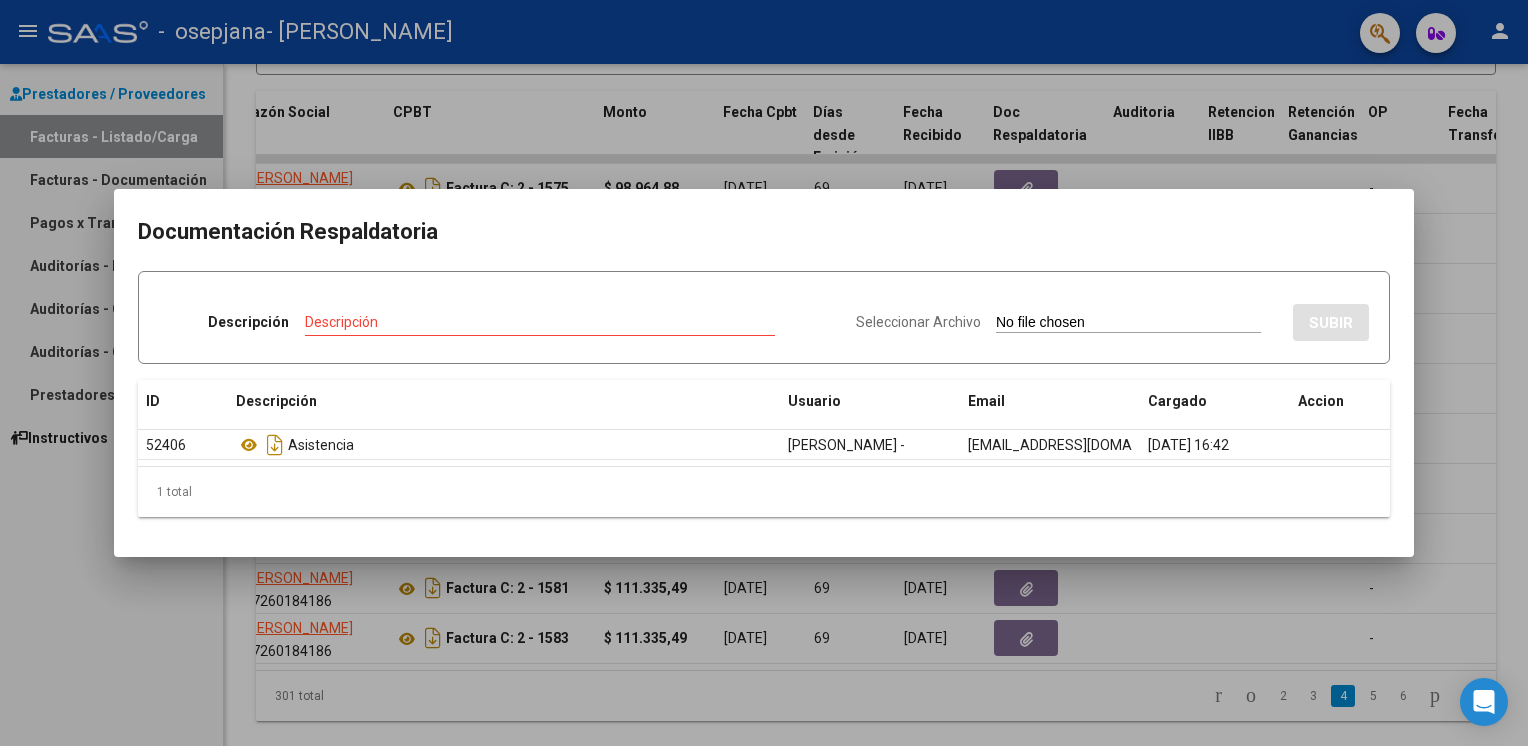 click on "Seleccionar Archivo" at bounding box center (918, 322) 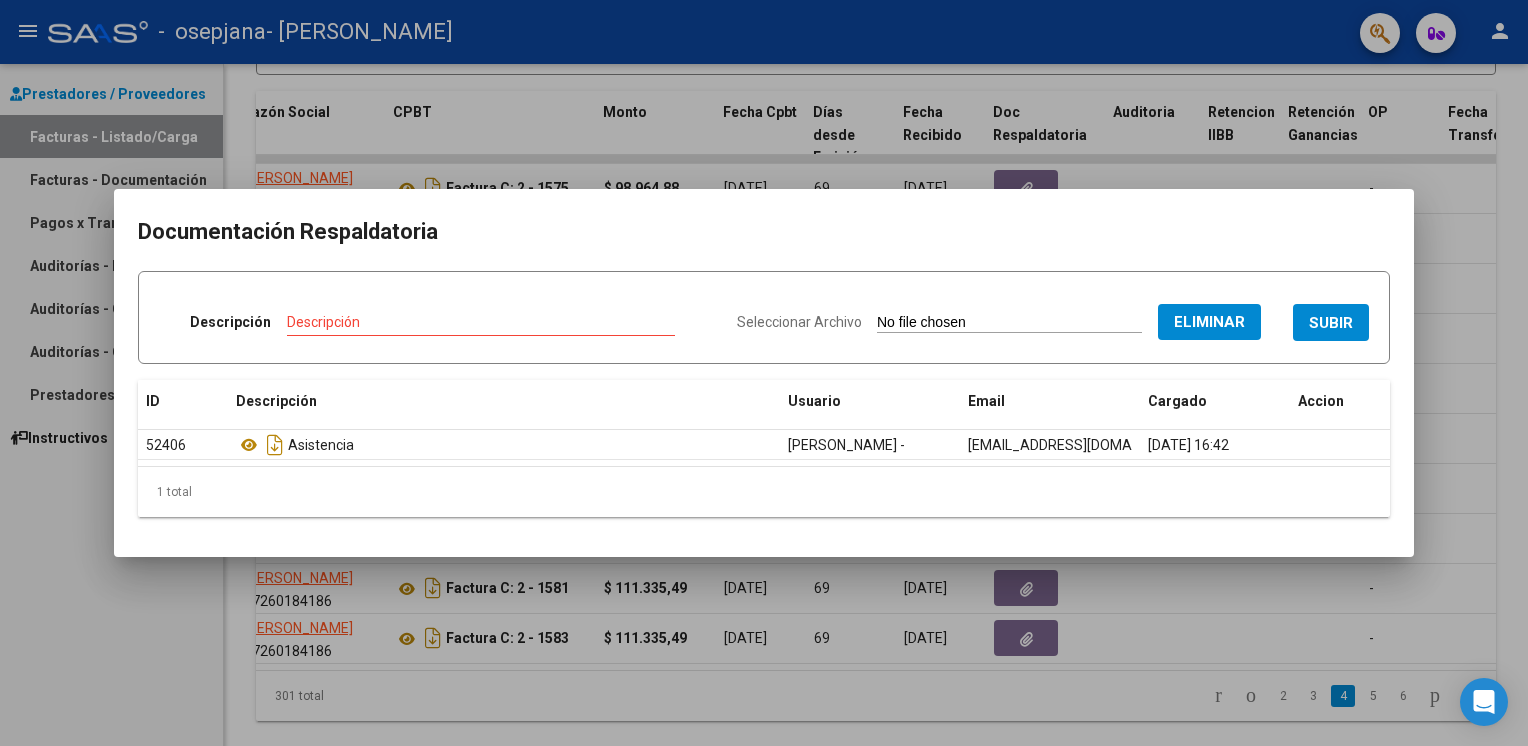 drag, startPoint x: 359, startPoint y: 311, endPoint x: 350, endPoint y: 327, distance: 18.35756 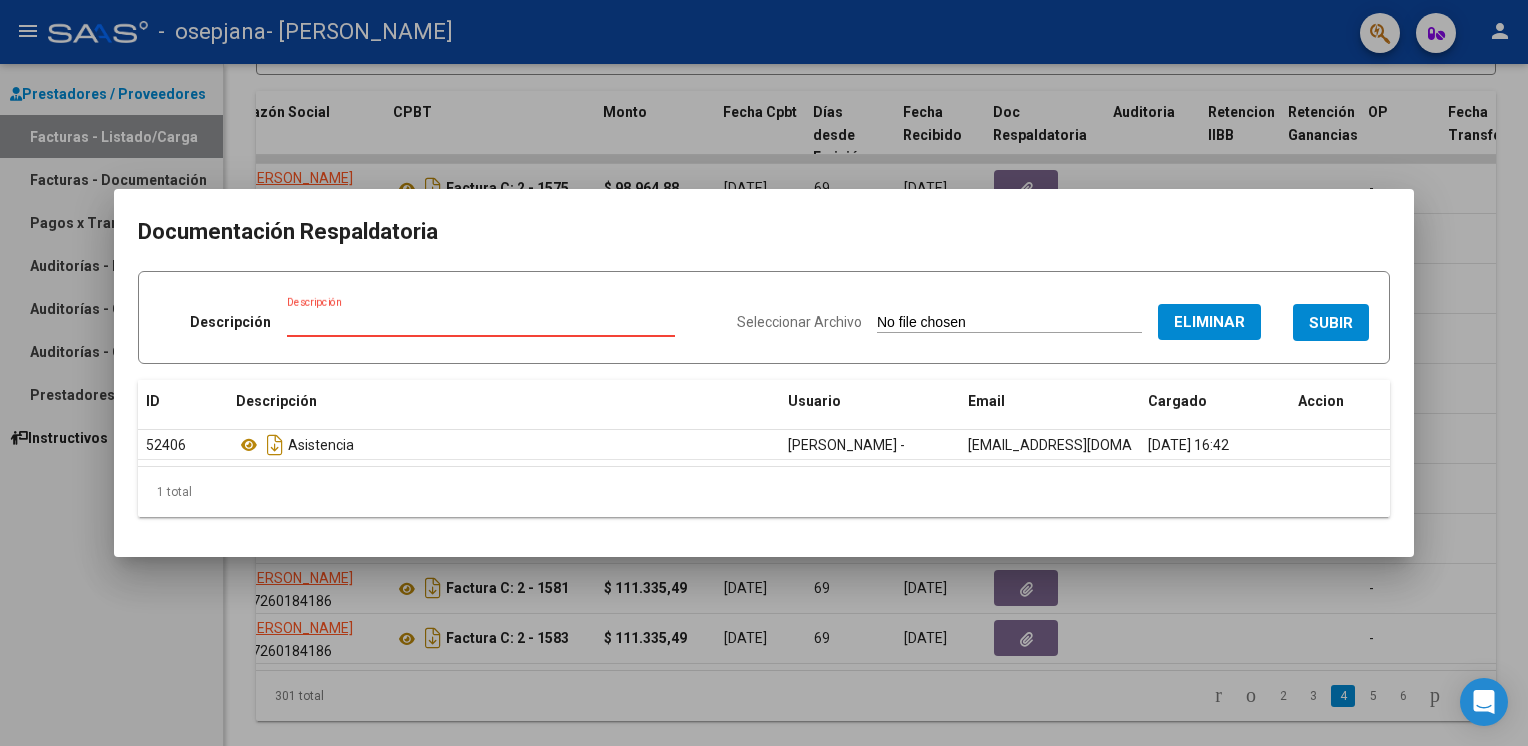 click on "Descripción" at bounding box center (481, 322) 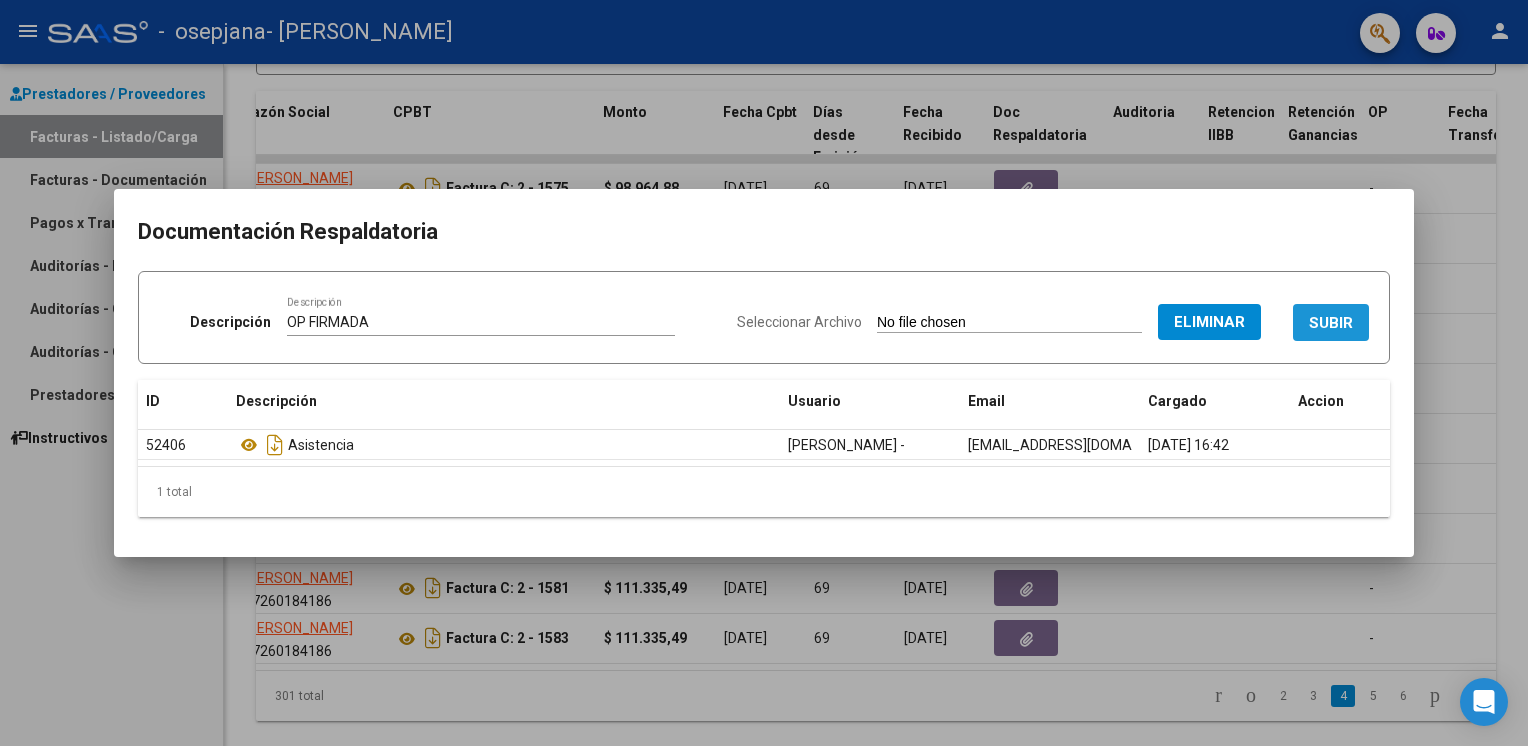 click on "SUBIR" at bounding box center [1331, 323] 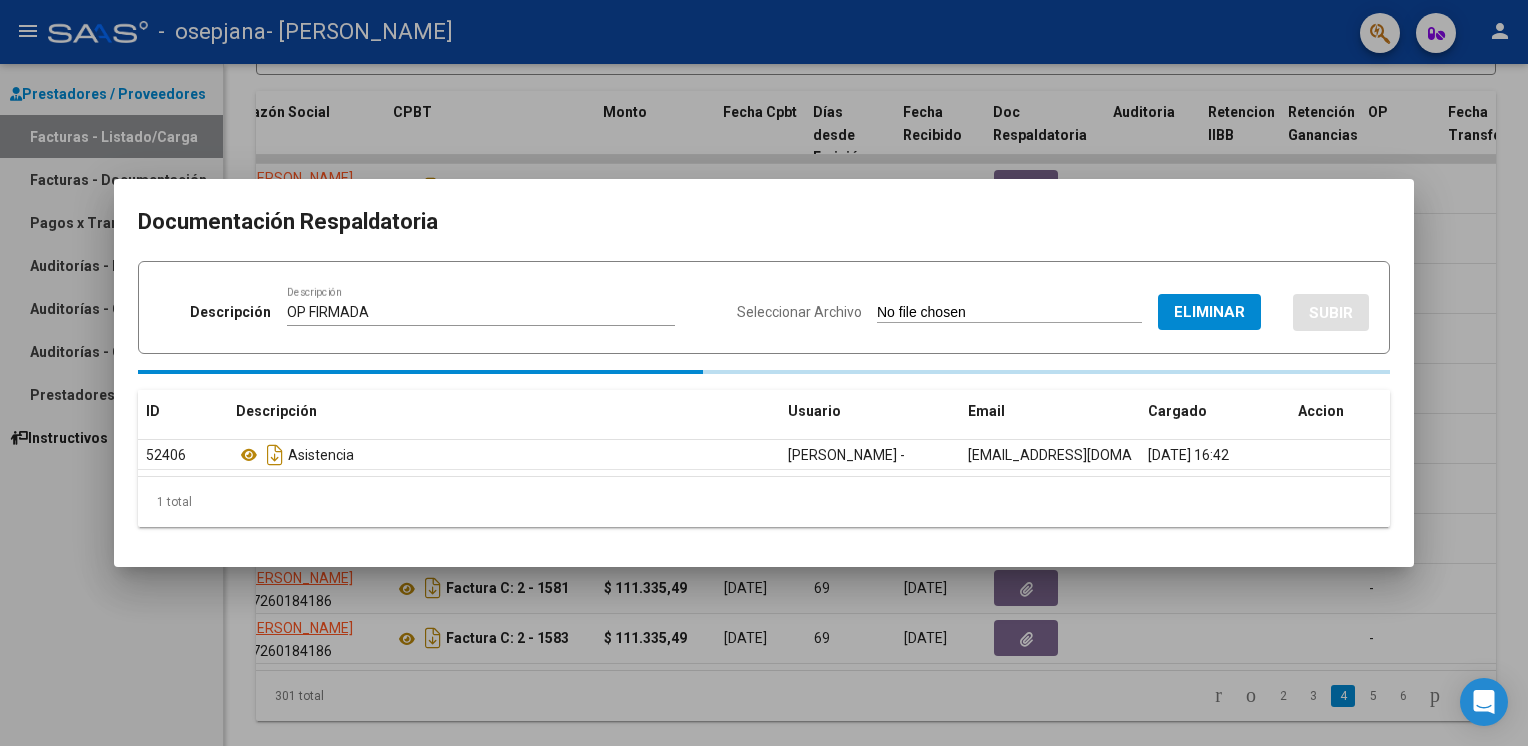 type 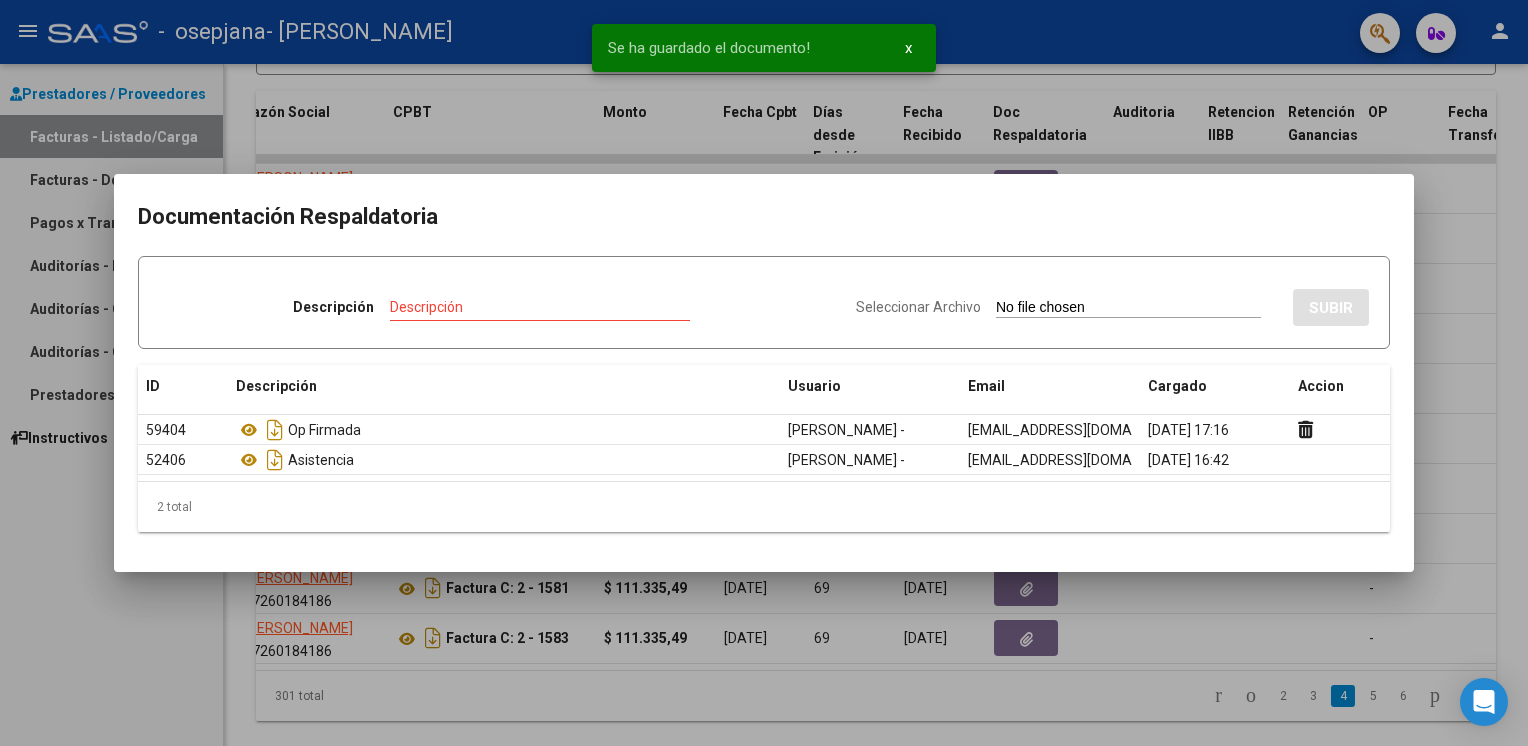 click at bounding box center (764, 373) 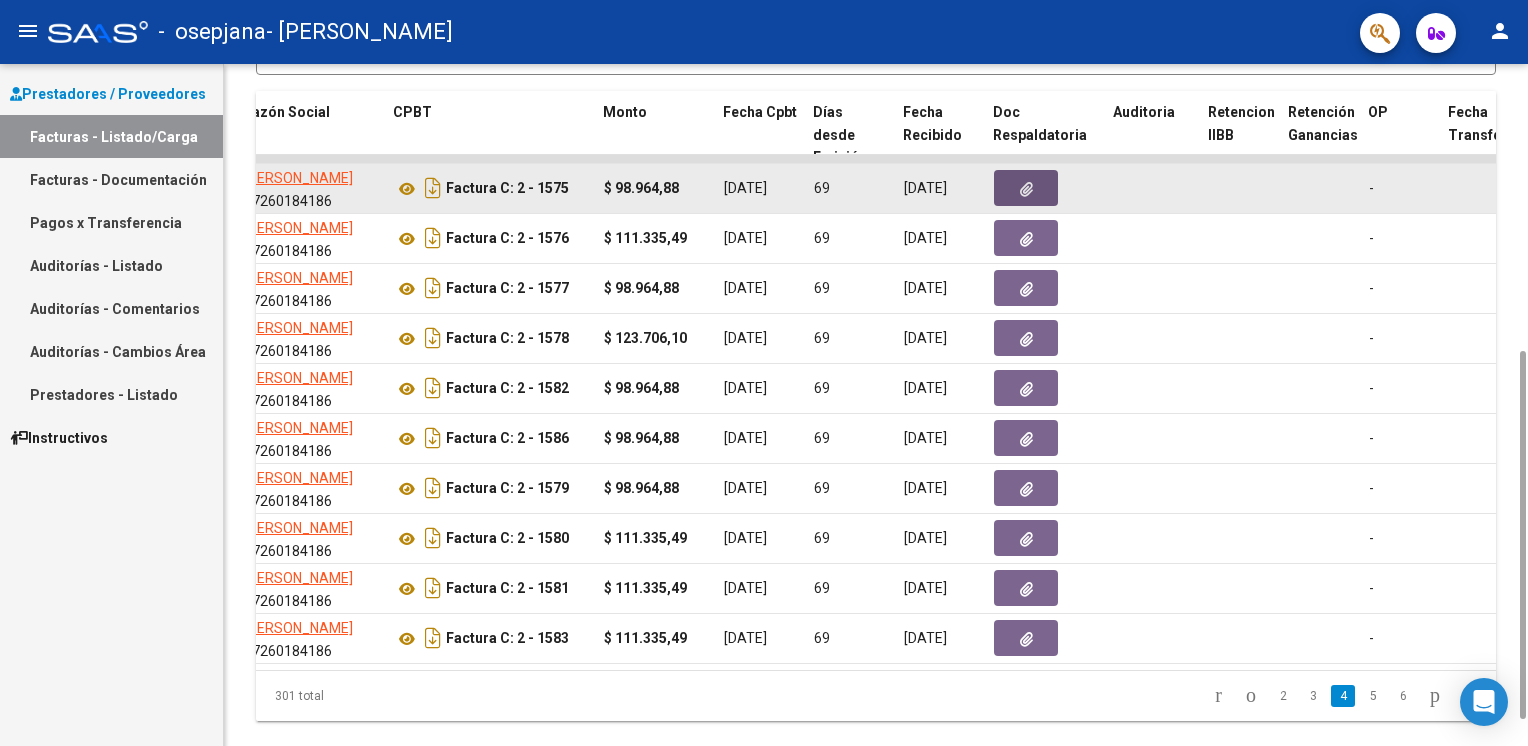 click 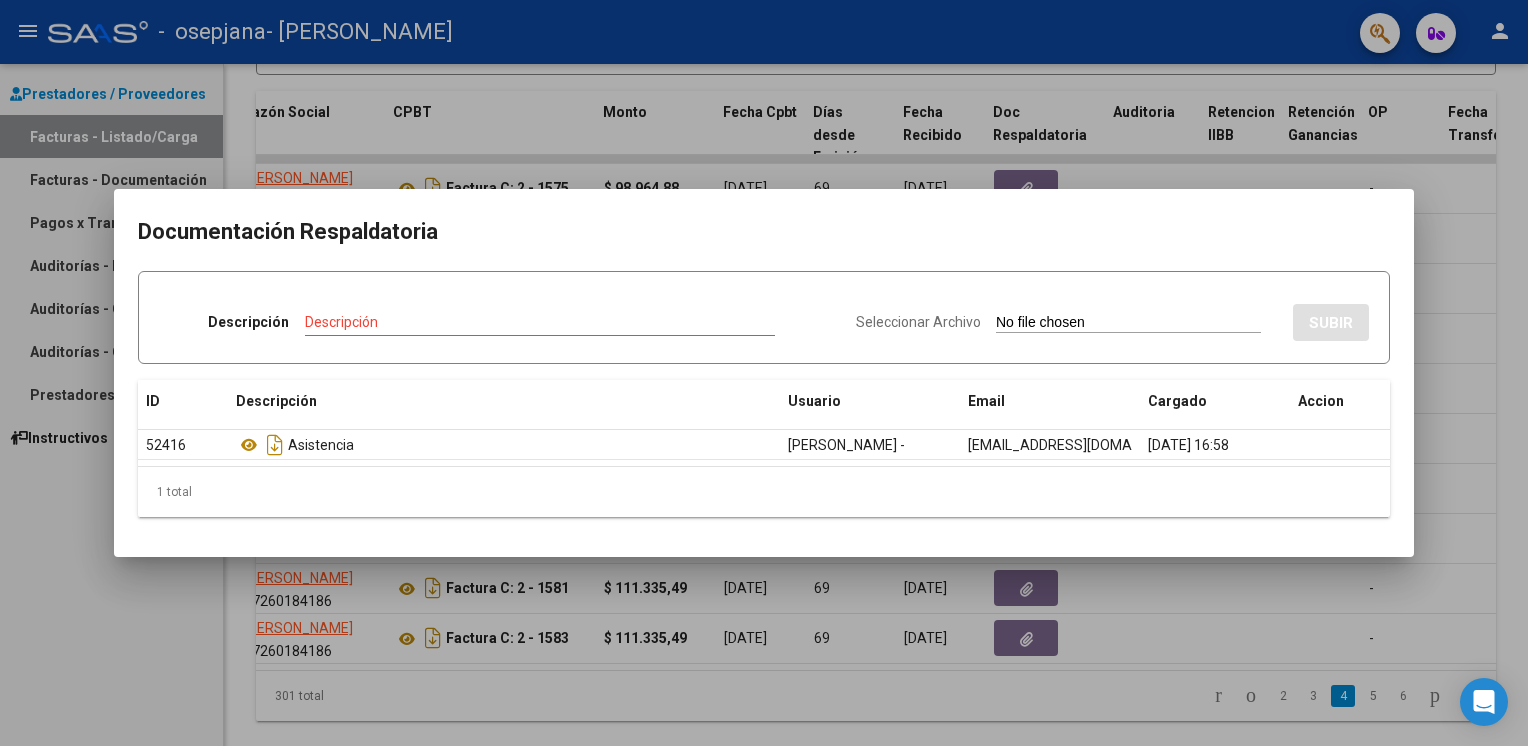 click on "Seleccionar Archivo" at bounding box center [918, 322] 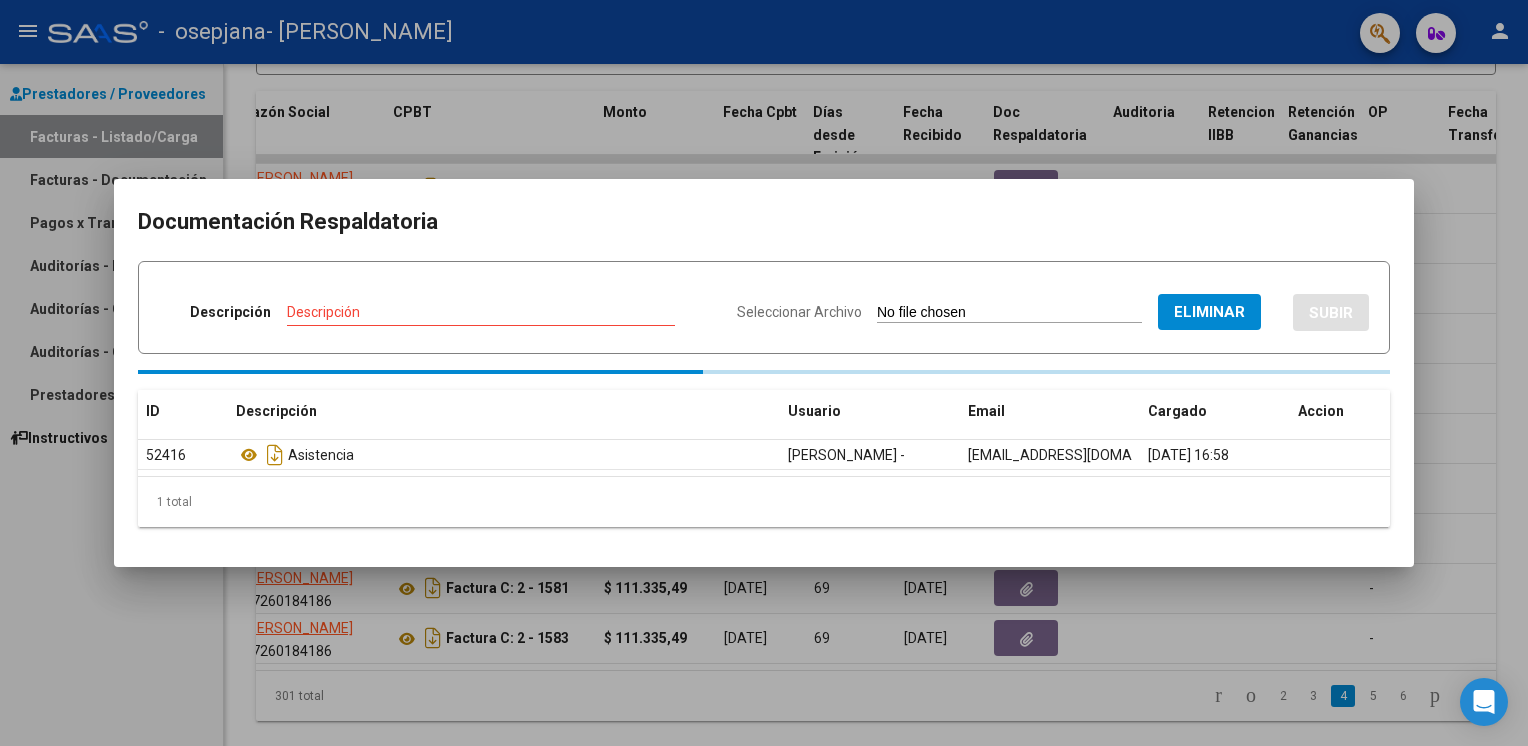 click on "Descripción" at bounding box center [481, 312] 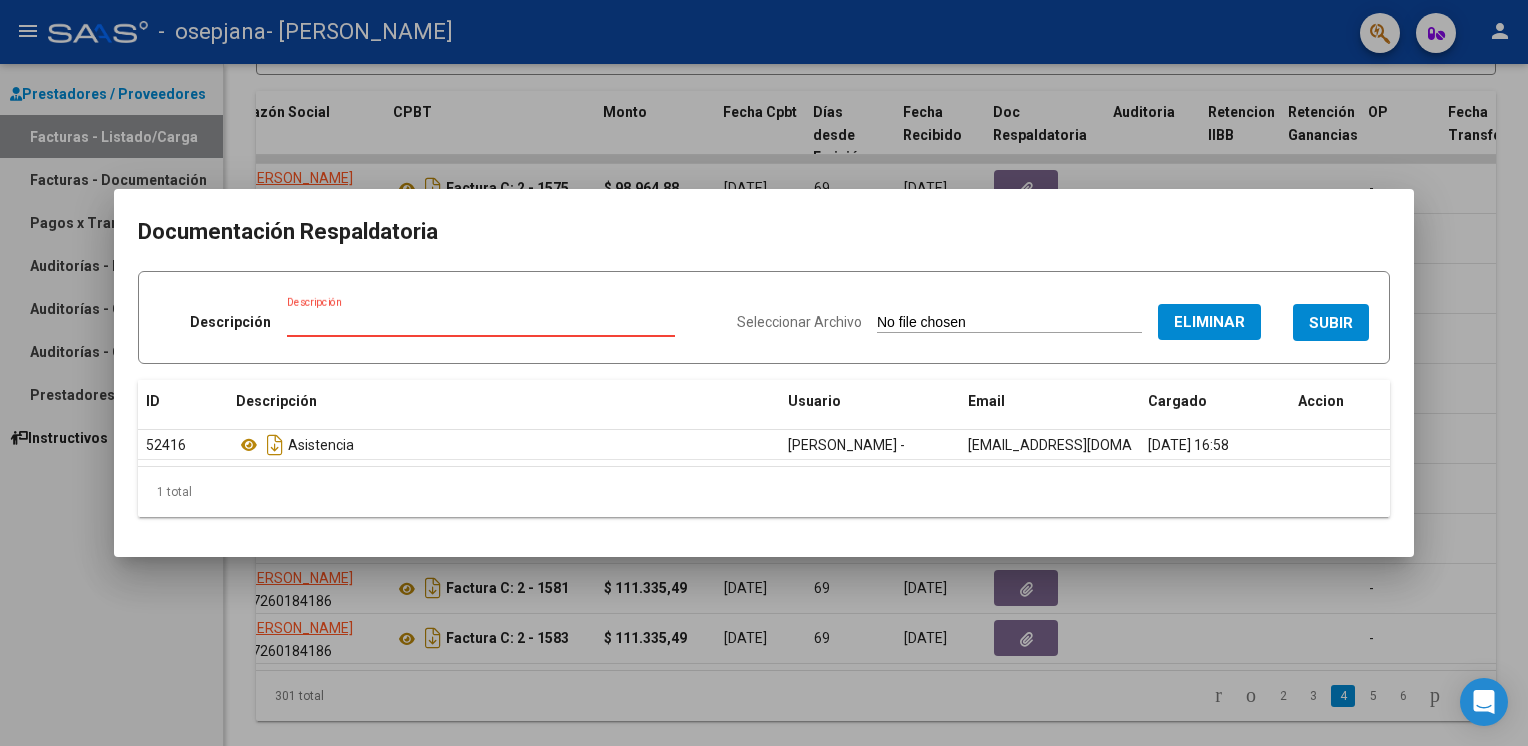 type on "OP FIRMADA" 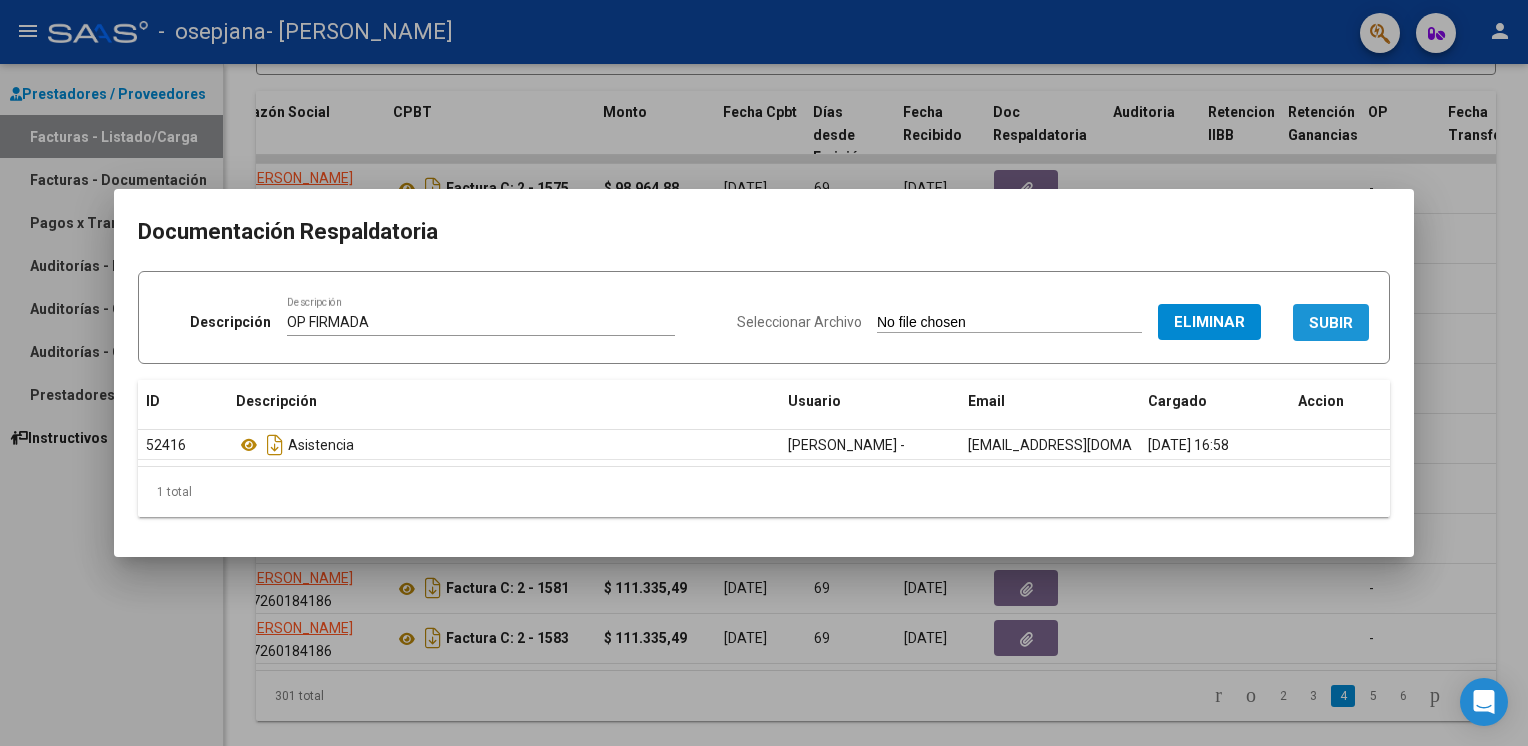 click on "SUBIR" at bounding box center [1331, 323] 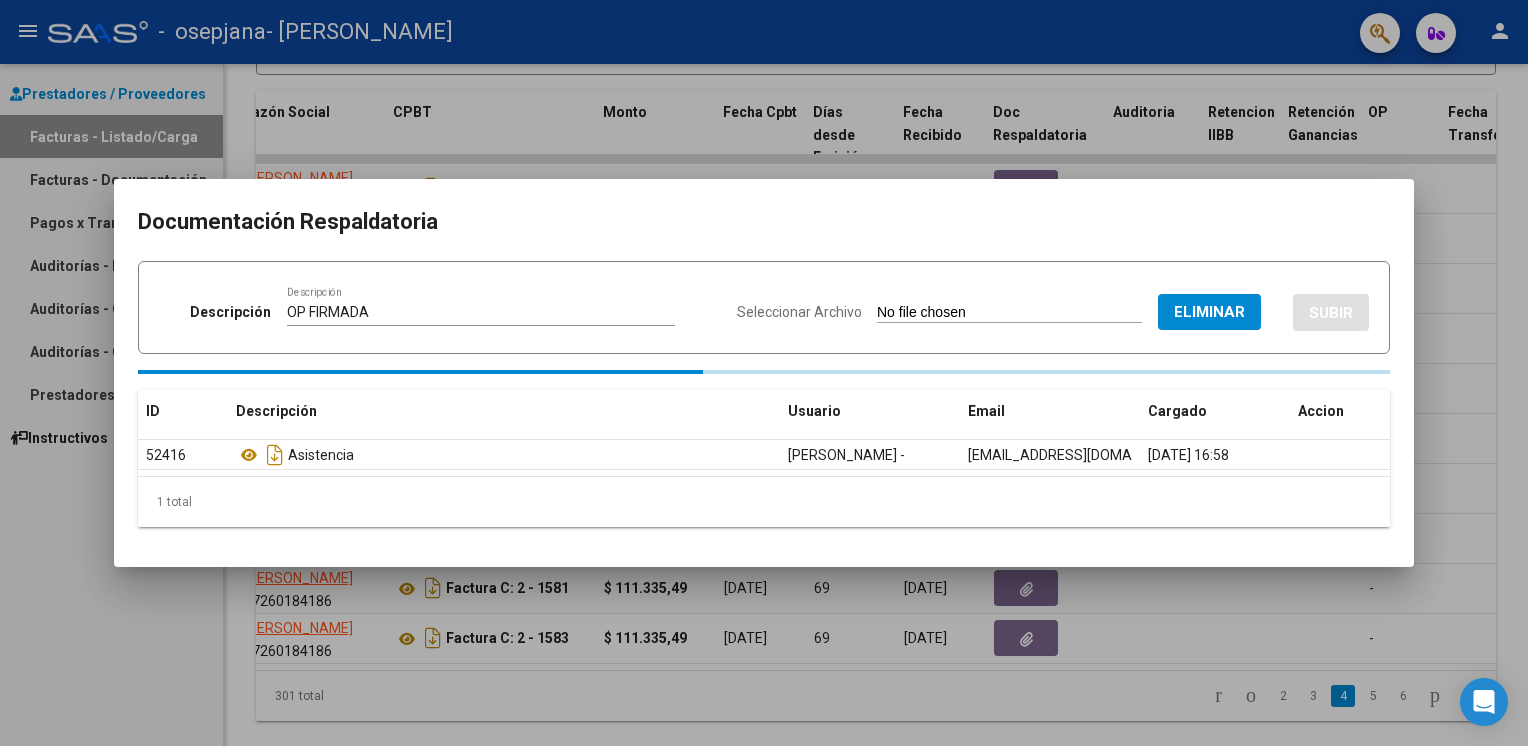 type 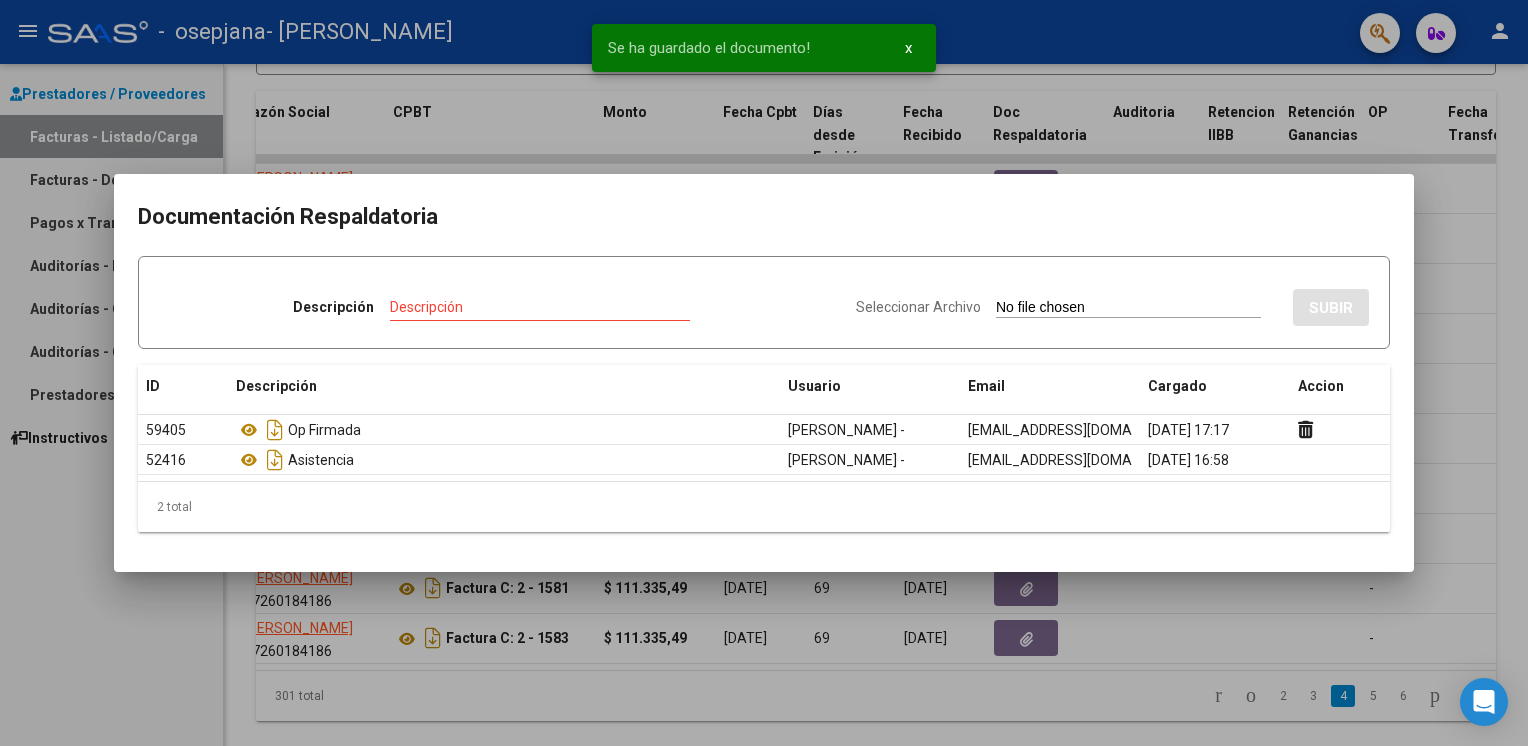 click at bounding box center (764, 373) 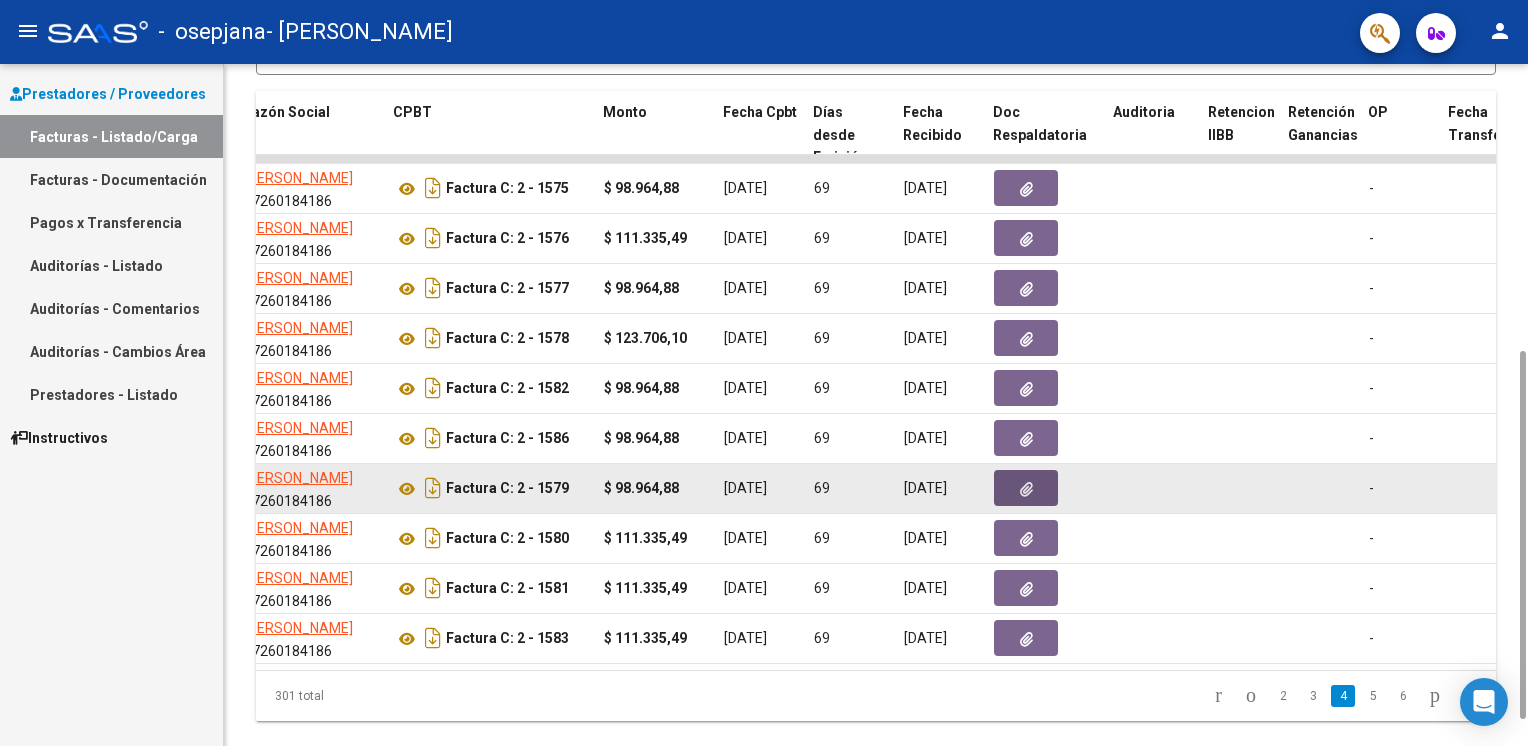 click 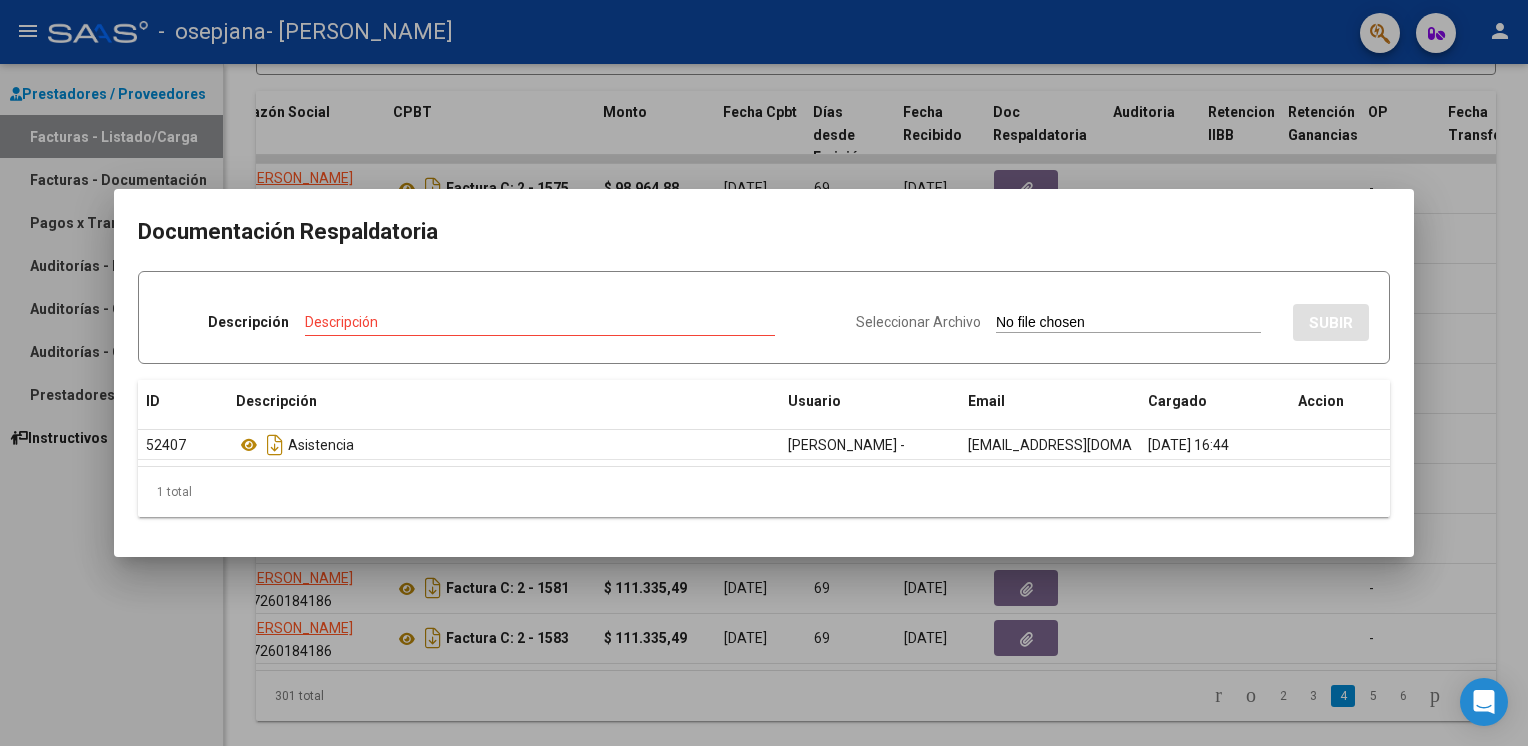 click on "Seleccionar Archivo" at bounding box center [918, 322] 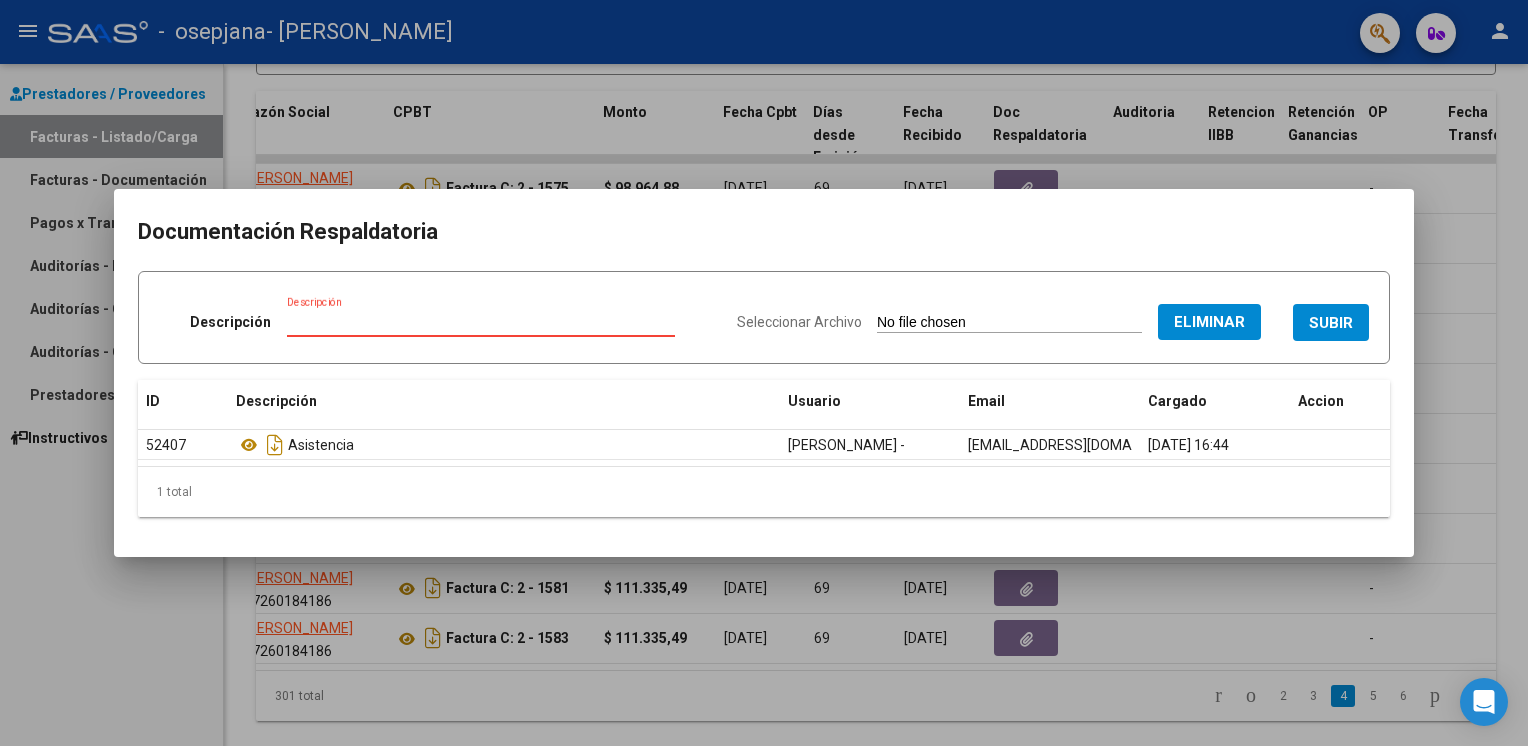 click on "Descripción" at bounding box center [481, 322] 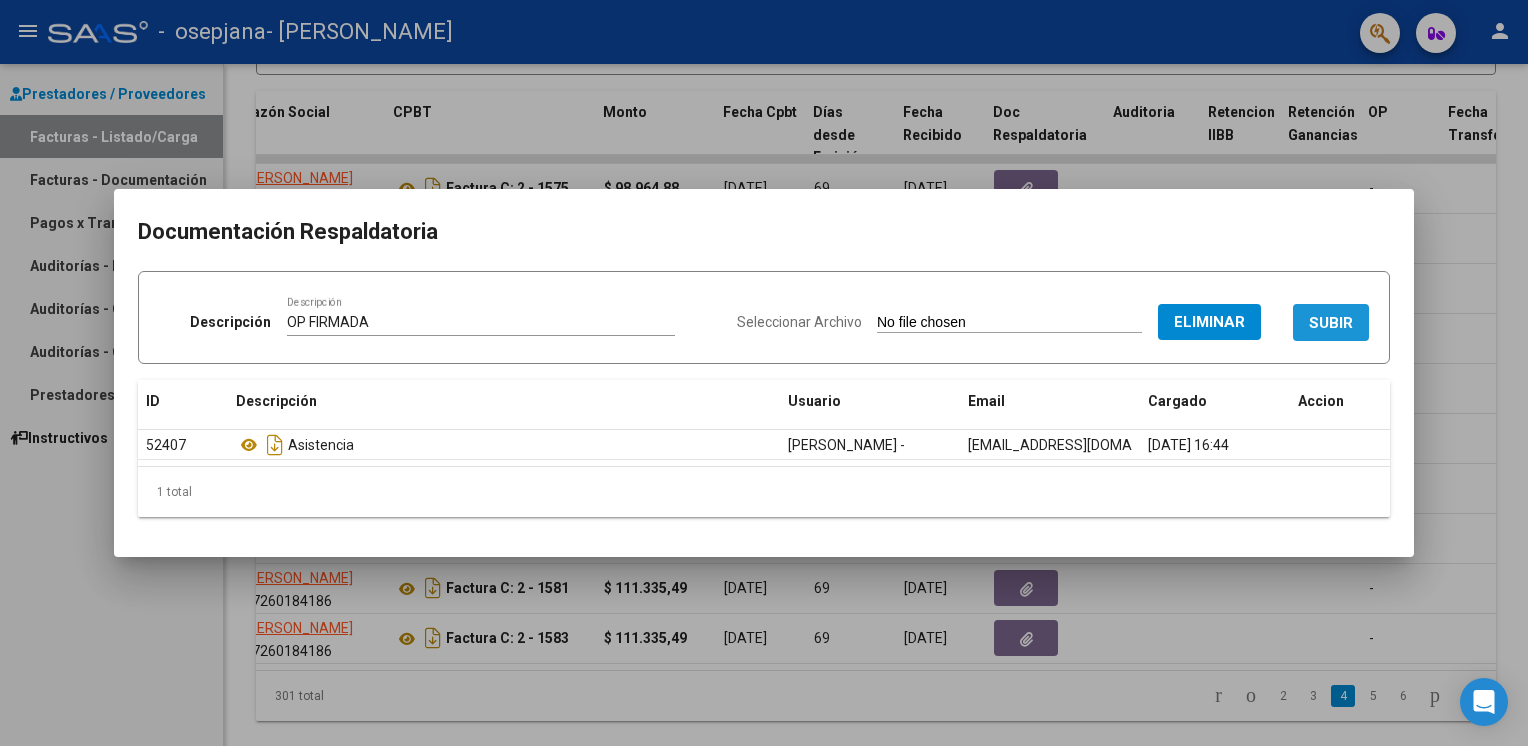 click on "SUBIR" at bounding box center [1331, 323] 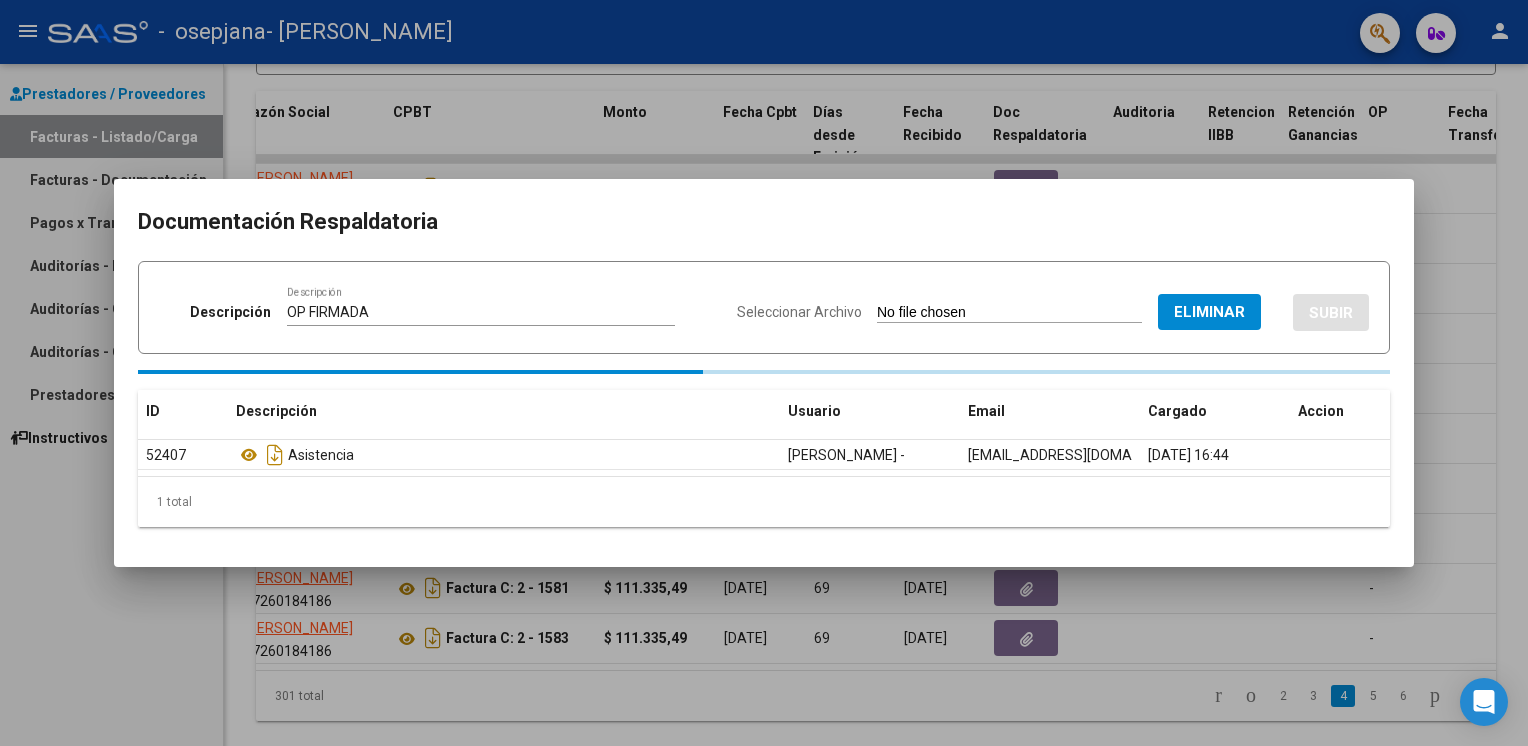type 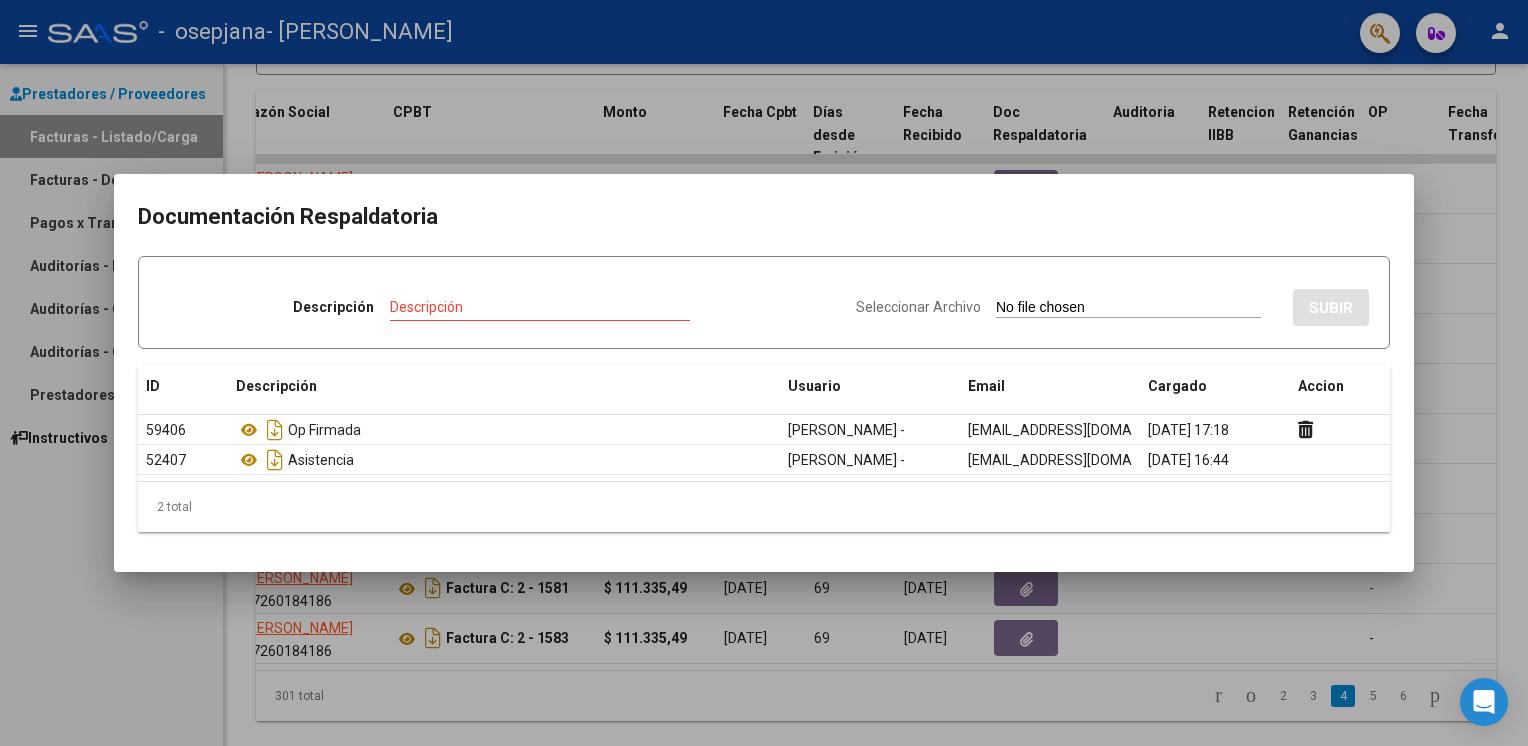 click at bounding box center (764, 373) 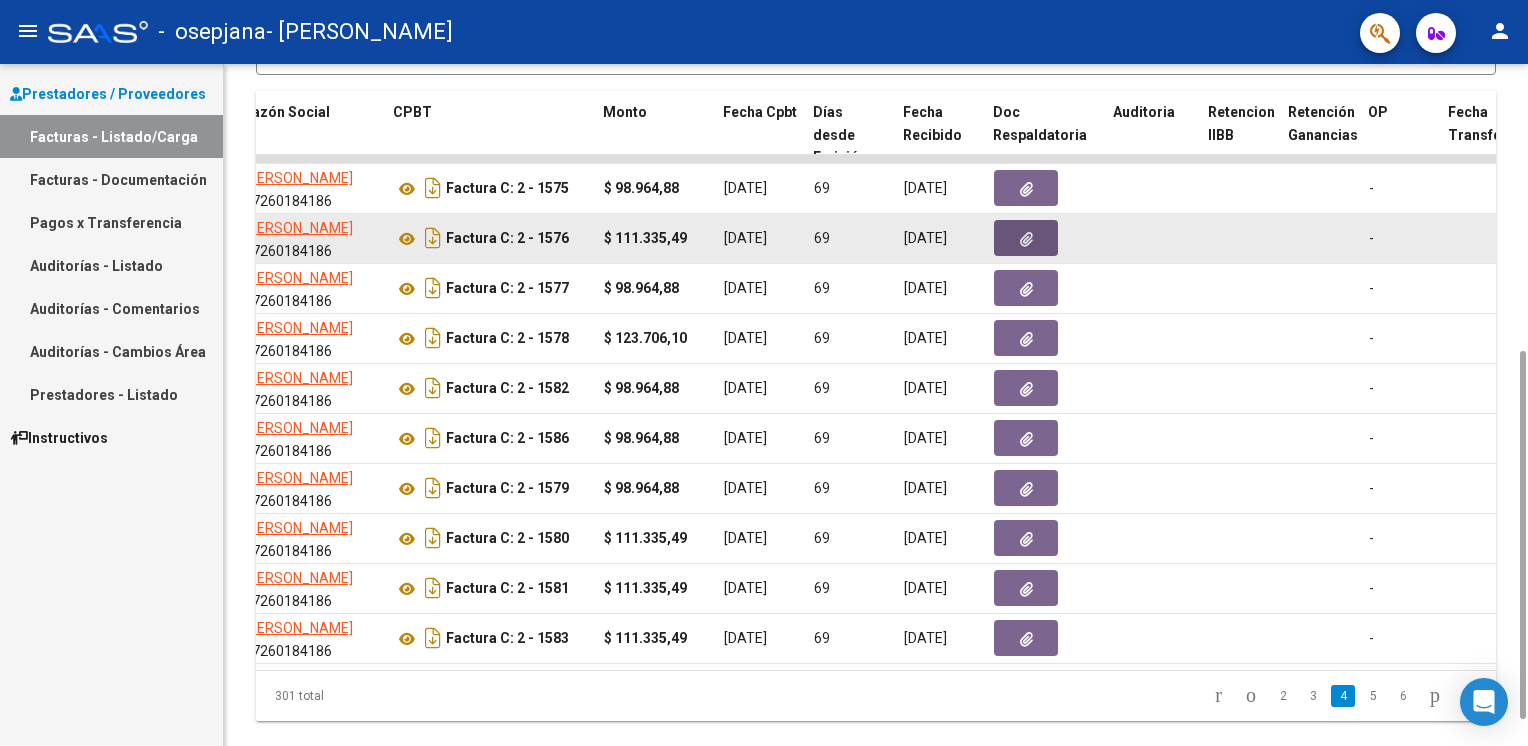 click 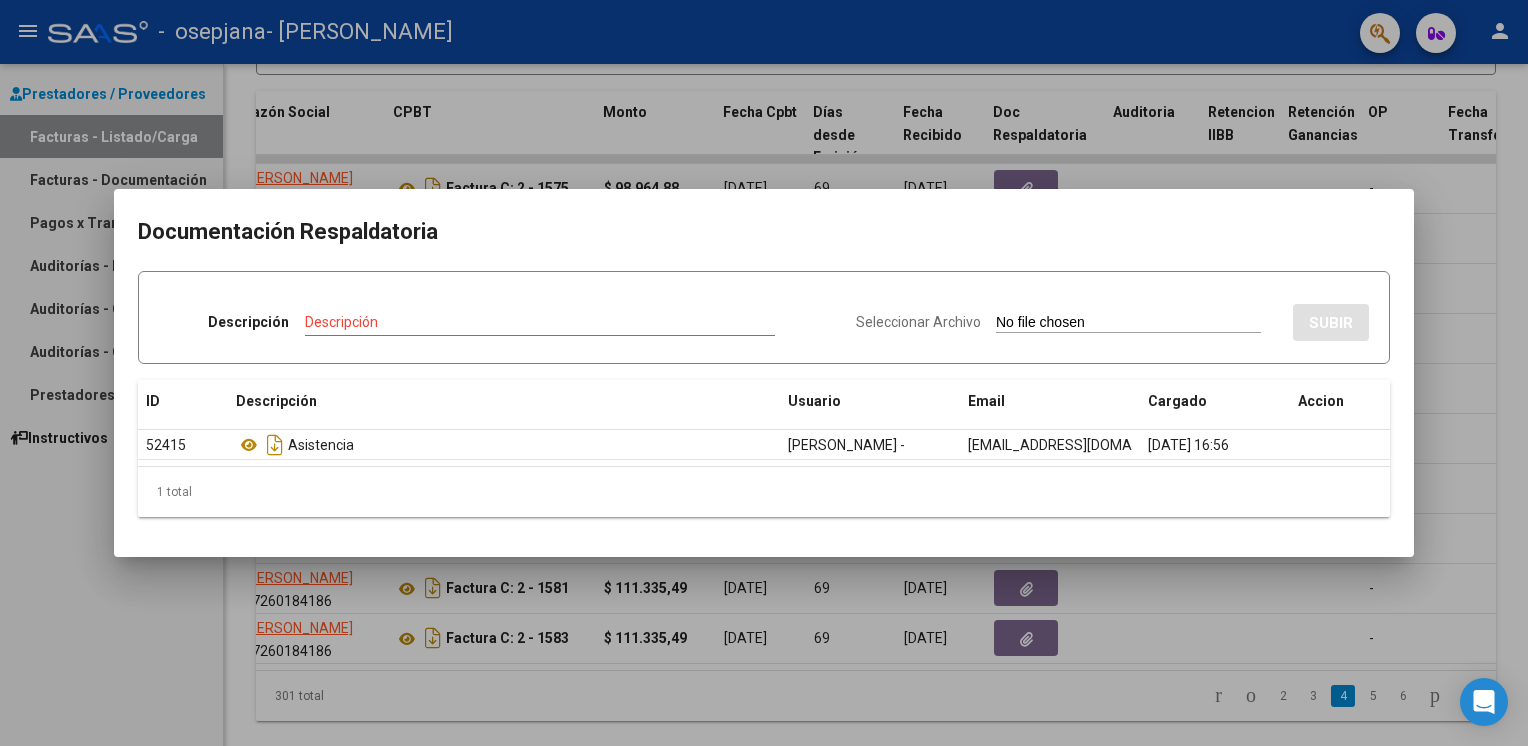 click on "Seleccionar Archivo" at bounding box center [918, 322] 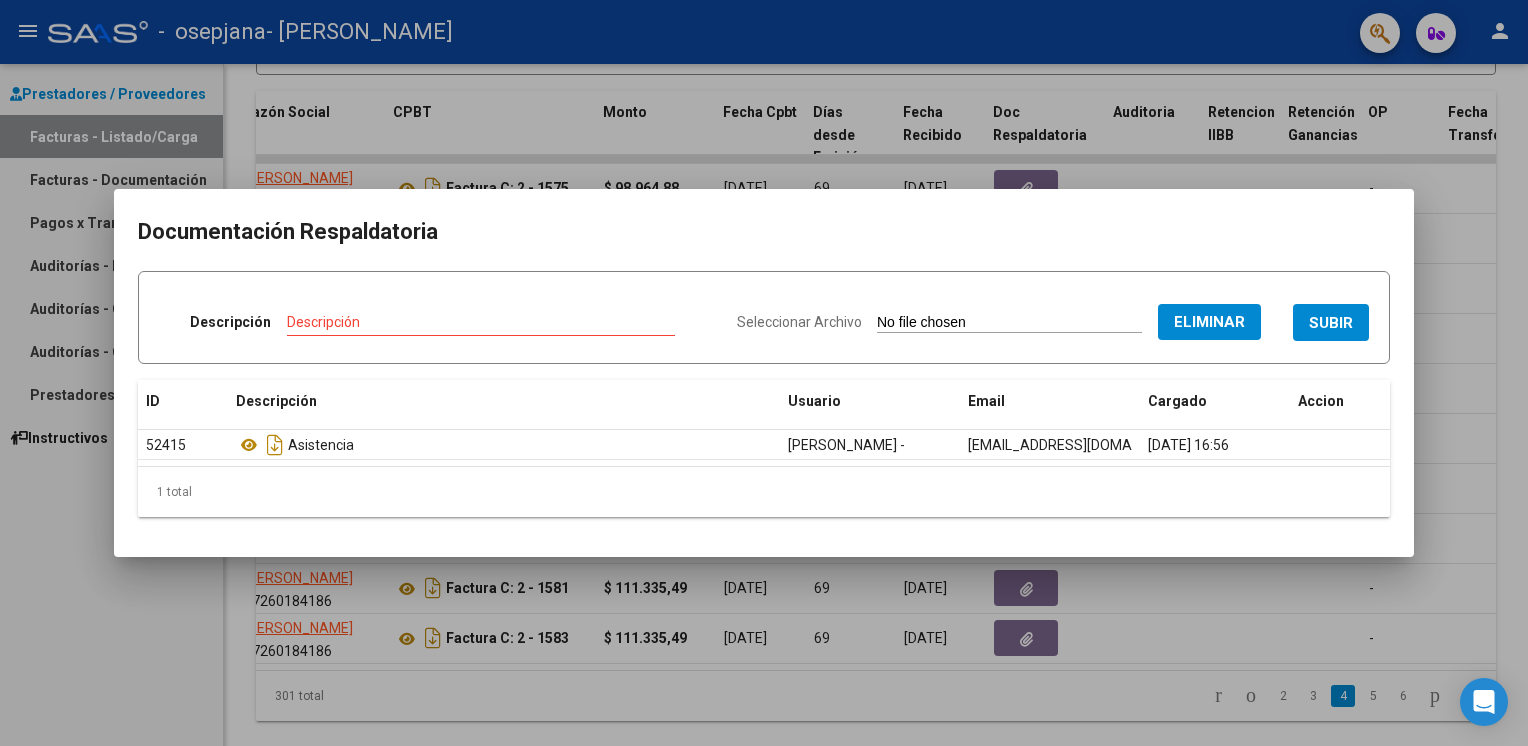 click on "Descripción" at bounding box center (481, 322) 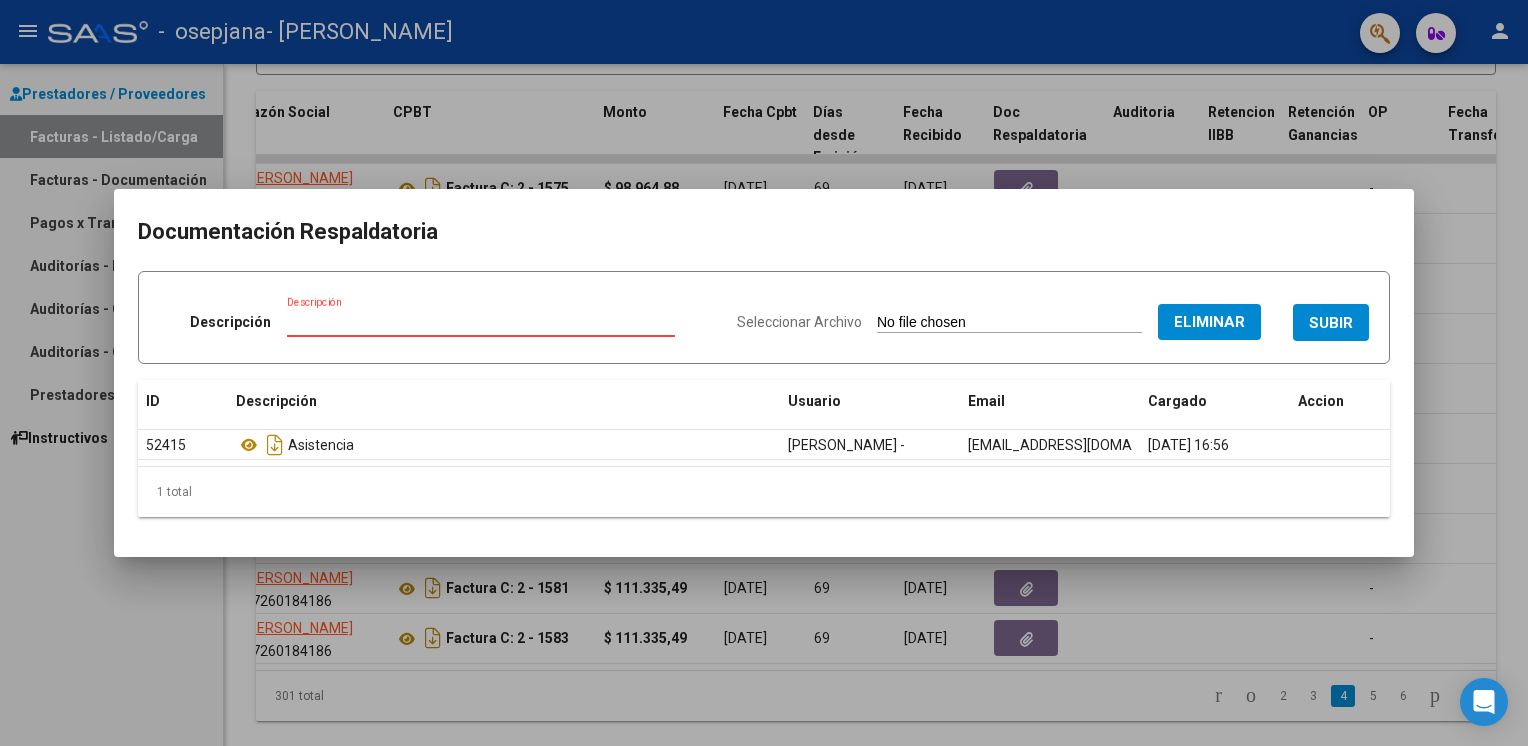 click on "Descripción" at bounding box center (481, 322) 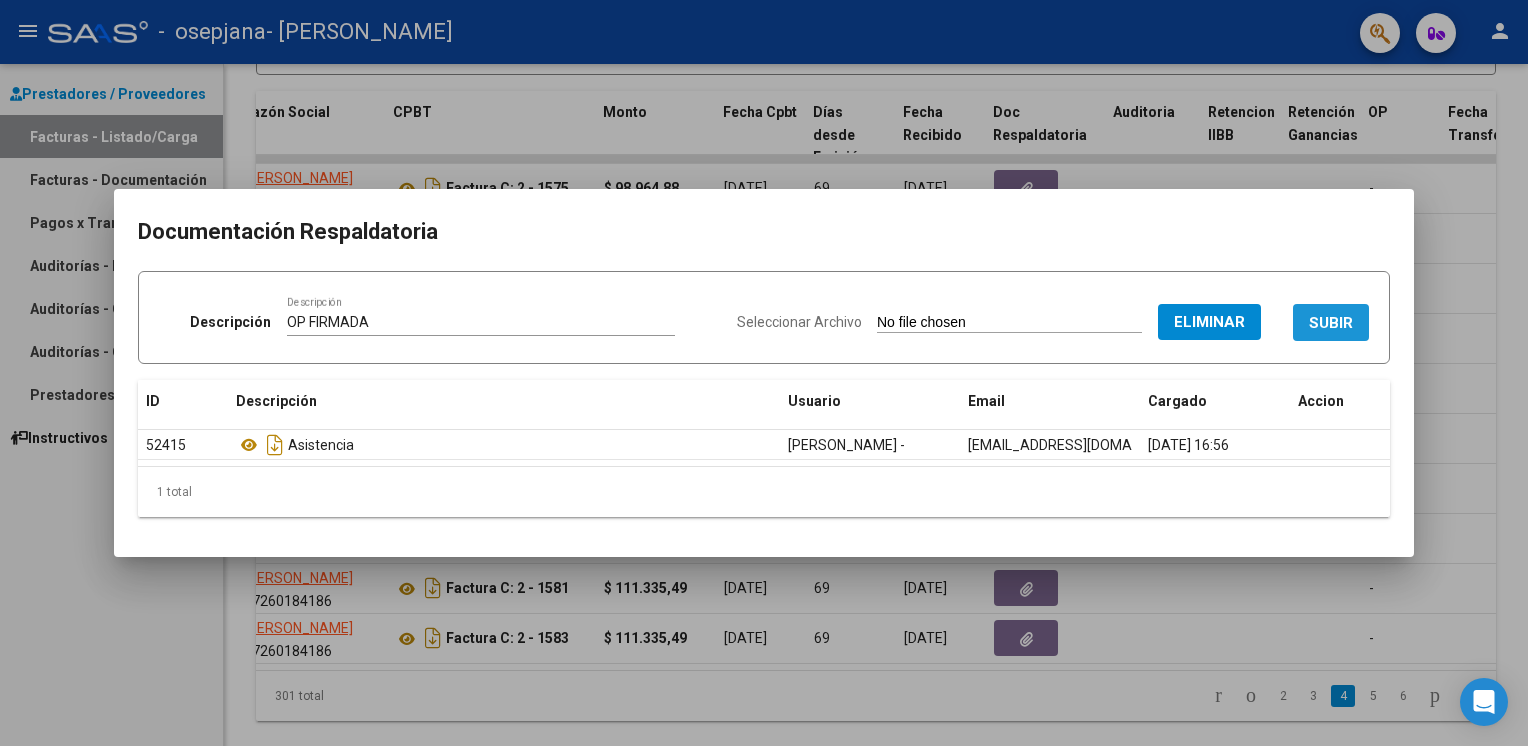 click on "SUBIR" at bounding box center [1331, 323] 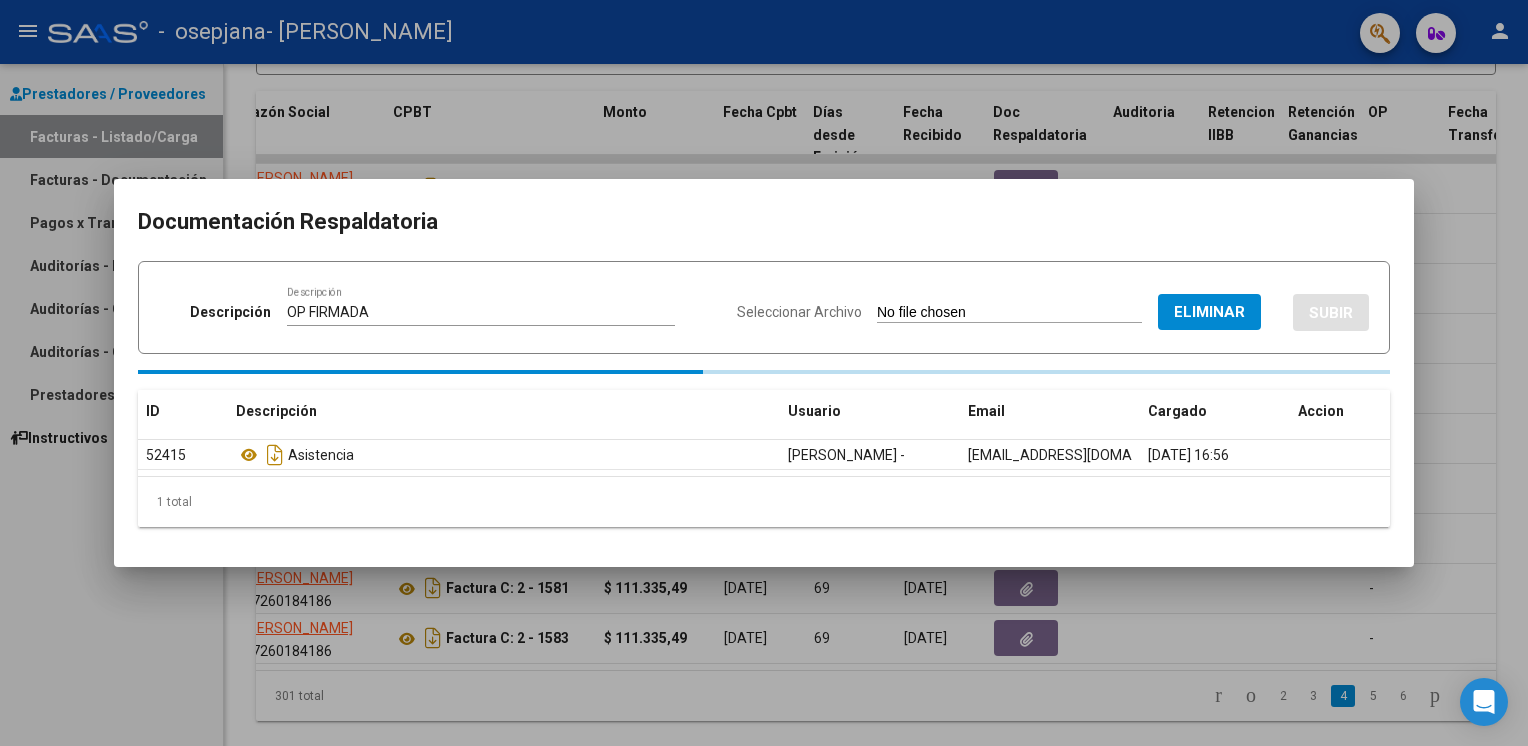 type 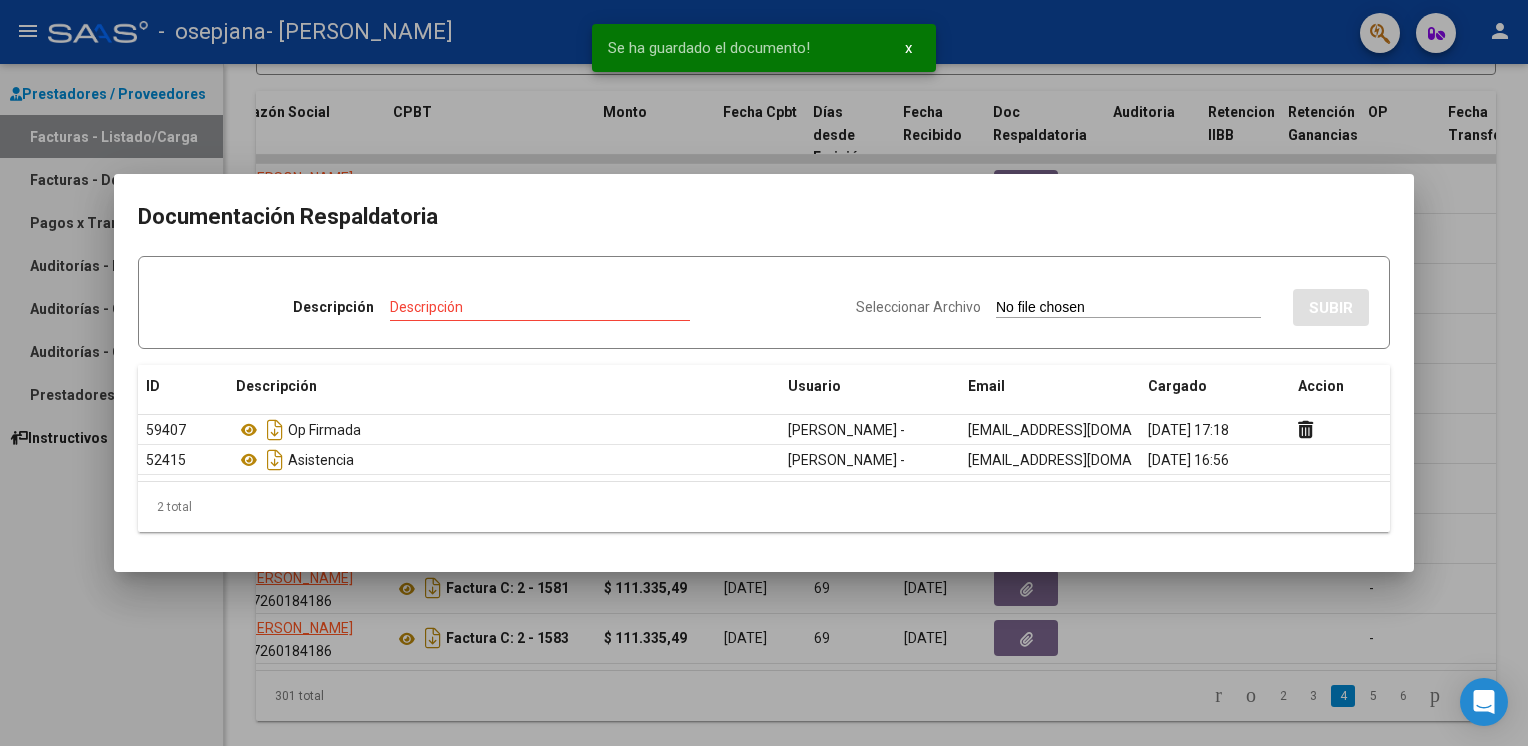 click at bounding box center [764, 373] 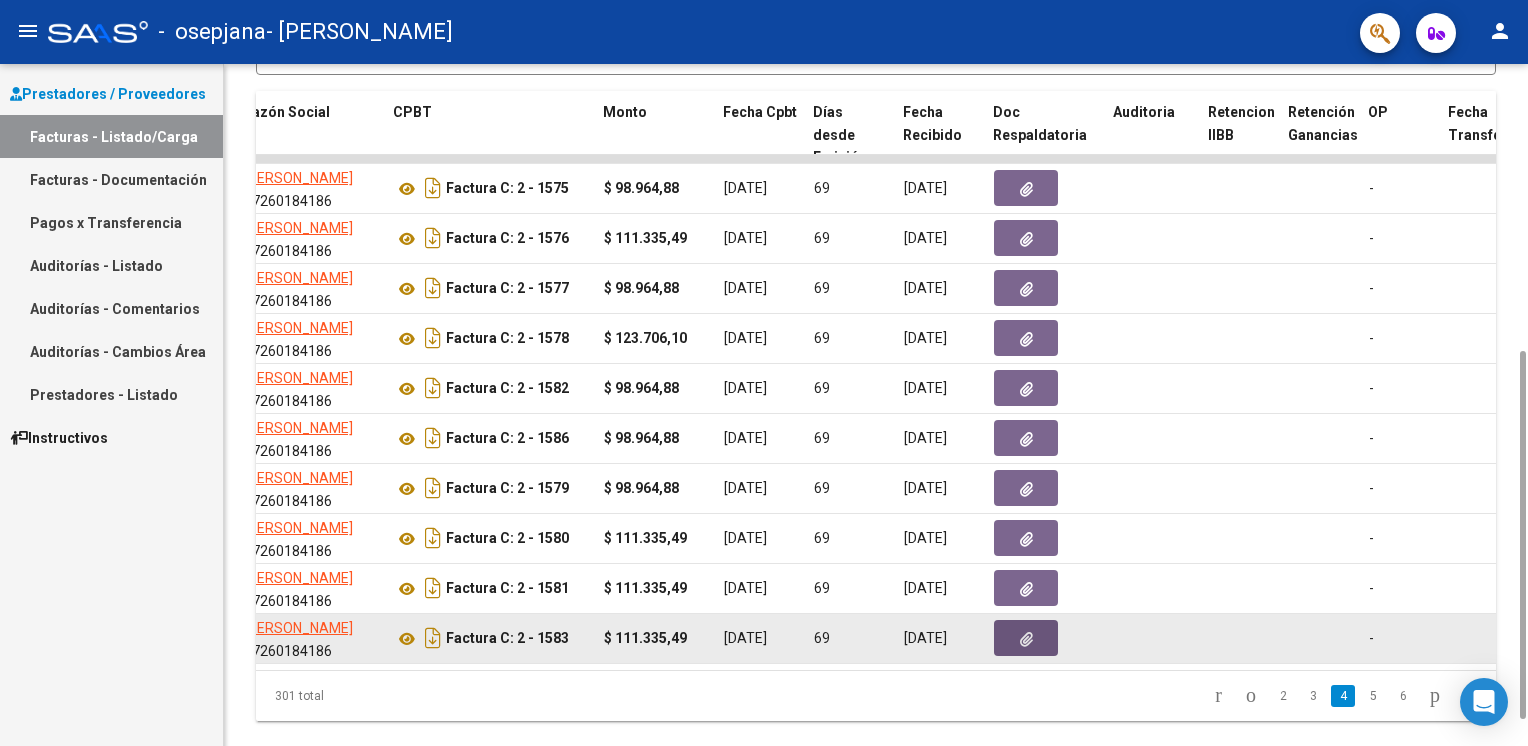 click 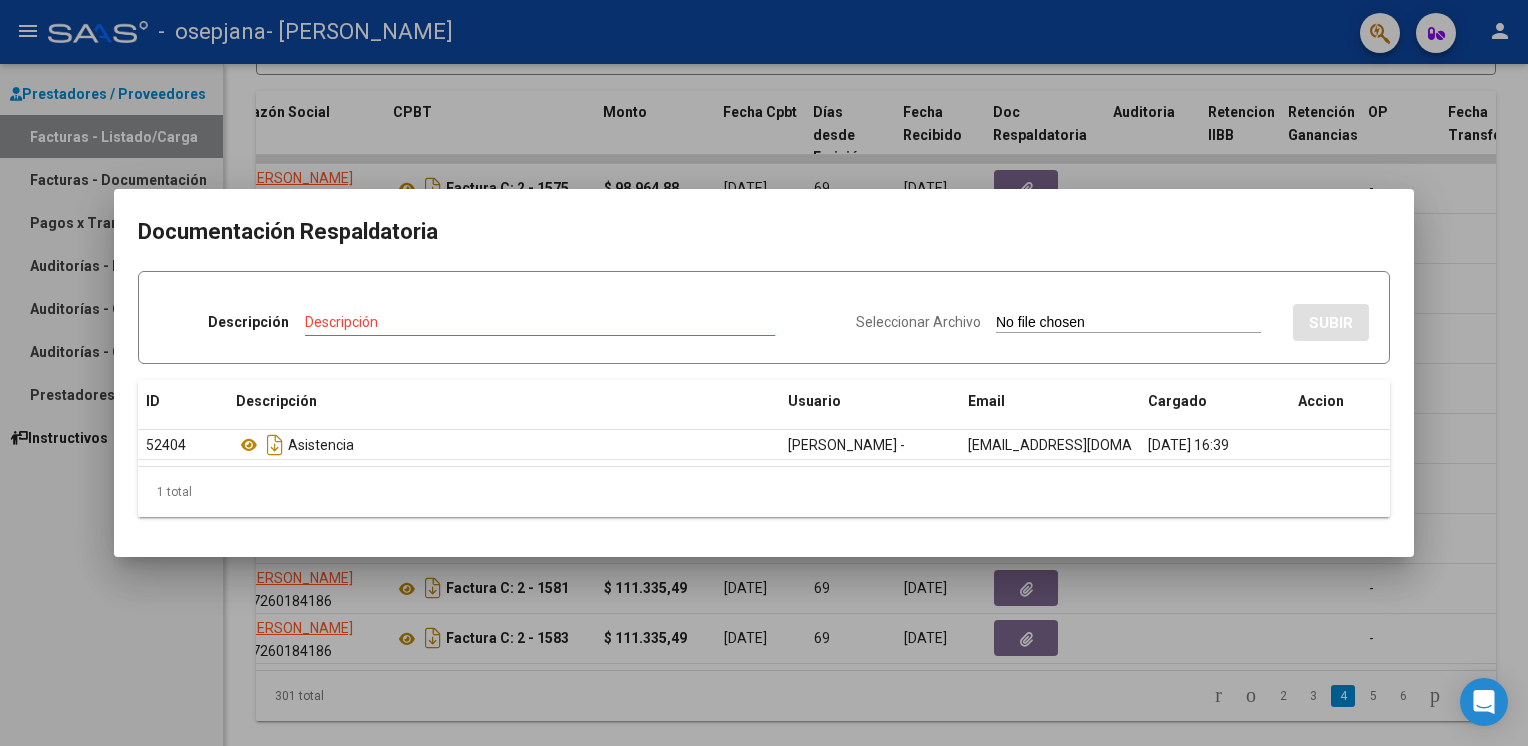 click on "Seleccionar Archivo" at bounding box center [918, 322] 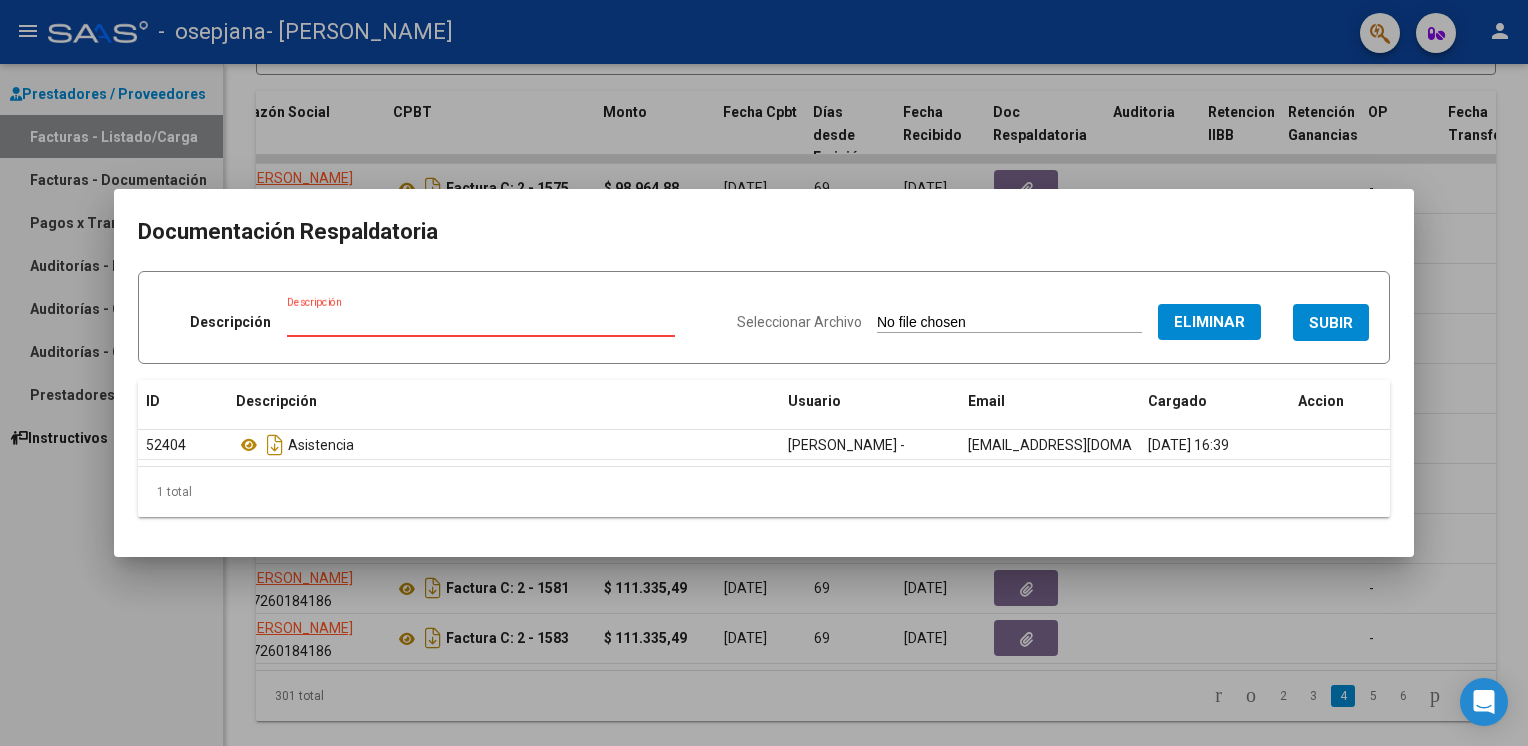 click on "Descripción" at bounding box center [481, 322] 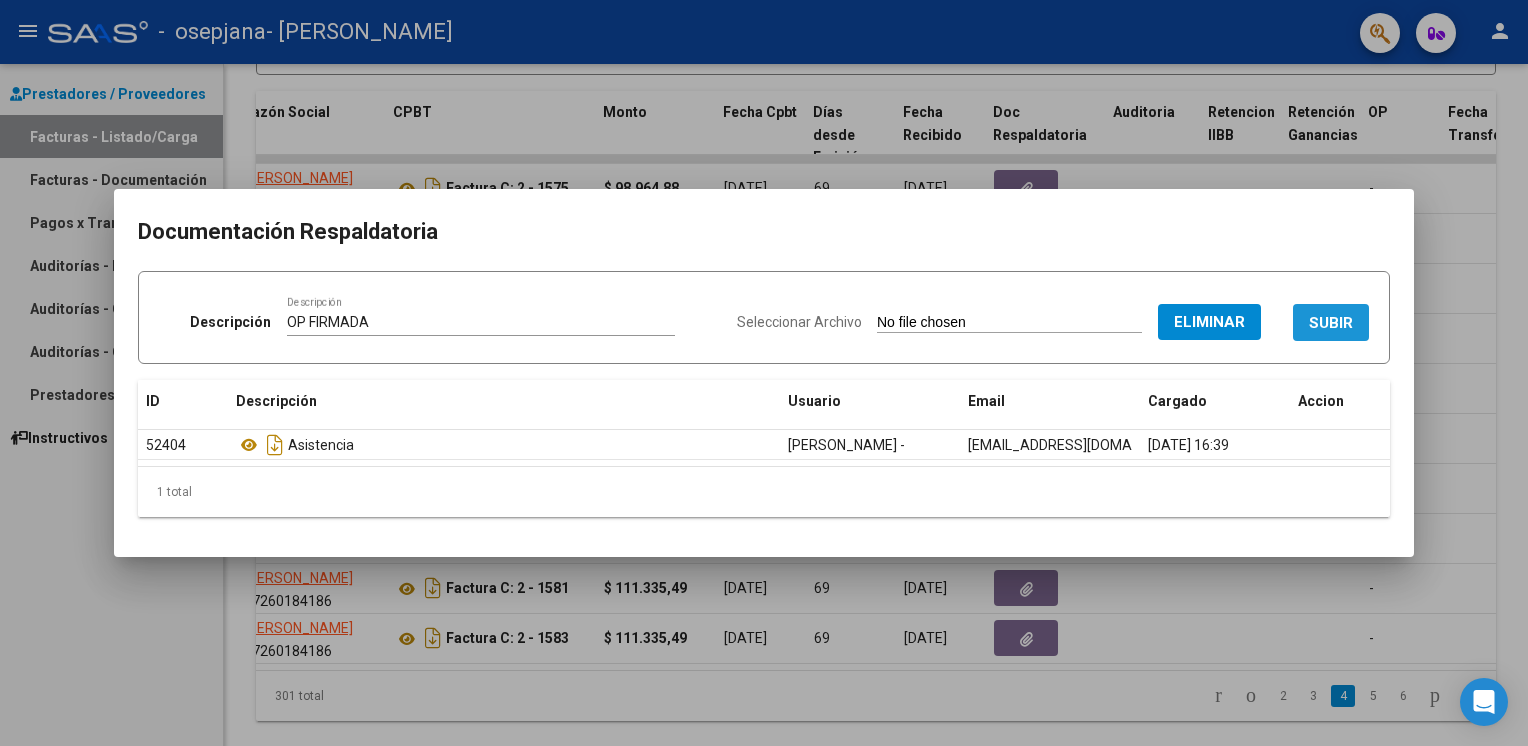 click on "SUBIR" at bounding box center [1331, 323] 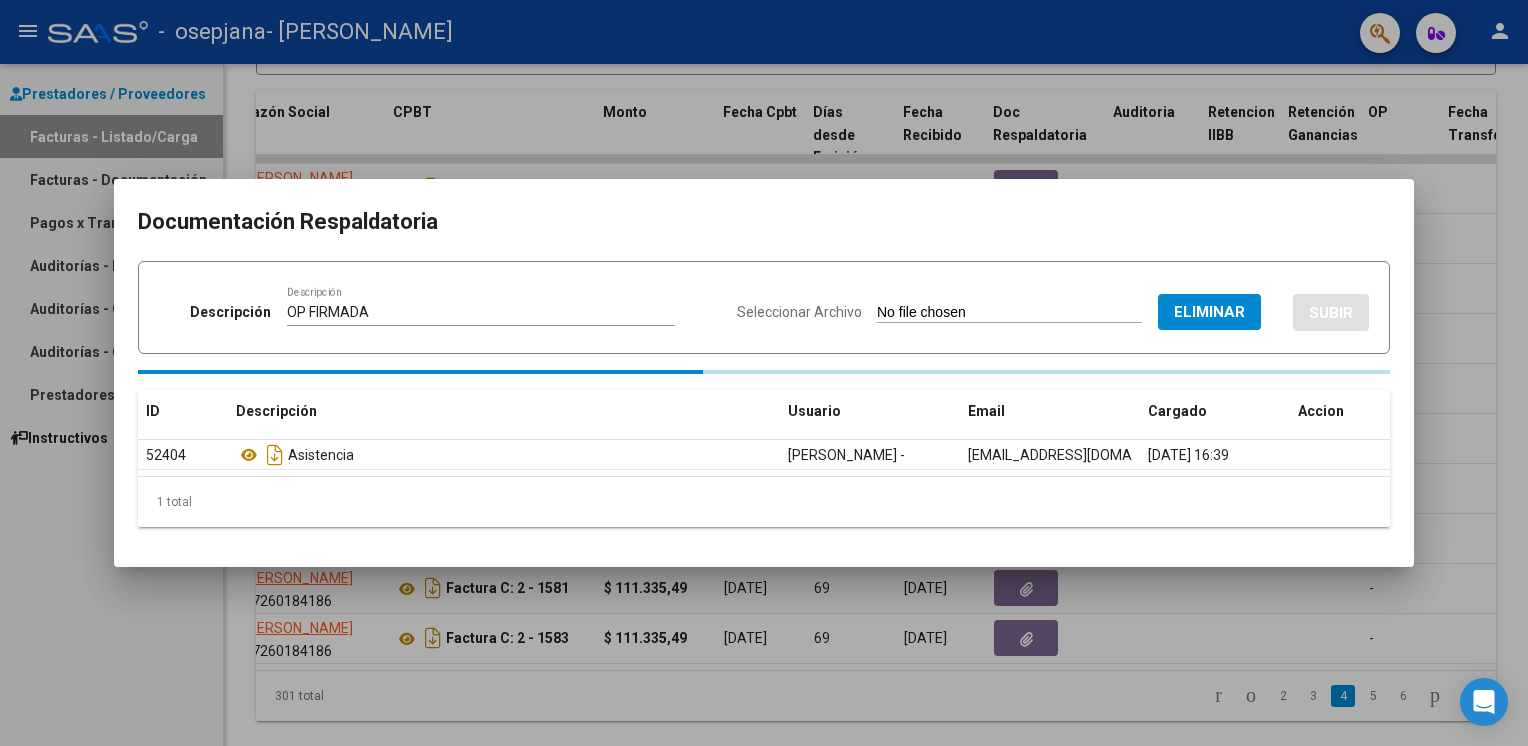 type 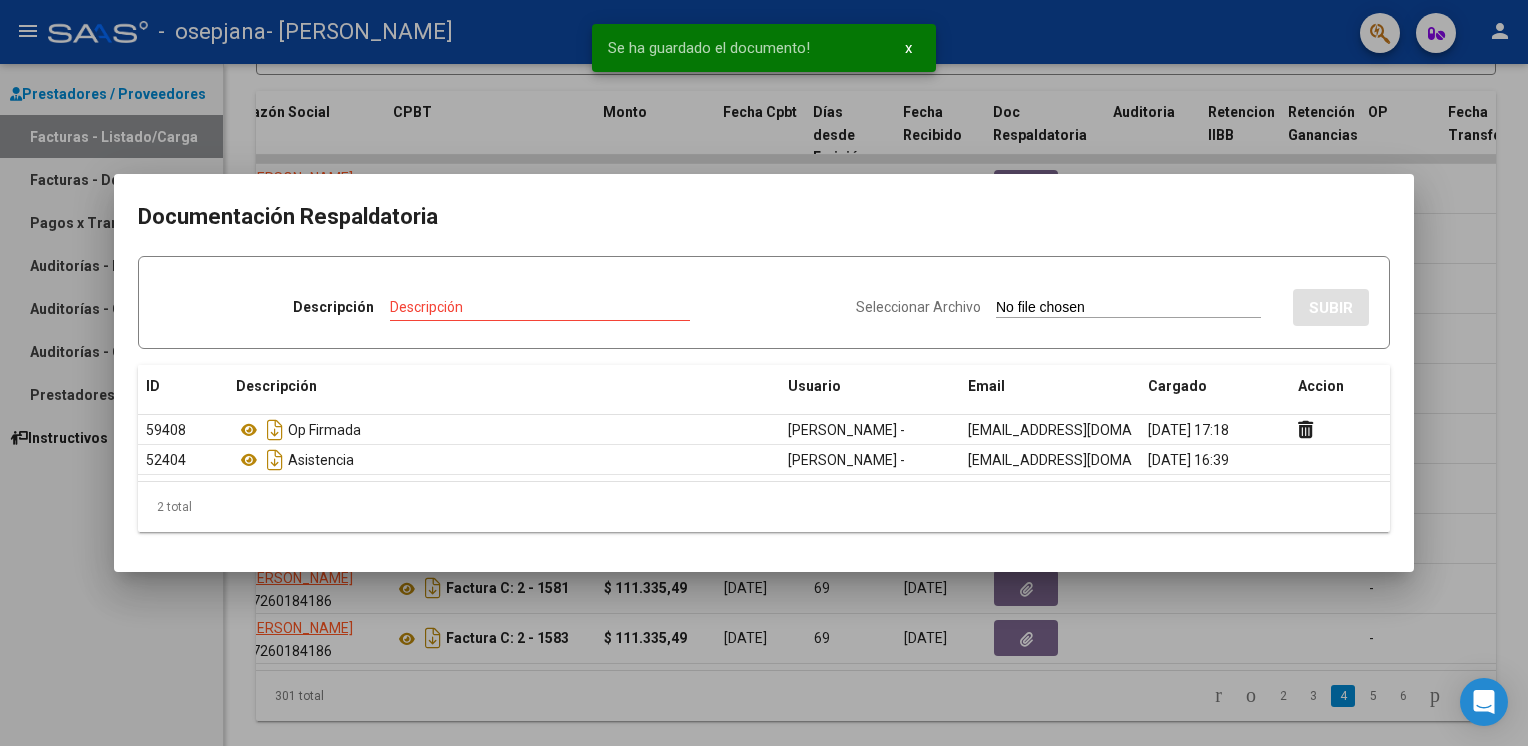 click at bounding box center (764, 373) 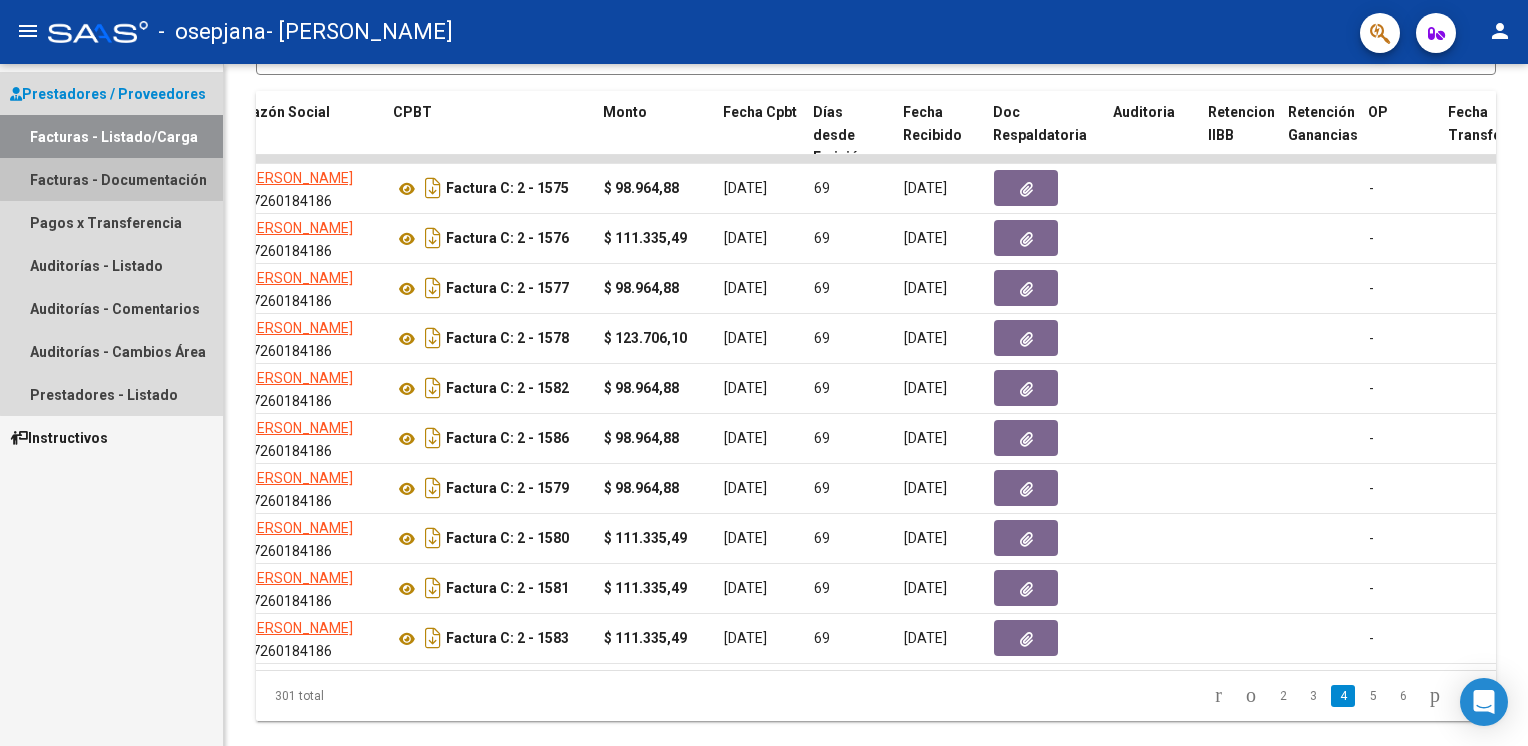 click on "Facturas - Documentación" at bounding box center (111, 179) 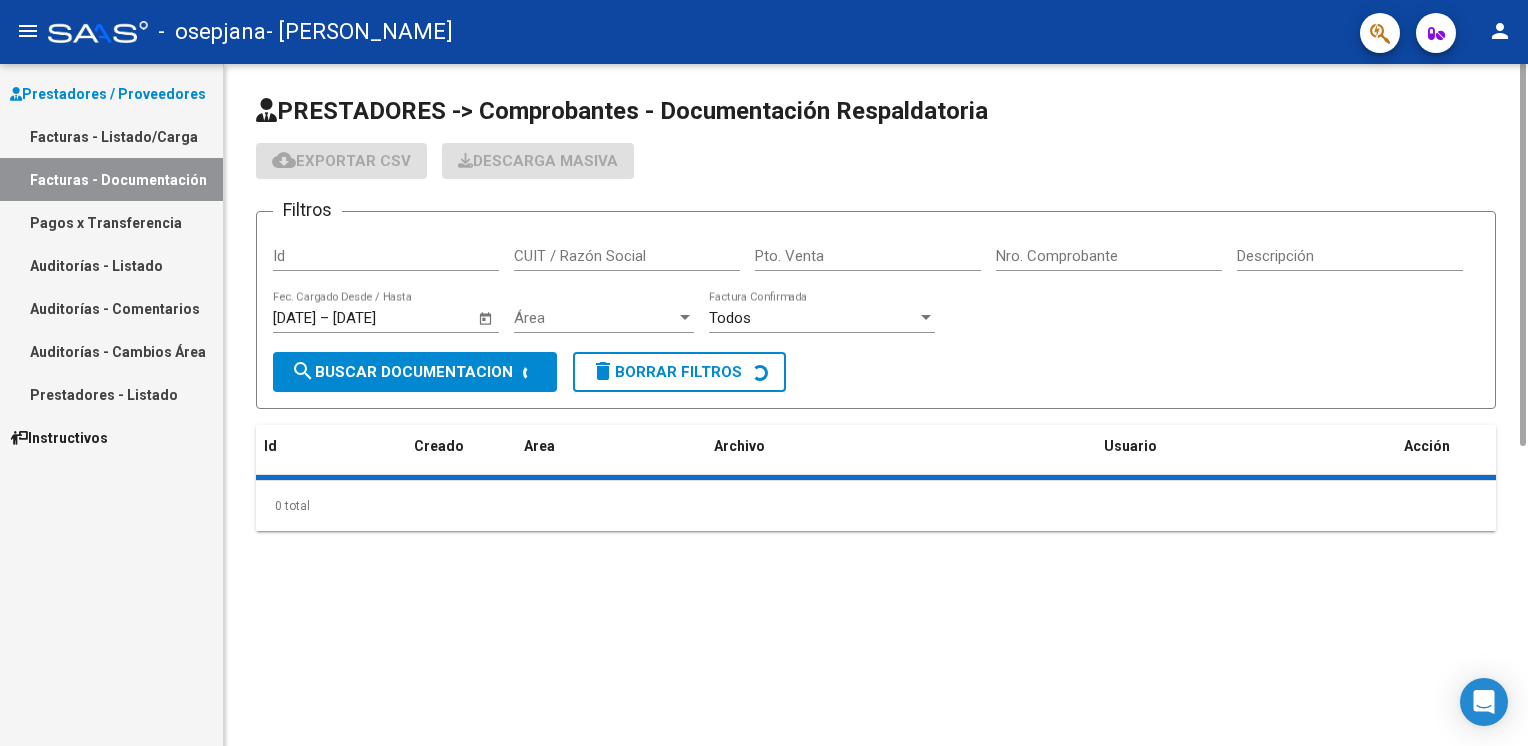 scroll, scrollTop: 0, scrollLeft: 0, axis: both 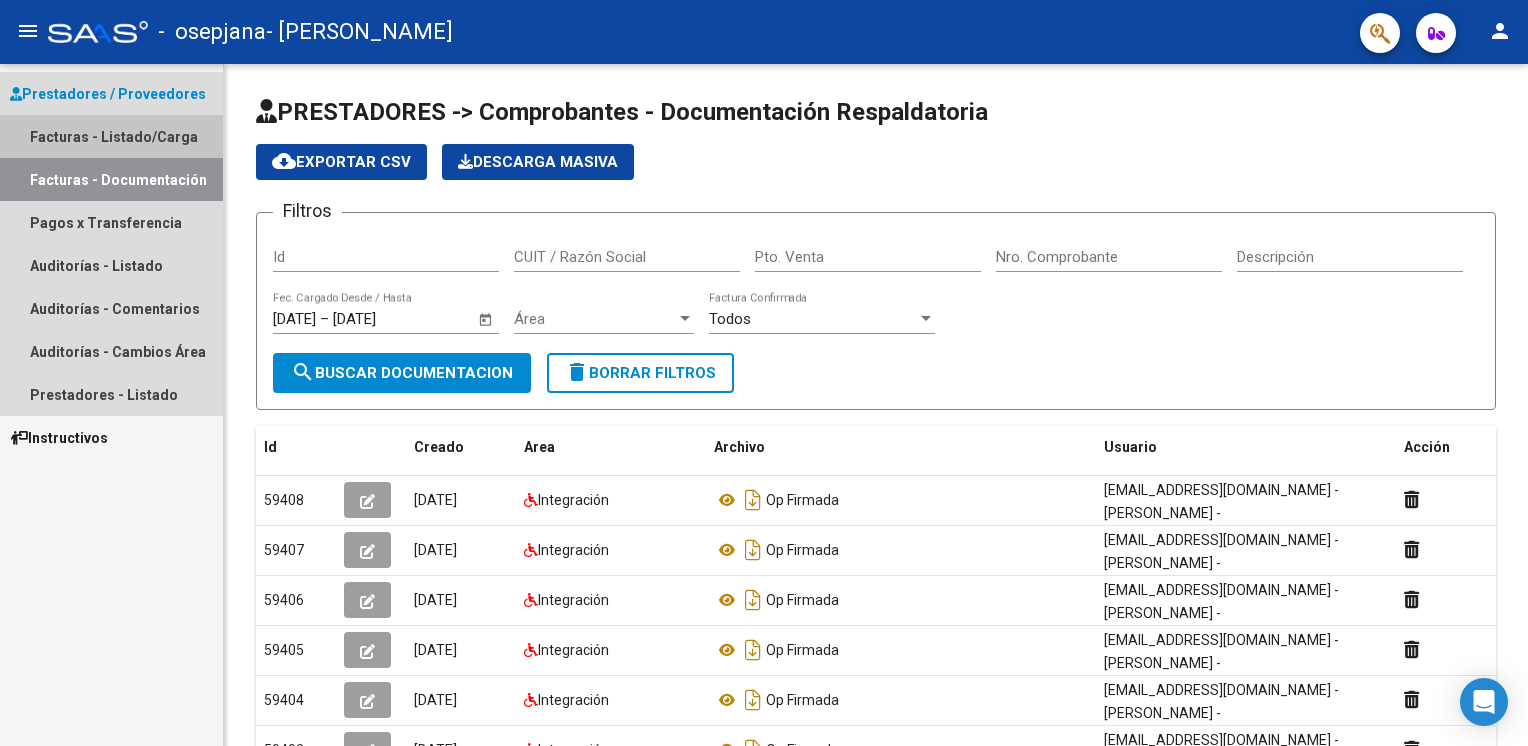 click on "Facturas - Listado/Carga" at bounding box center (111, 136) 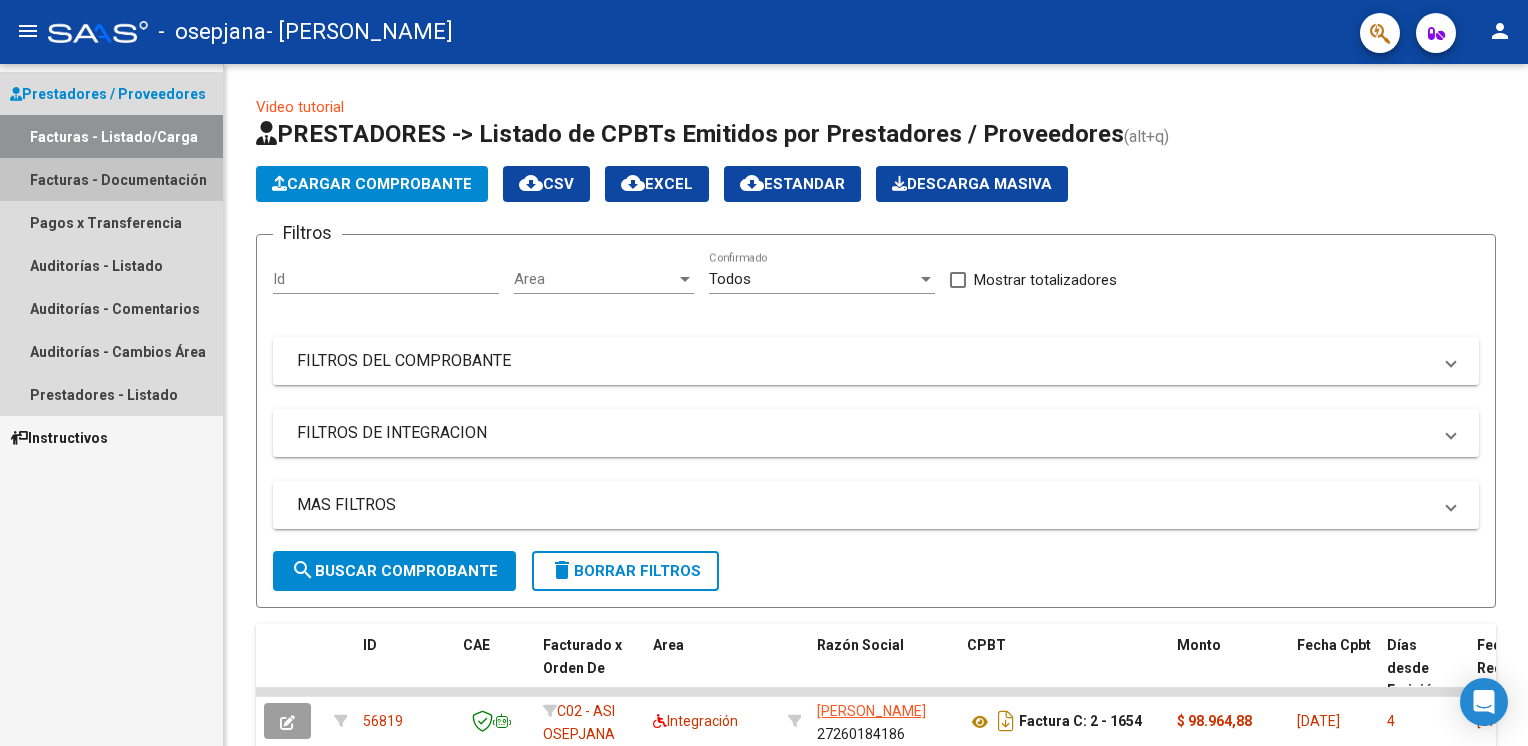 click on "Facturas - Documentación" at bounding box center [111, 179] 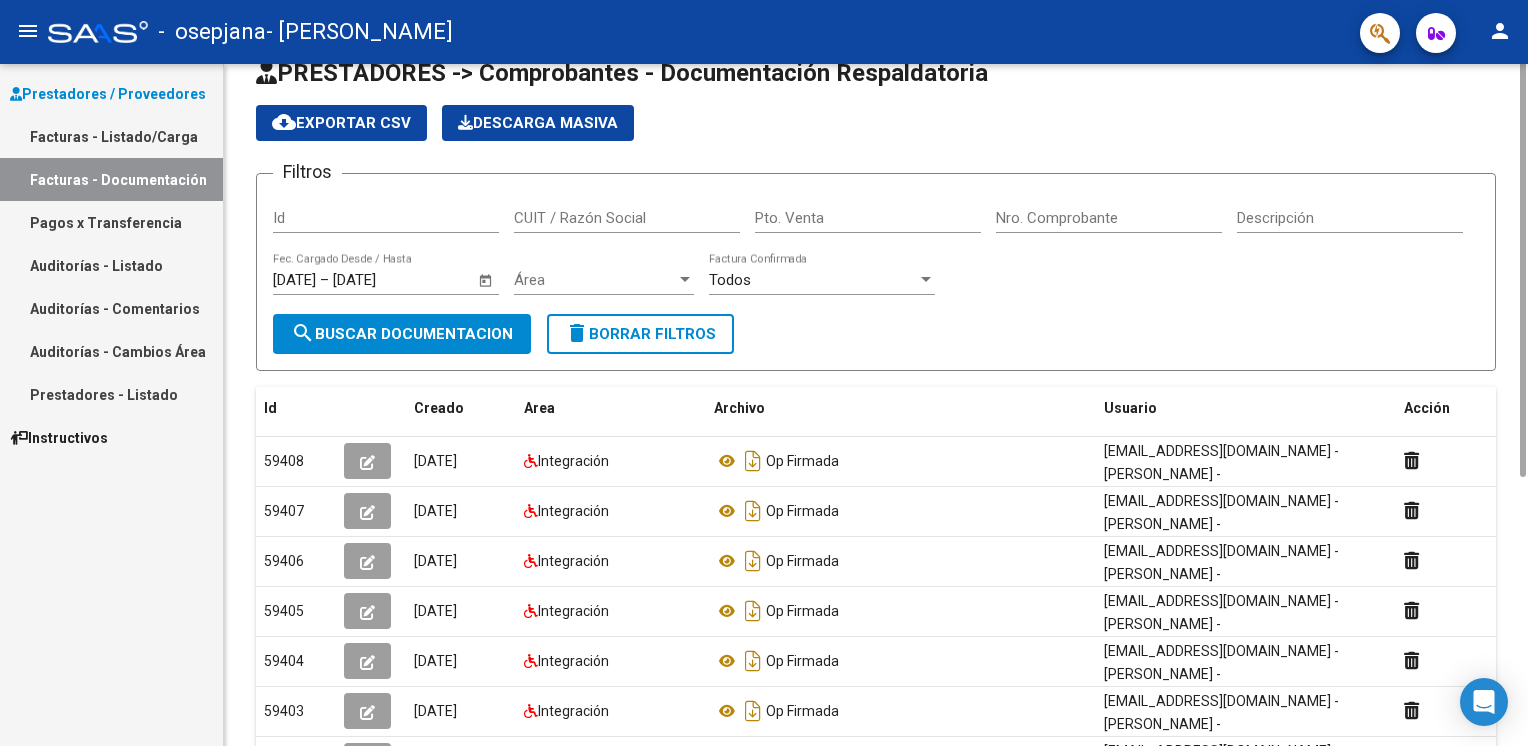 scroll, scrollTop: 0, scrollLeft: 0, axis: both 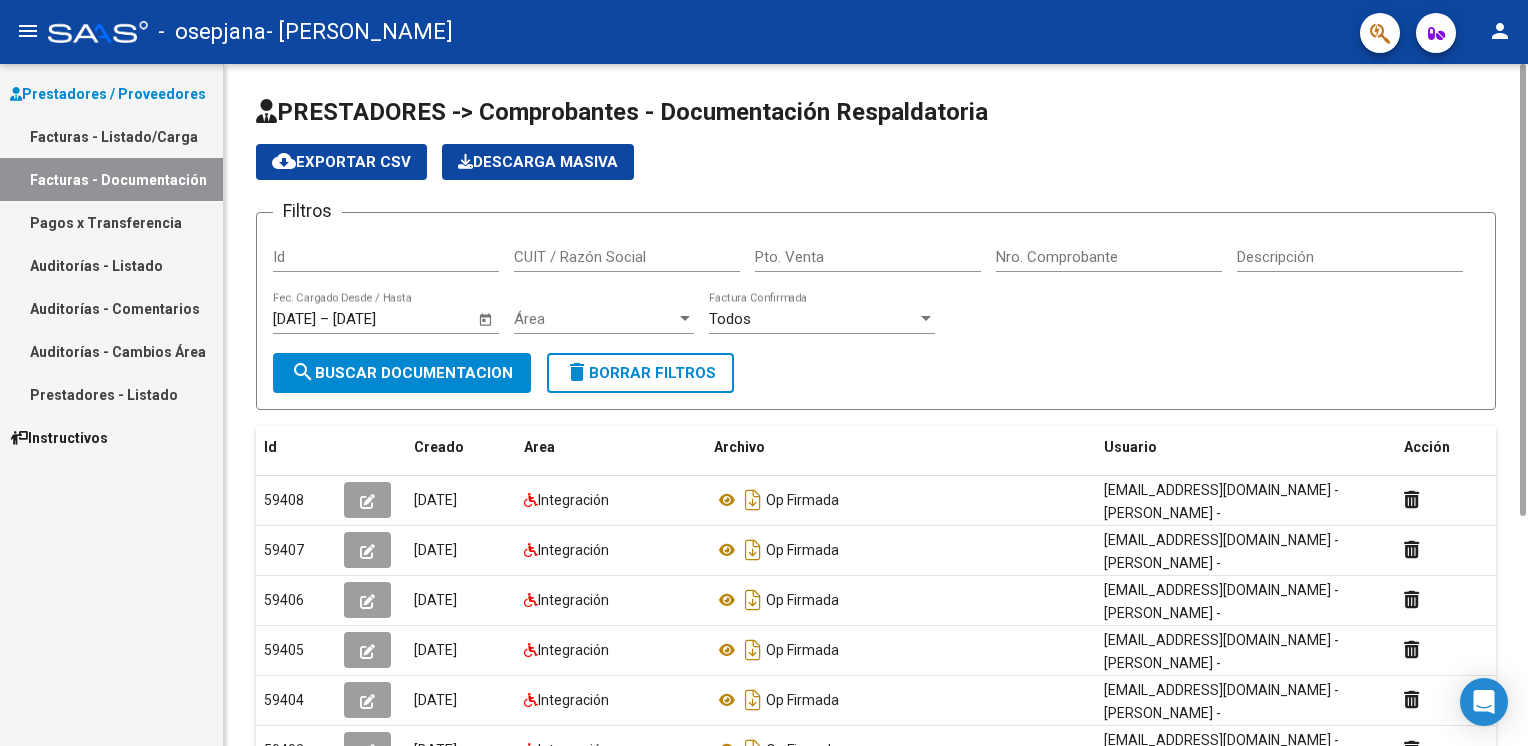 drag, startPoint x: 1522, startPoint y: 157, endPoint x: 1524, endPoint y: -14, distance: 171.01169 